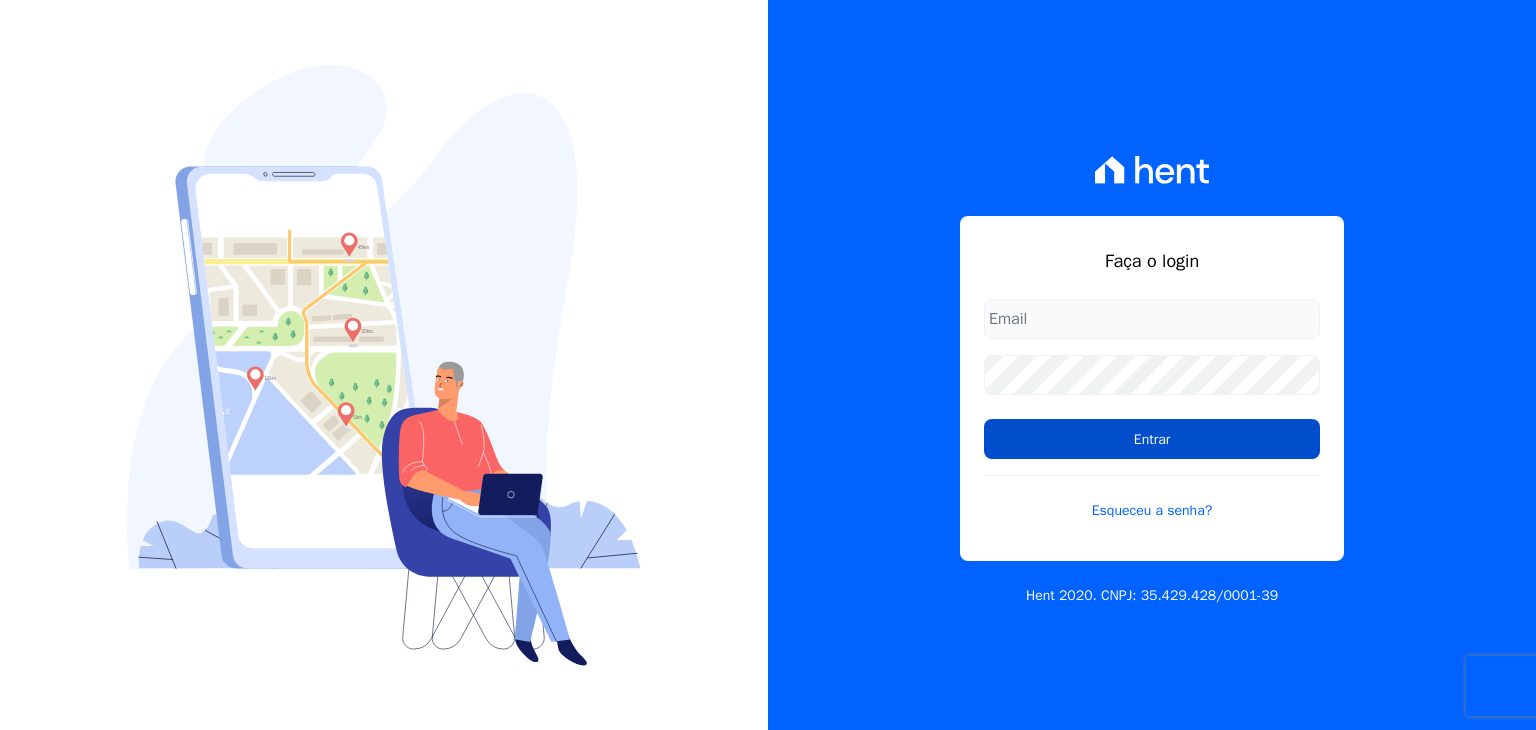 scroll, scrollTop: 0, scrollLeft: 0, axis: both 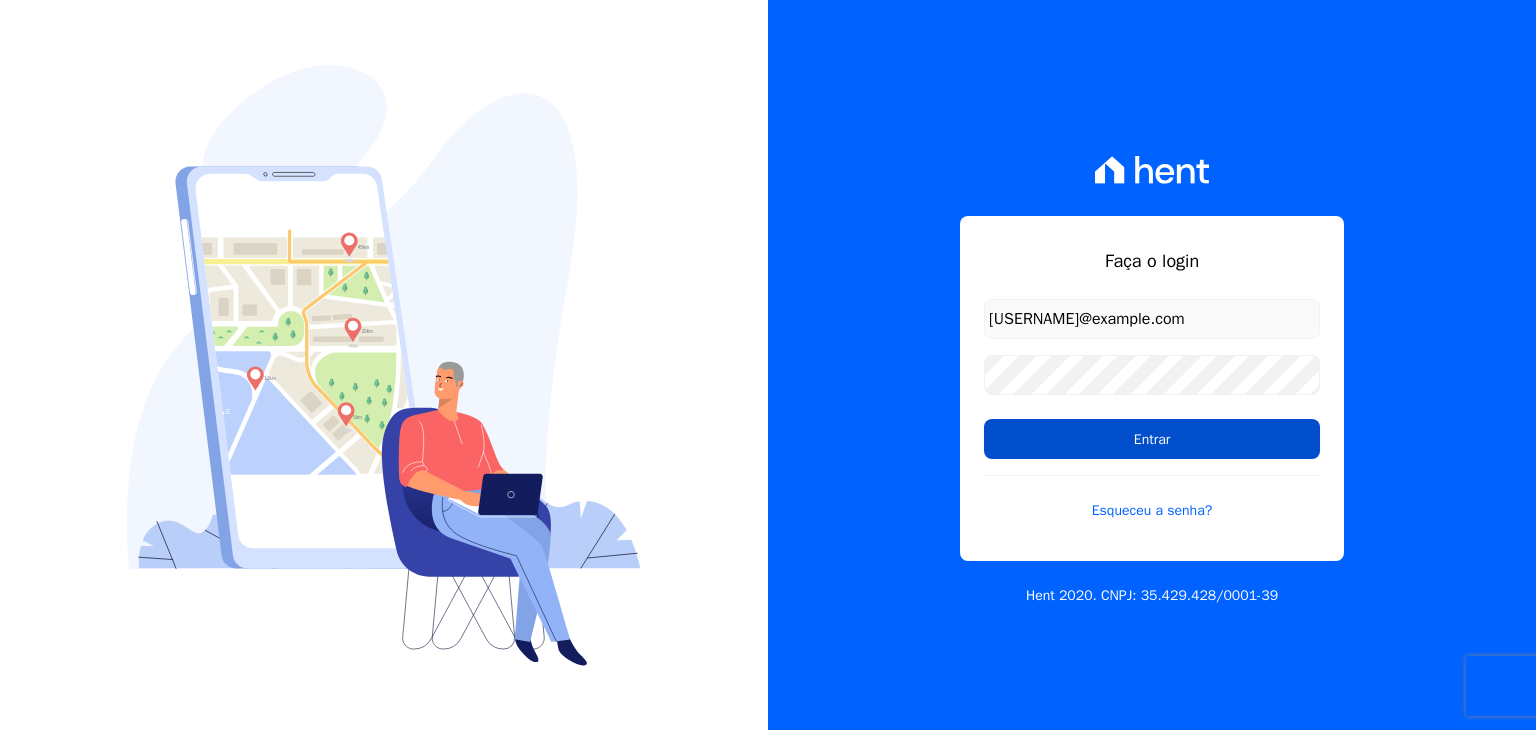 click on "Entrar" at bounding box center [1152, 439] 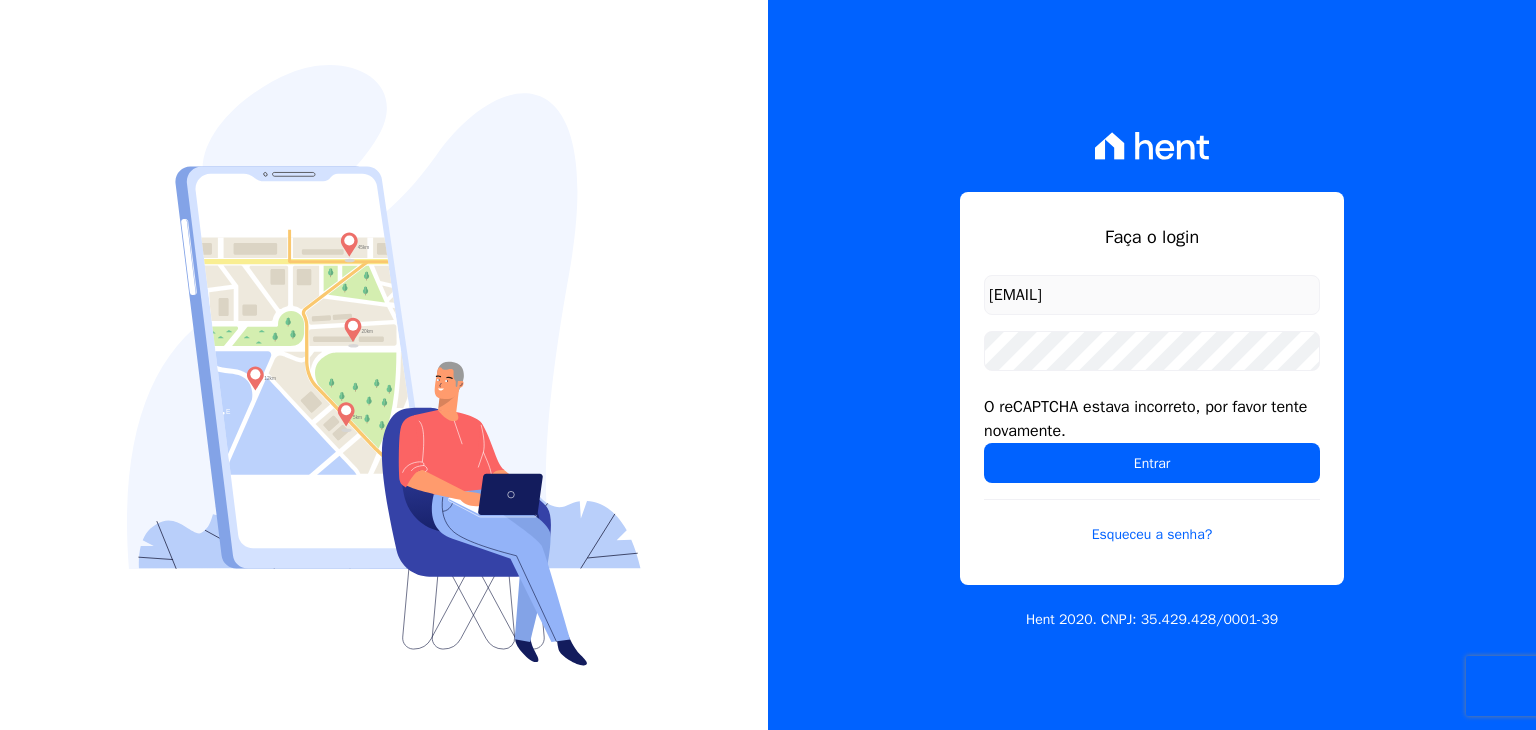 scroll, scrollTop: 0, scrollLeft: 0, axis: both 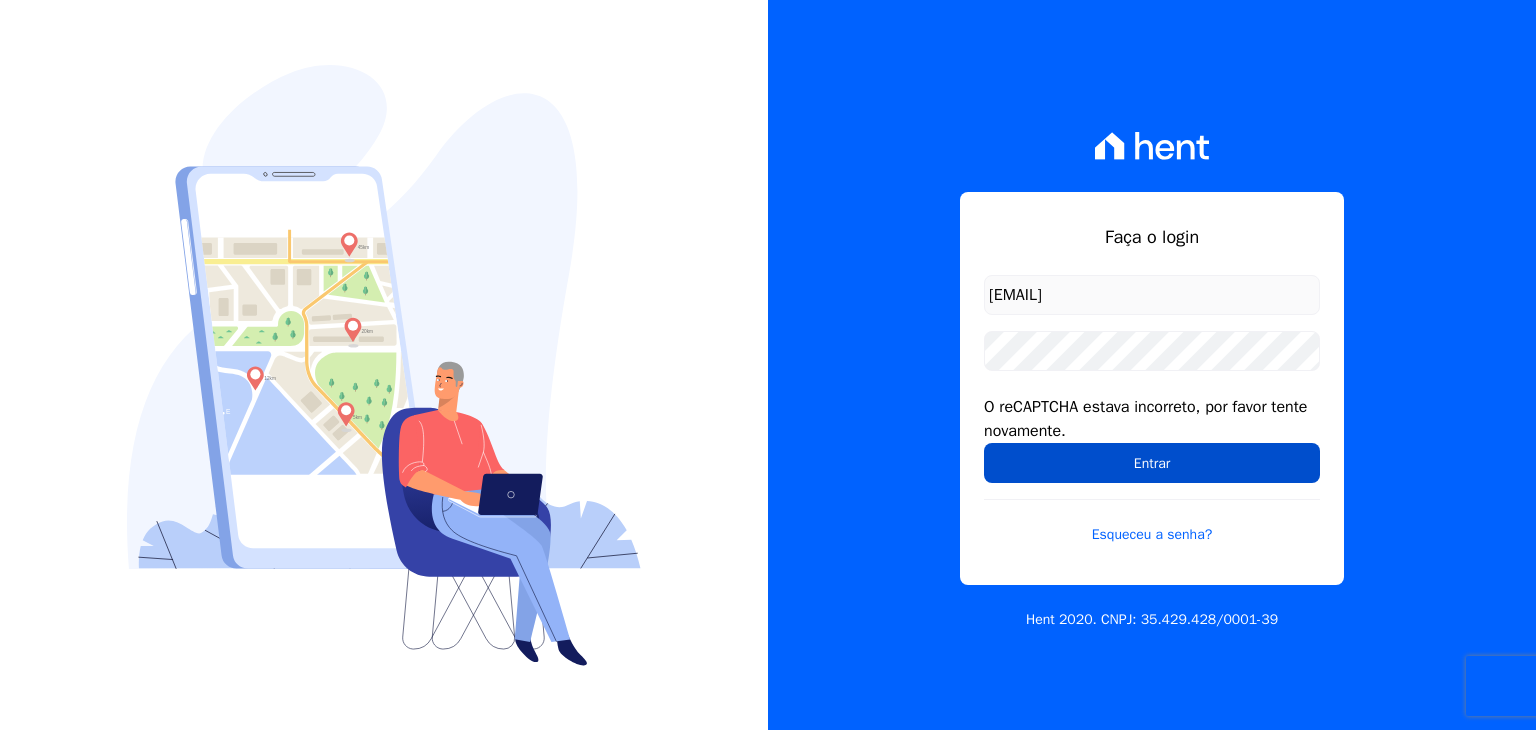 click on "Entrar" at bounding box center [1152, 463] 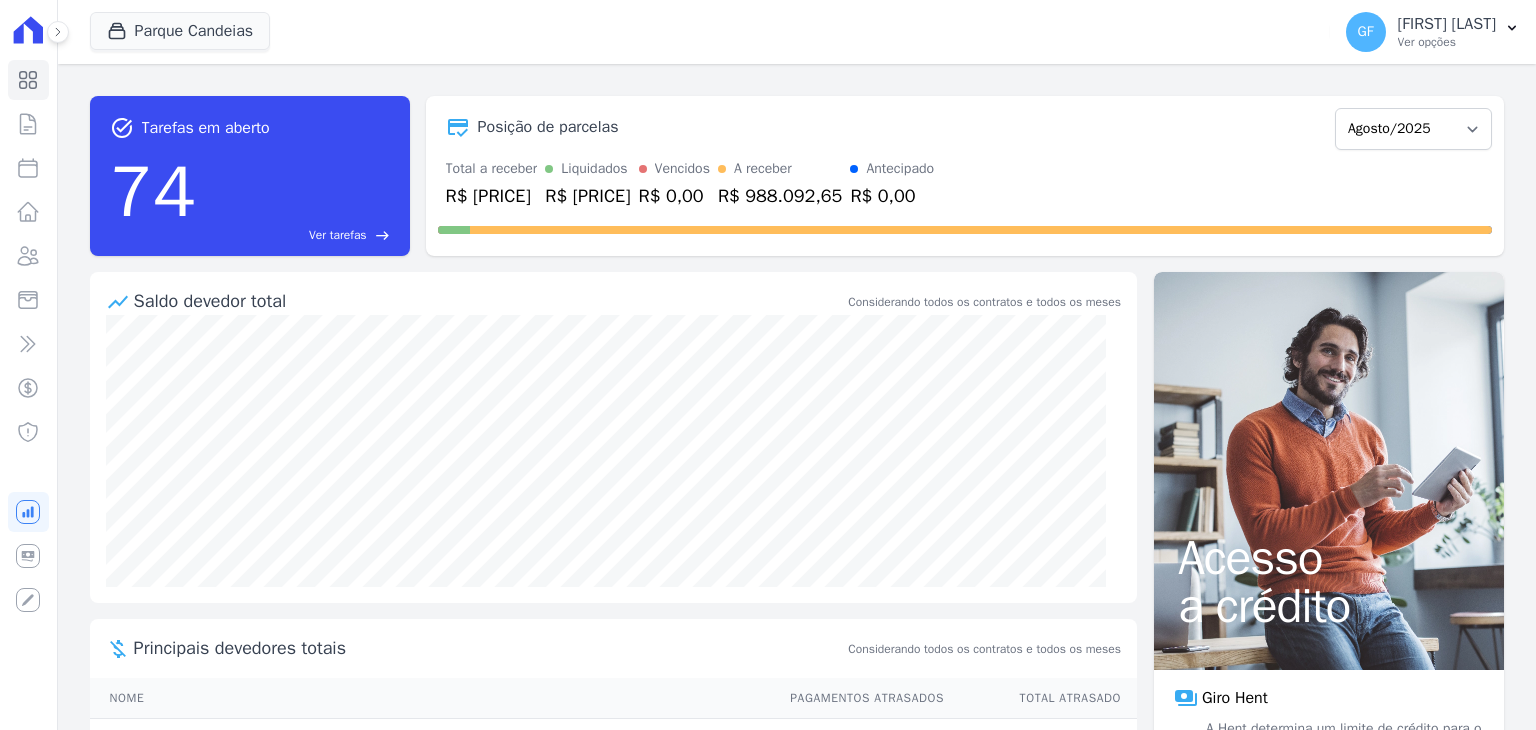 scroll, scrollTop: 0, scrollLeft: 0, axis: both 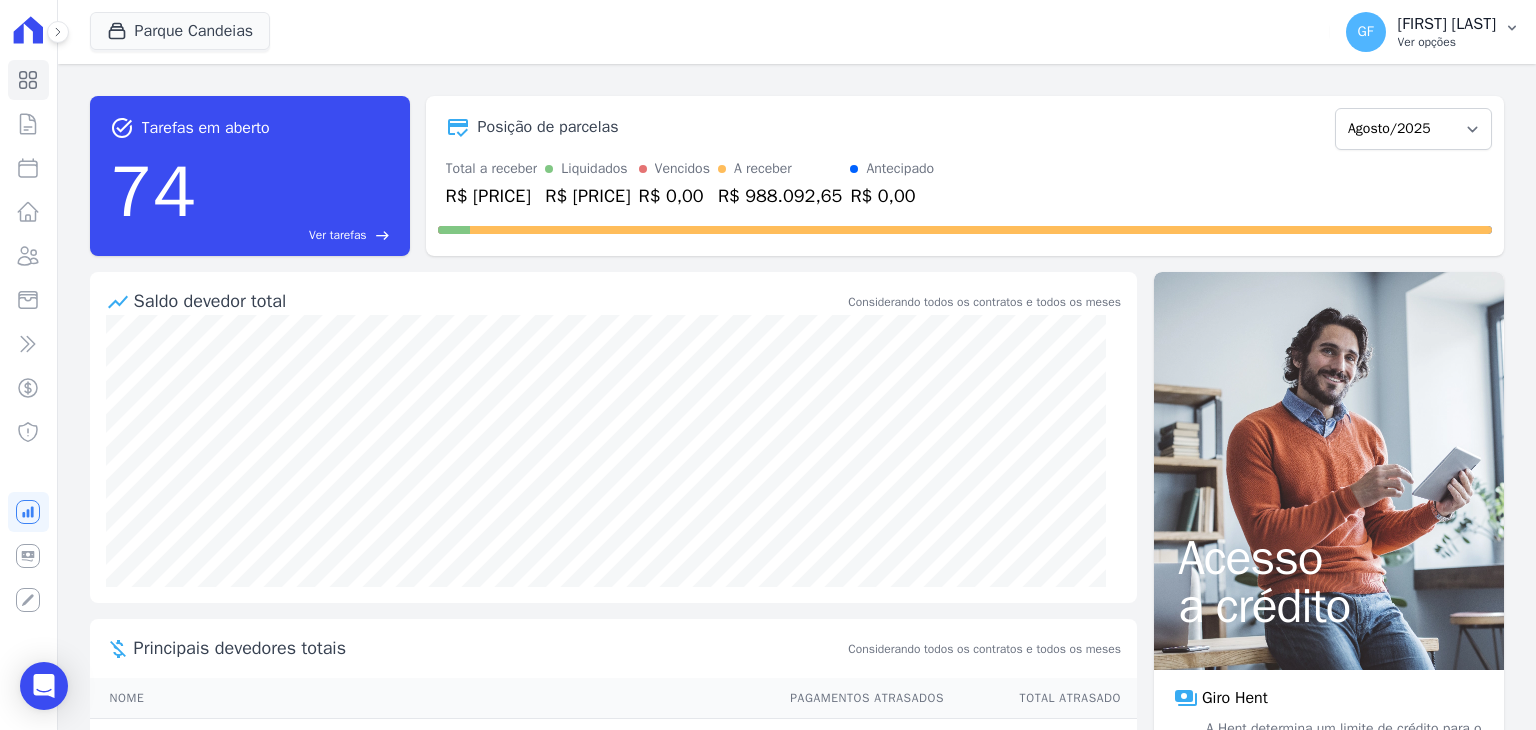 click on "Ver opções" at bounding box center (1447, 42) 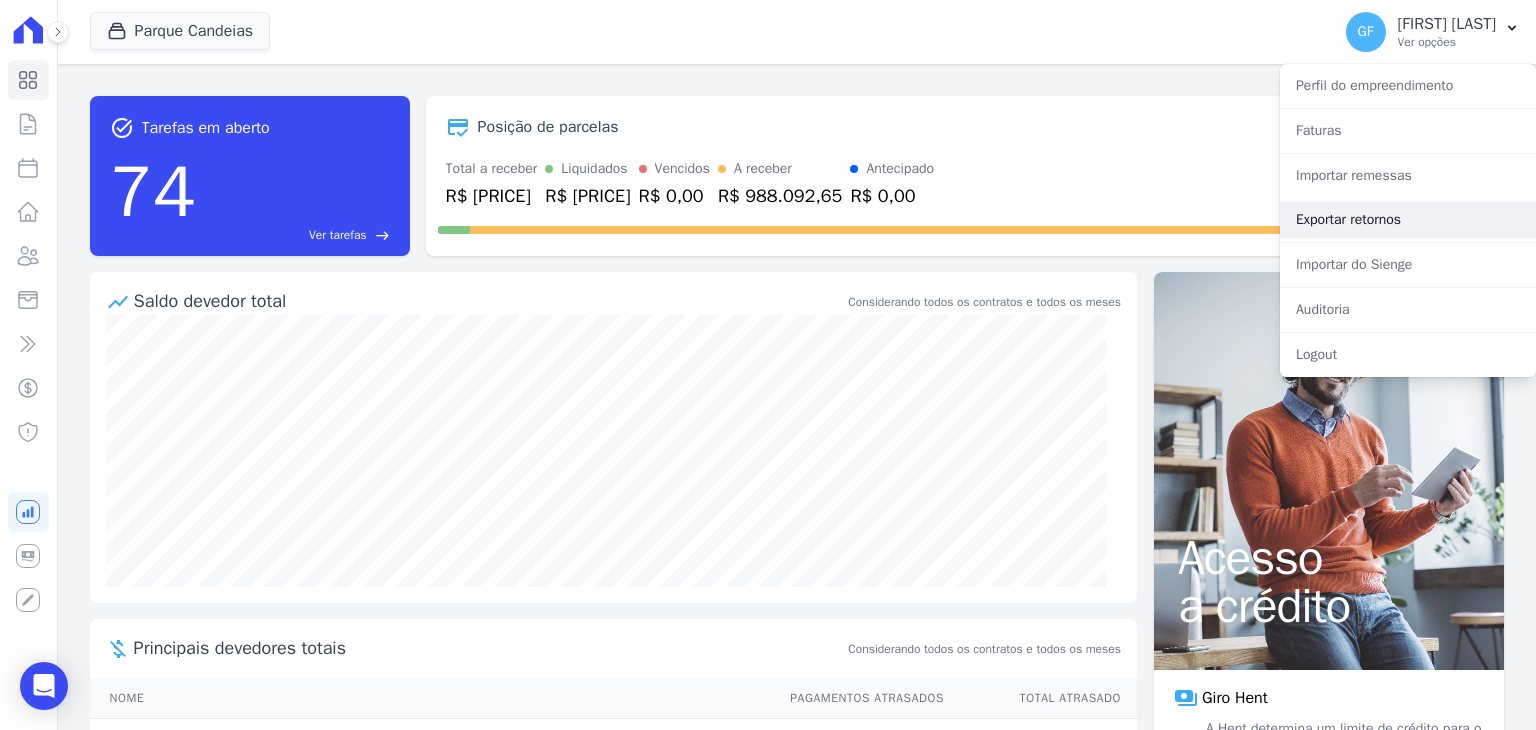 click on "Exportar retornos" at bounding box center [1408, 220] 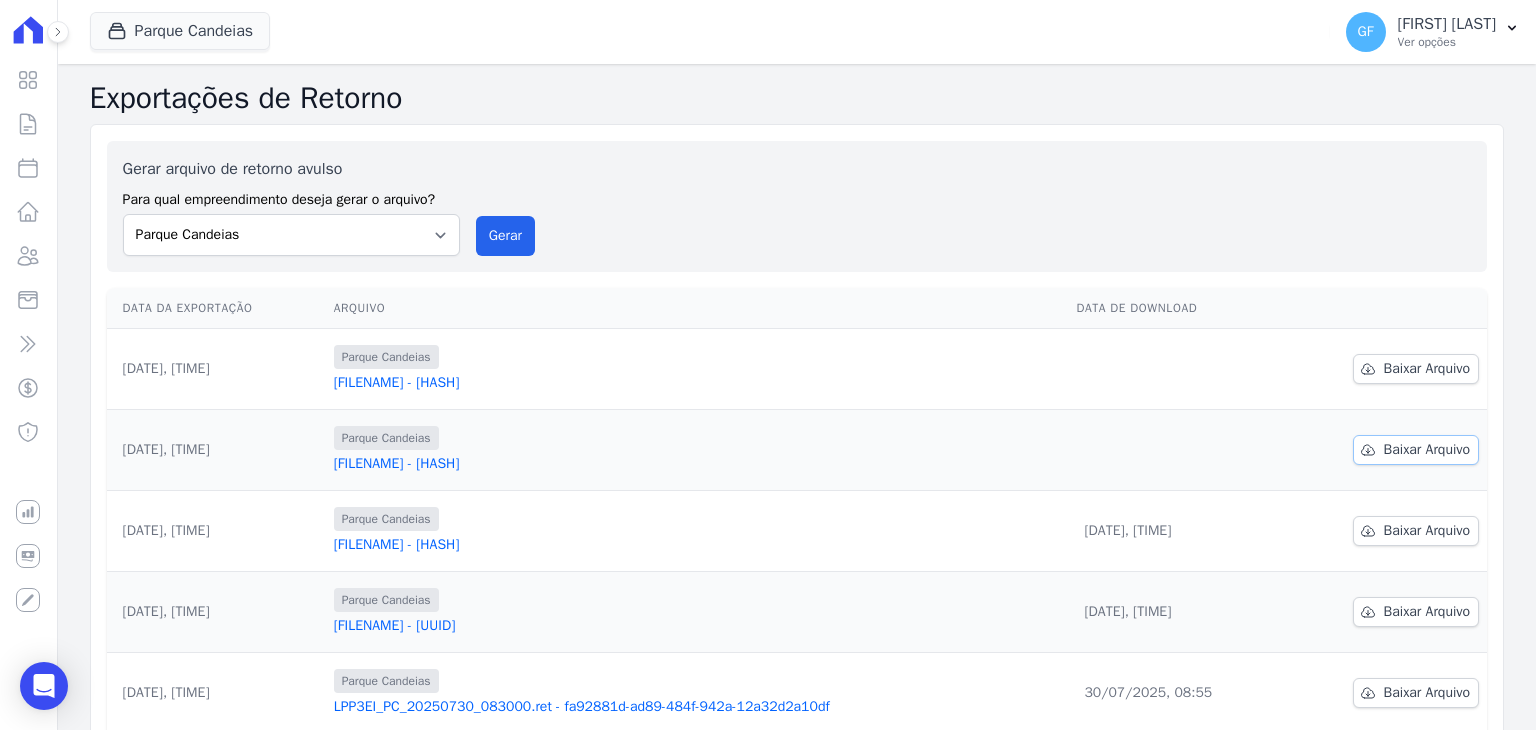 click on "Baixar Arquivo" at bounding box center [1427, 450] 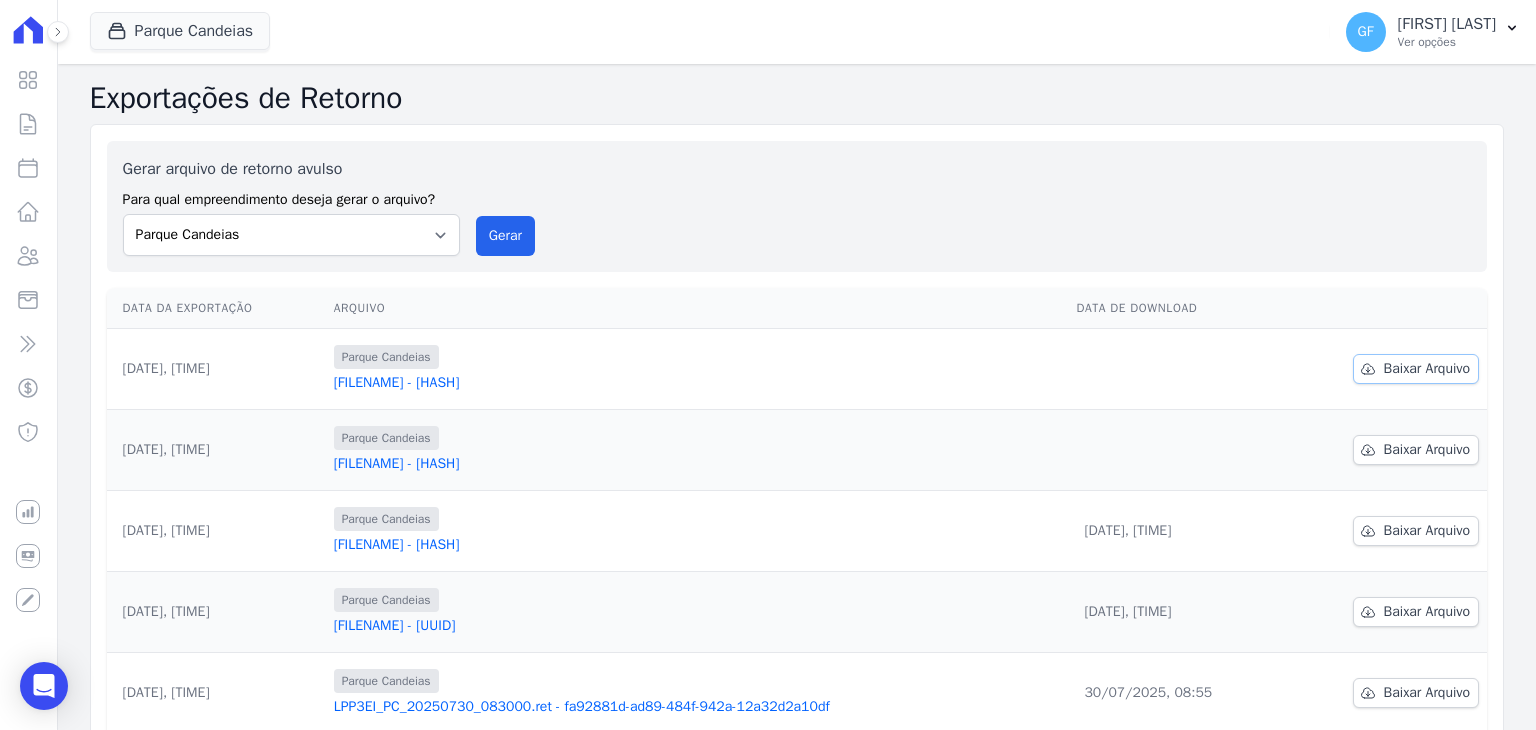 click on "Baixar Arquivo" at bounding box center (1416, 369) 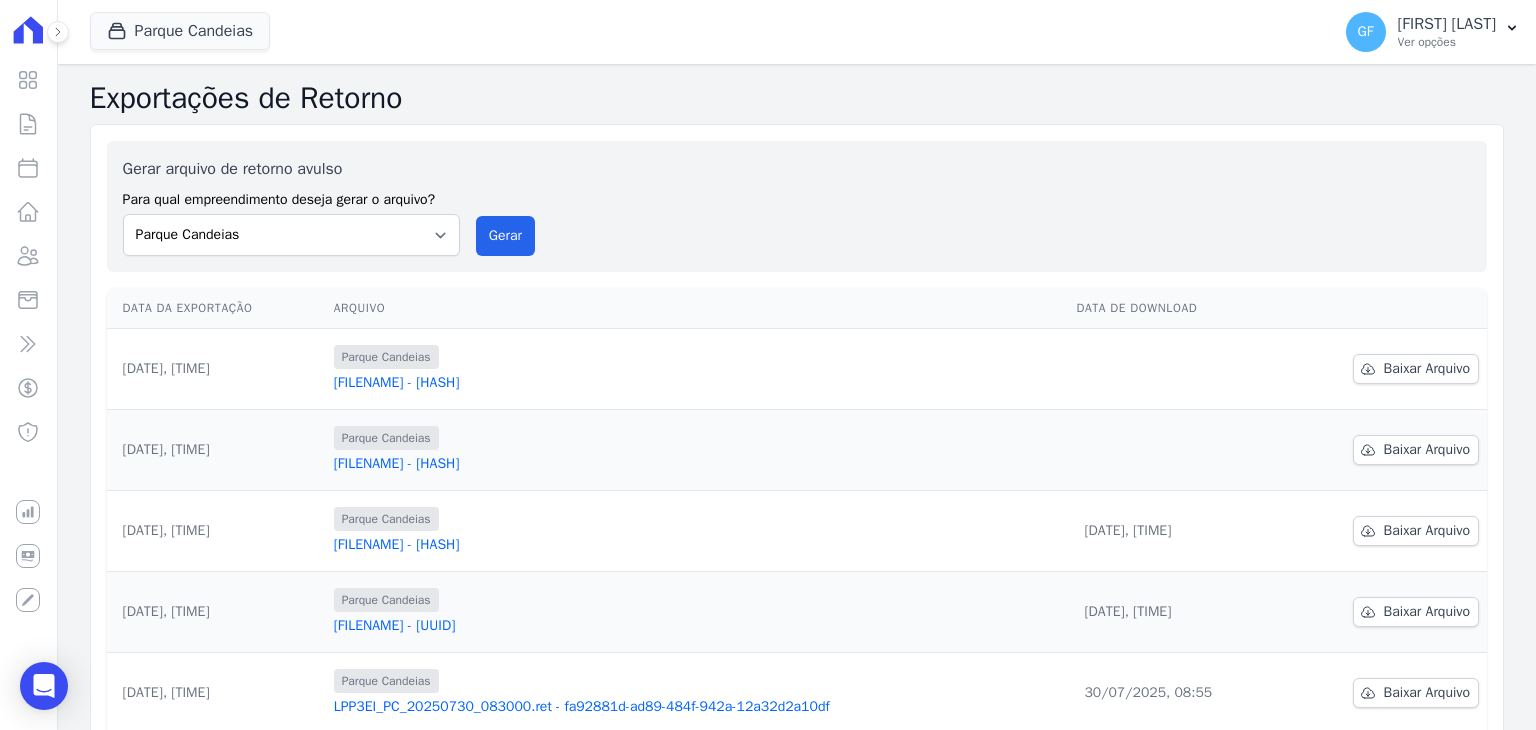 click on "[FILENAME] -
[HASH]" at bounding box center (697, 464) 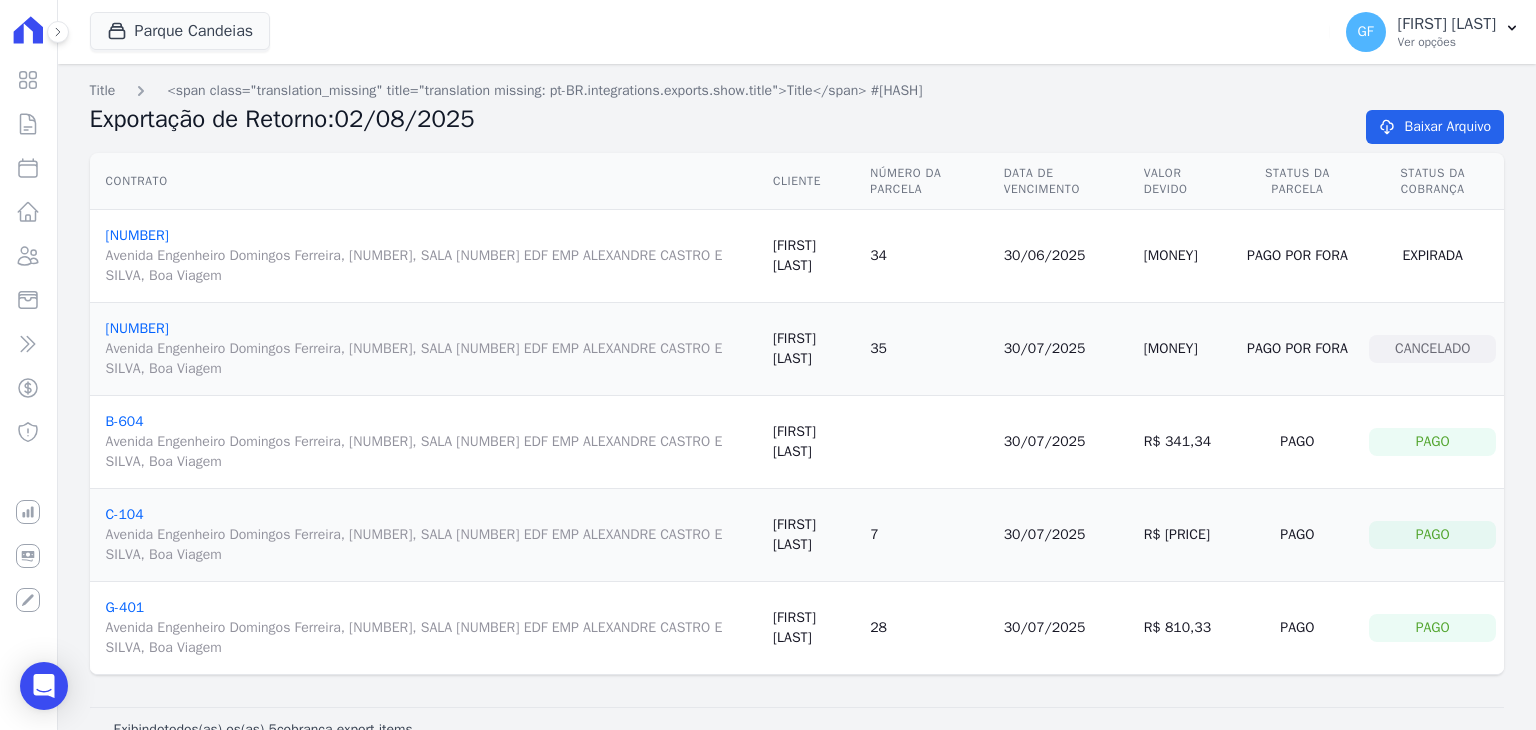 drag, startPoint x: 720, startPoint y: 261, endPoint x: 788, endPoint y: 263, distance: 68.0294 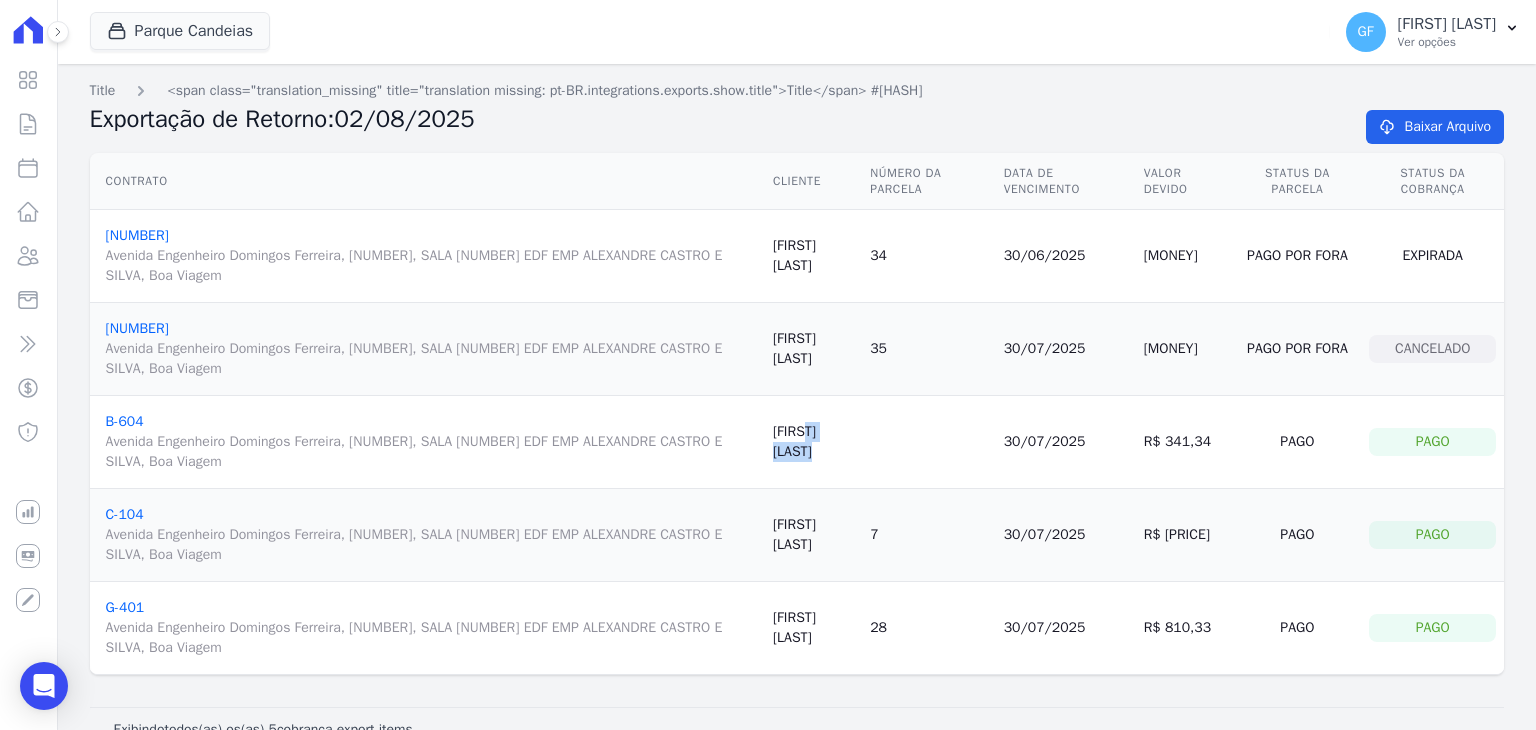 drag, startPoint x: 712, startPoint y: 435, endPoint x: 728, endPoint y: 454, distance: 24.839485 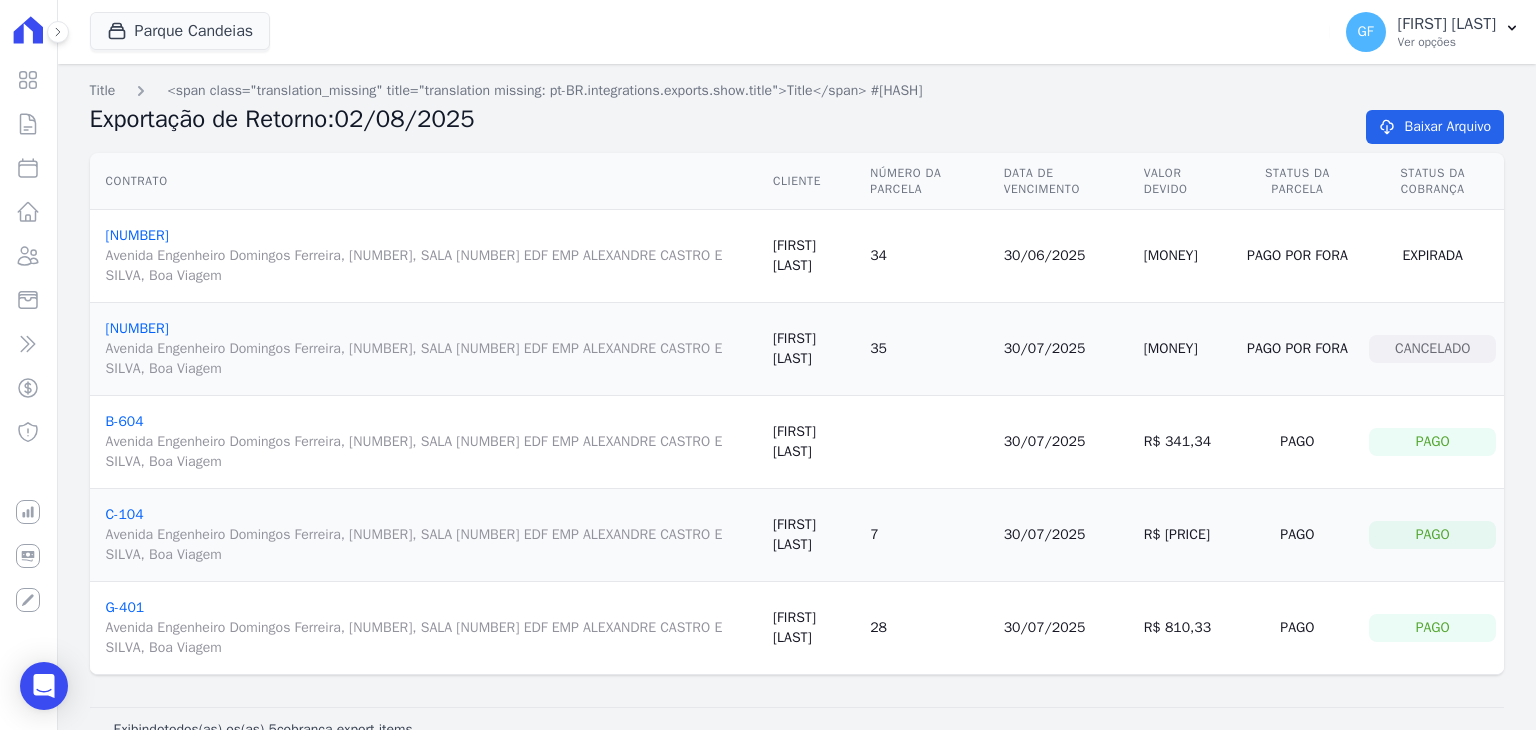 drag, startPoint x: 737, startPoint y: 465, endPoint x: 725, endPoint y: 445, distance: 23.323807 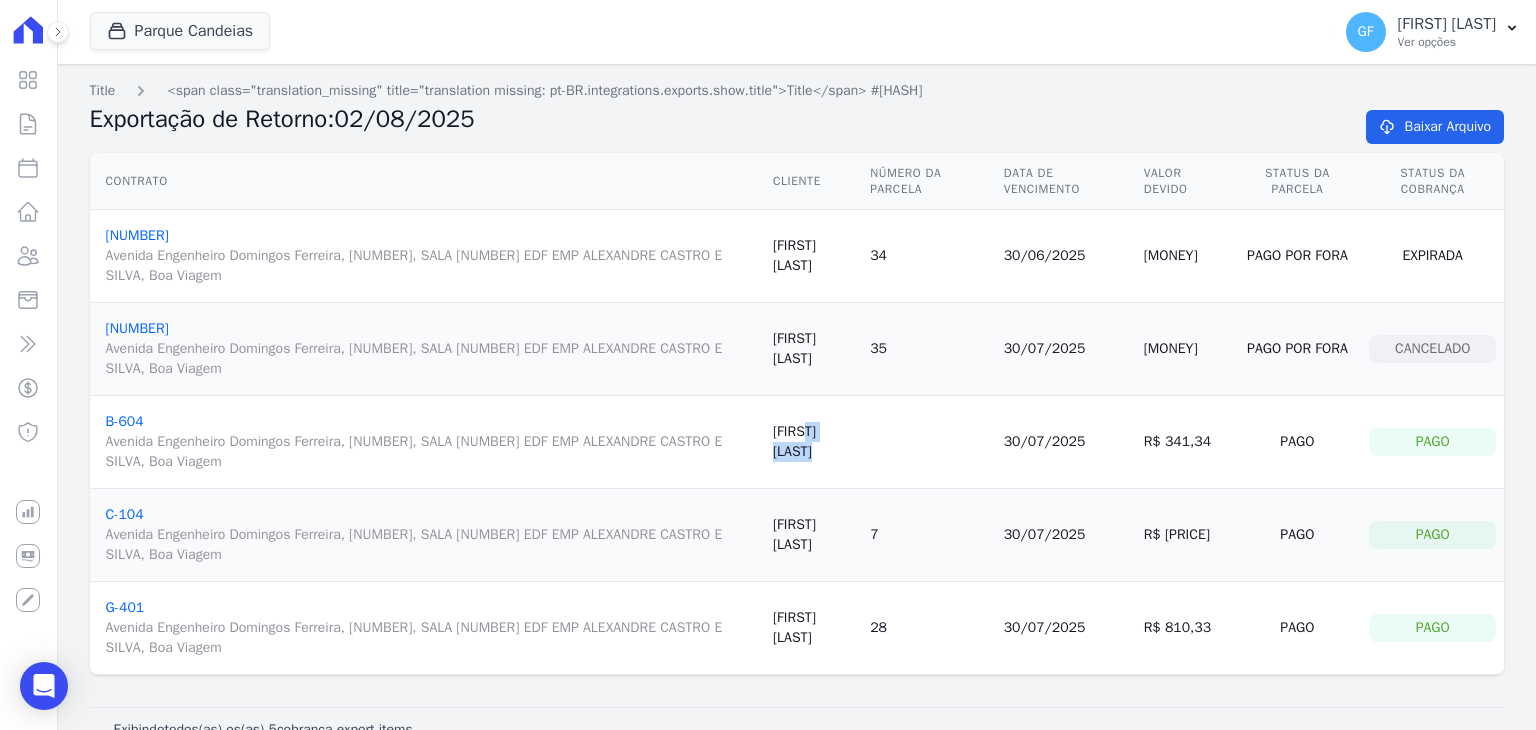 drag, startPoint x: 709, startPoint y: 428, endPoint x: 832, endPoint y: 461, distance: 127.349915 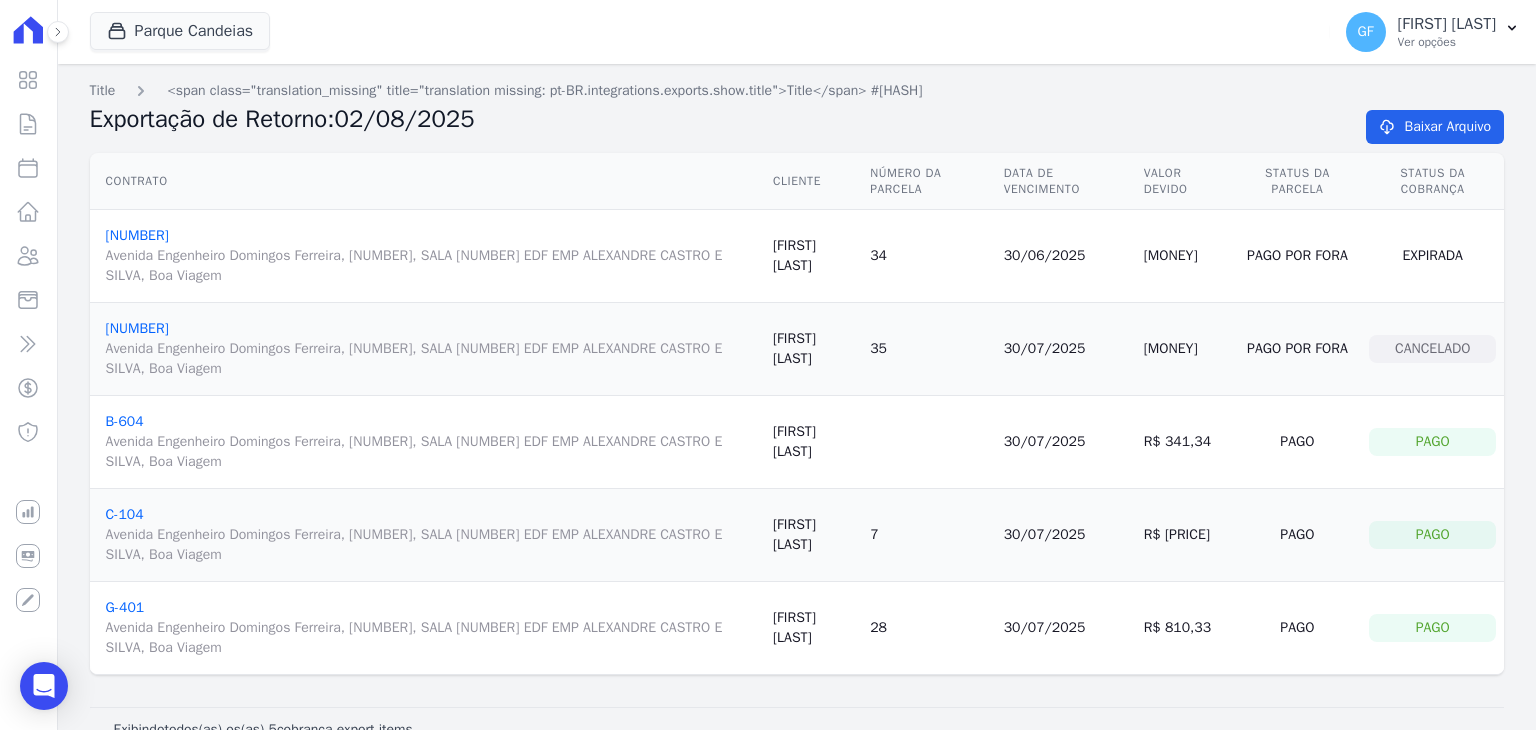 click on "30/07/2025" at bounding box center (1066, 442) 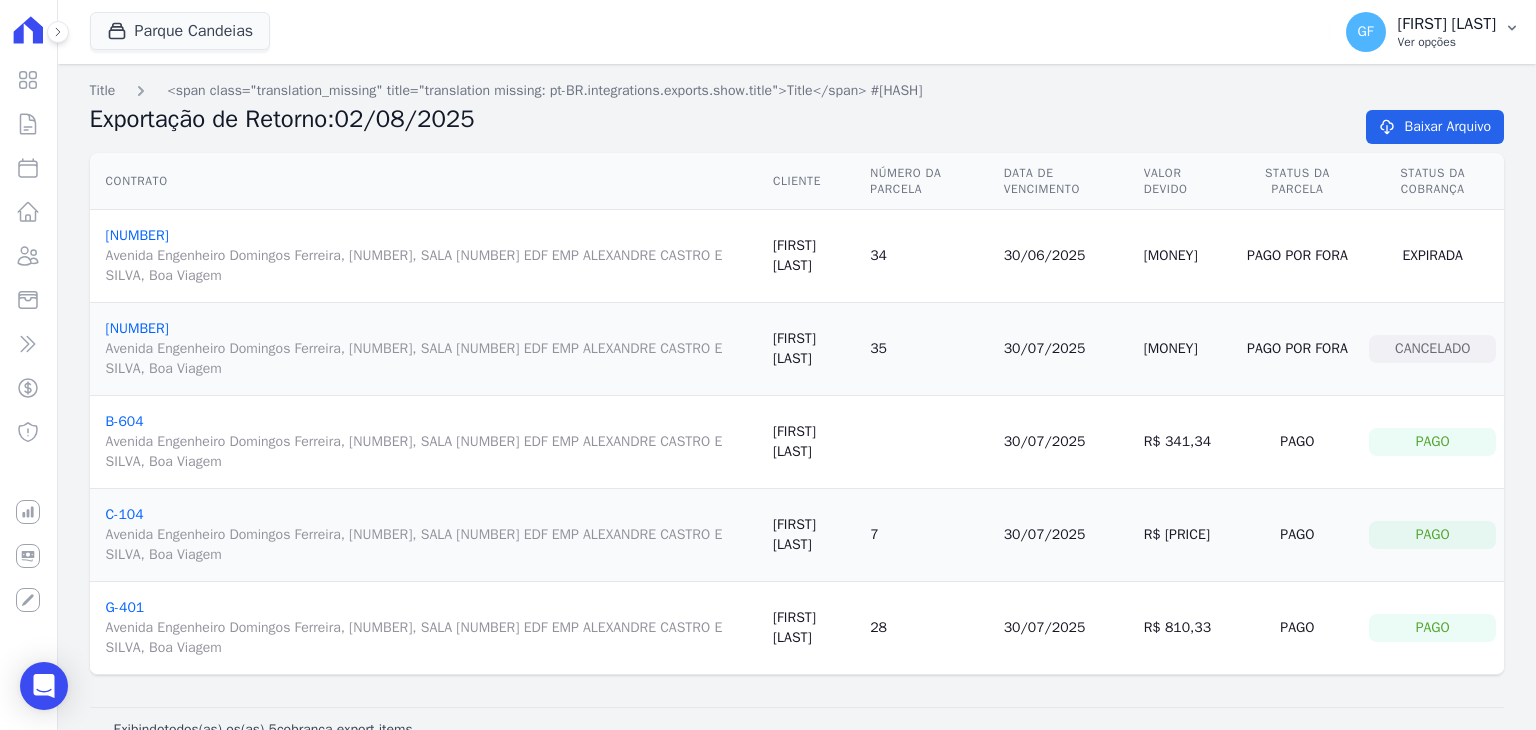 click on "Ver opções" at bounding box center [1447, 42] 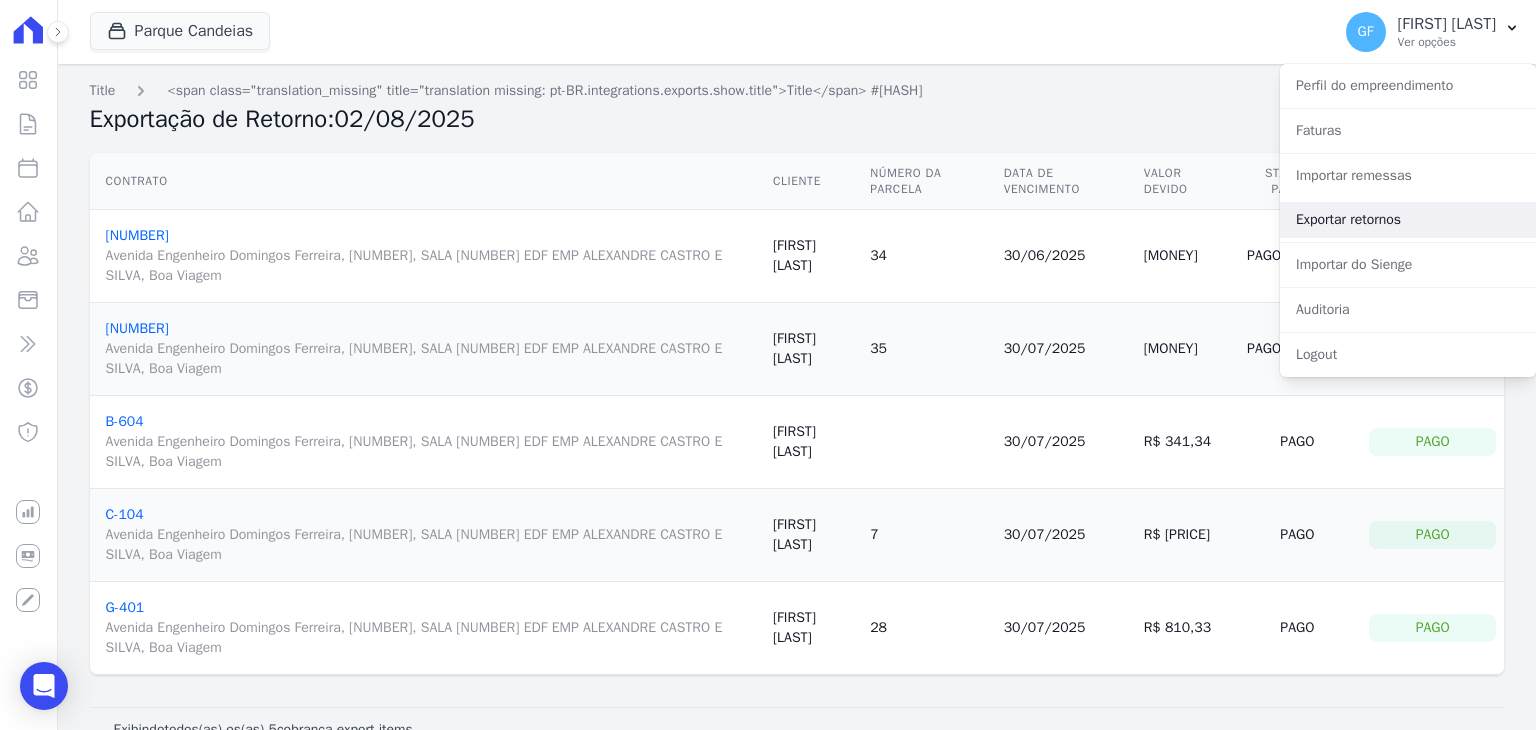 click on "Exportar retornos" at bounding box center [1408, 220] 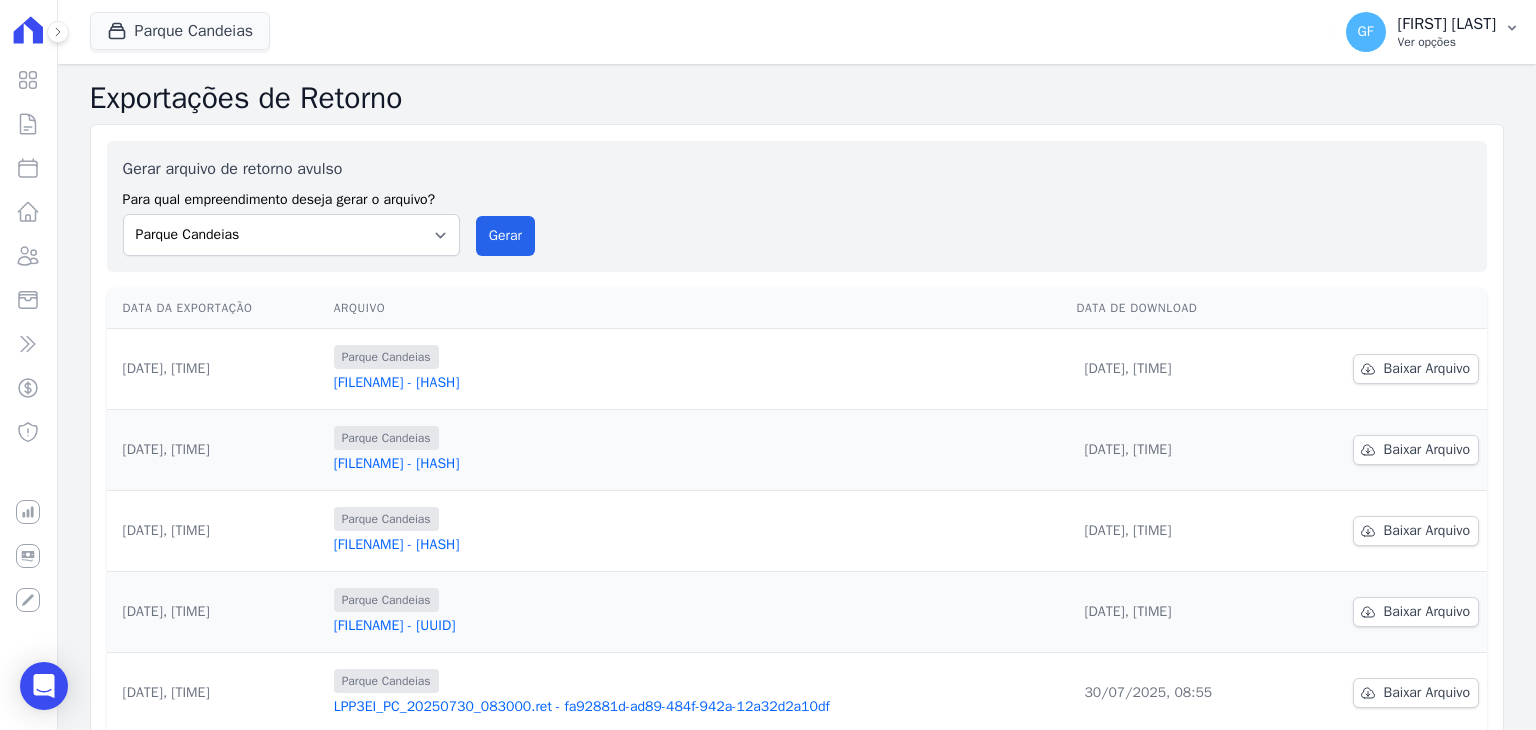 click on "Ver opções" at bounding box center [1447, 42] 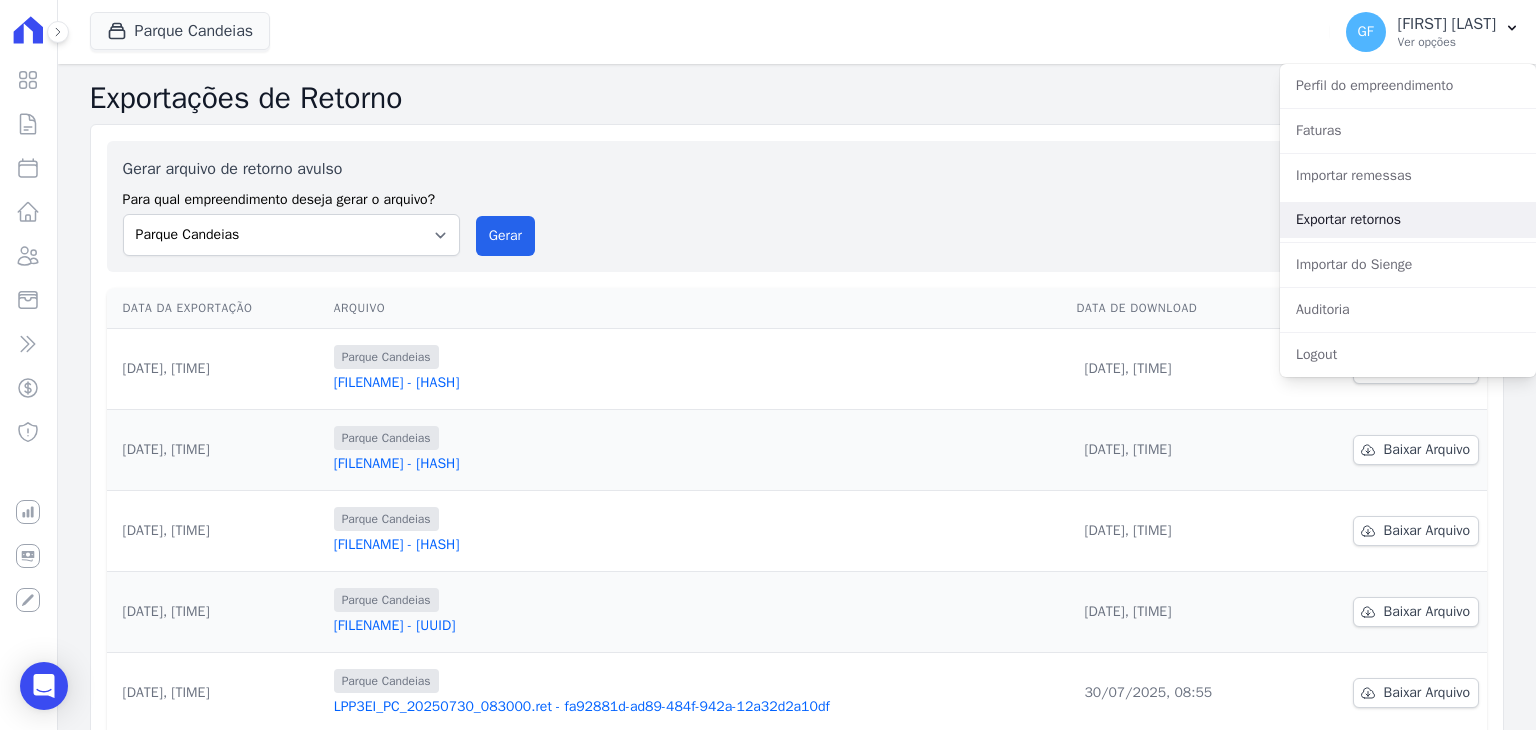 click on "Exportar retornos" at bounding box center (1408, 220) 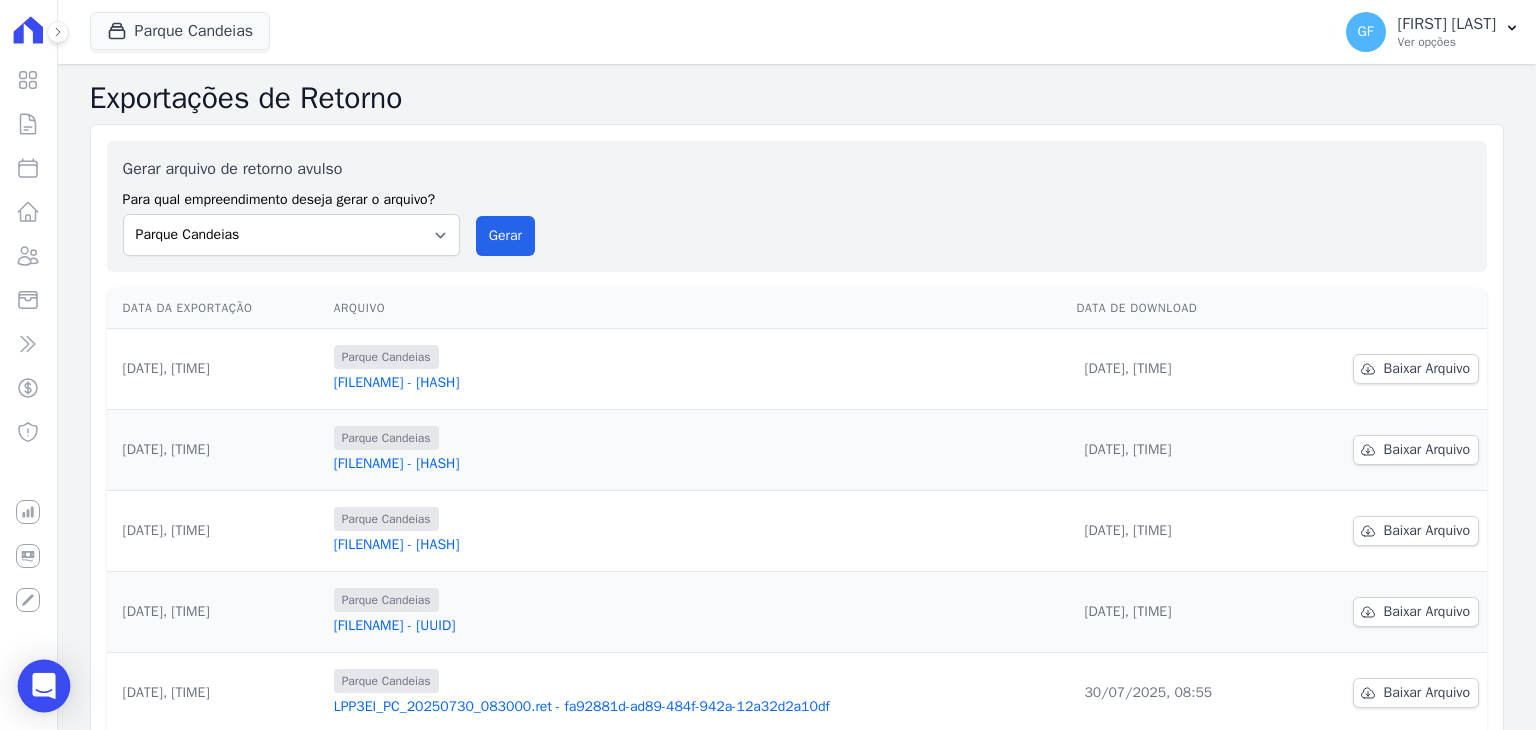 click at bounding box center [44, 686] 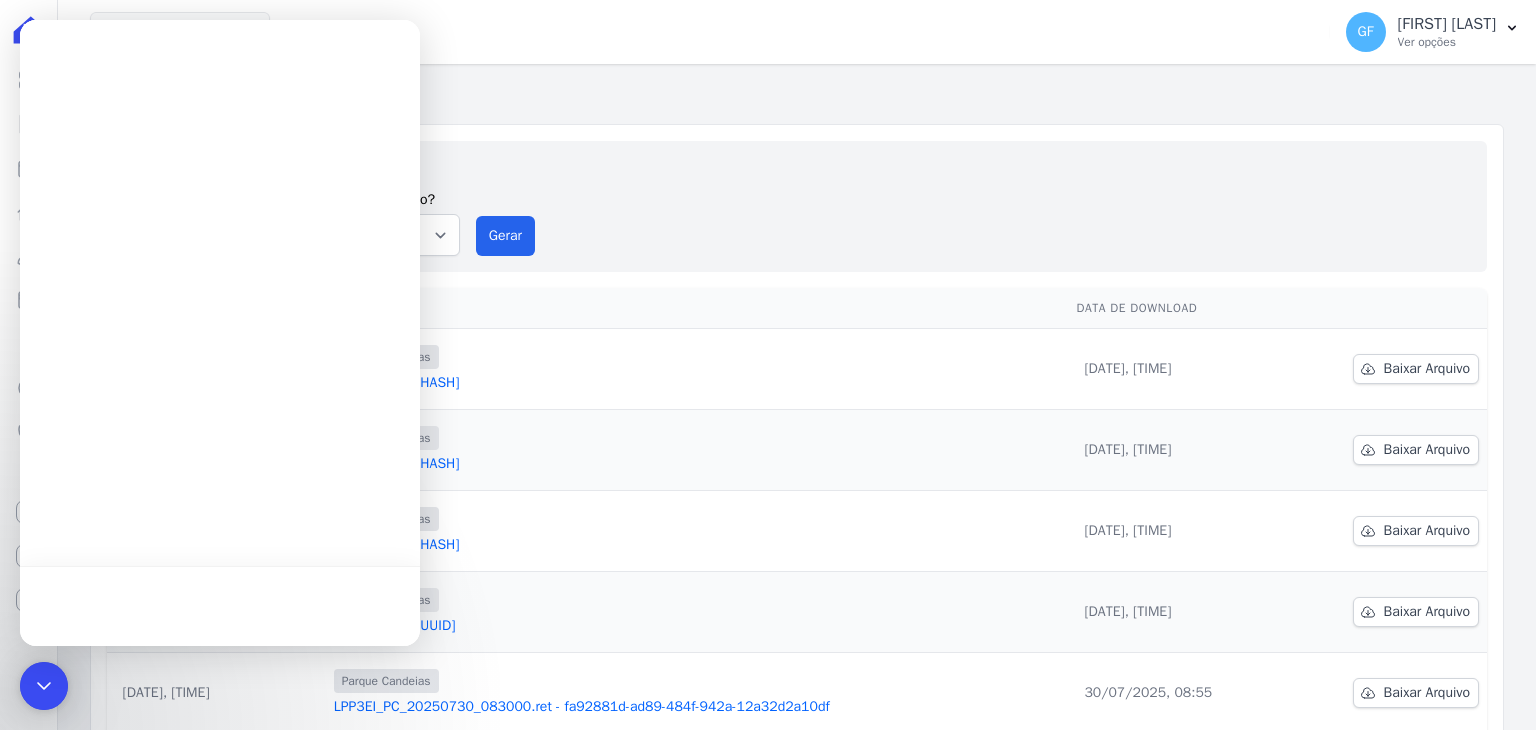 scroll, scrollTop: 0, scrollLeft: 0, axis: both 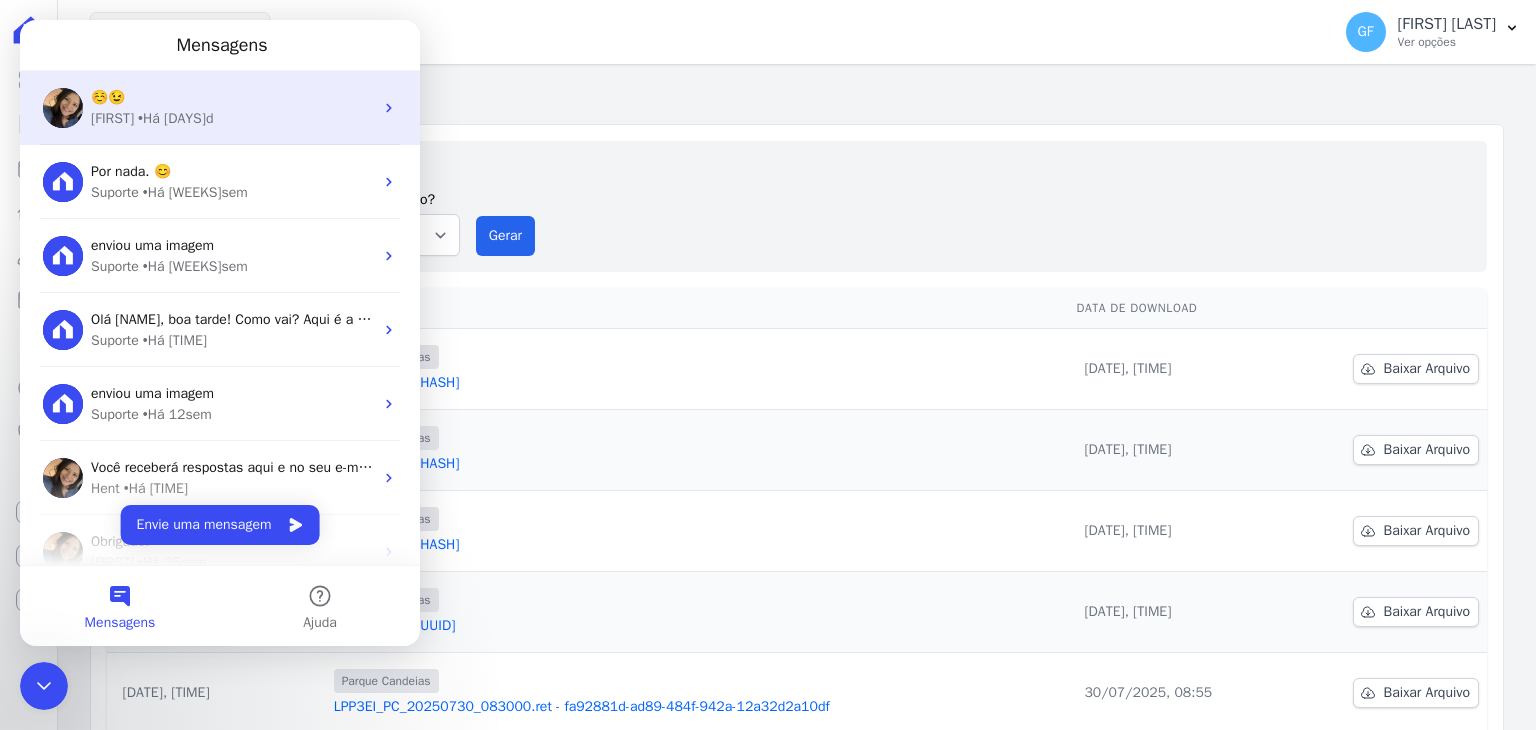 click on "☺️😉" at bounding box center (232, 97) 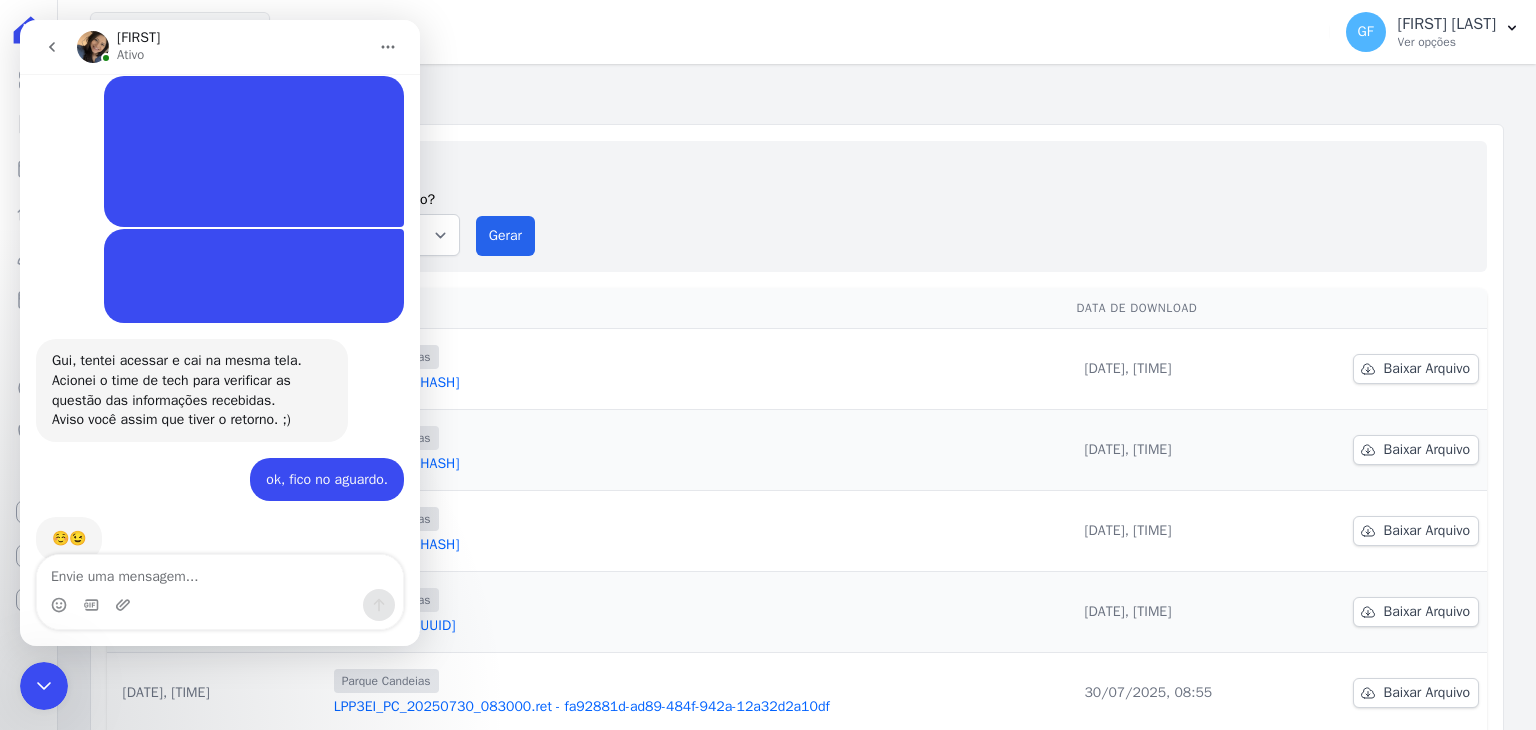 scroll, scrollTop: 16038, scrollLeft: 0, axis: vertical 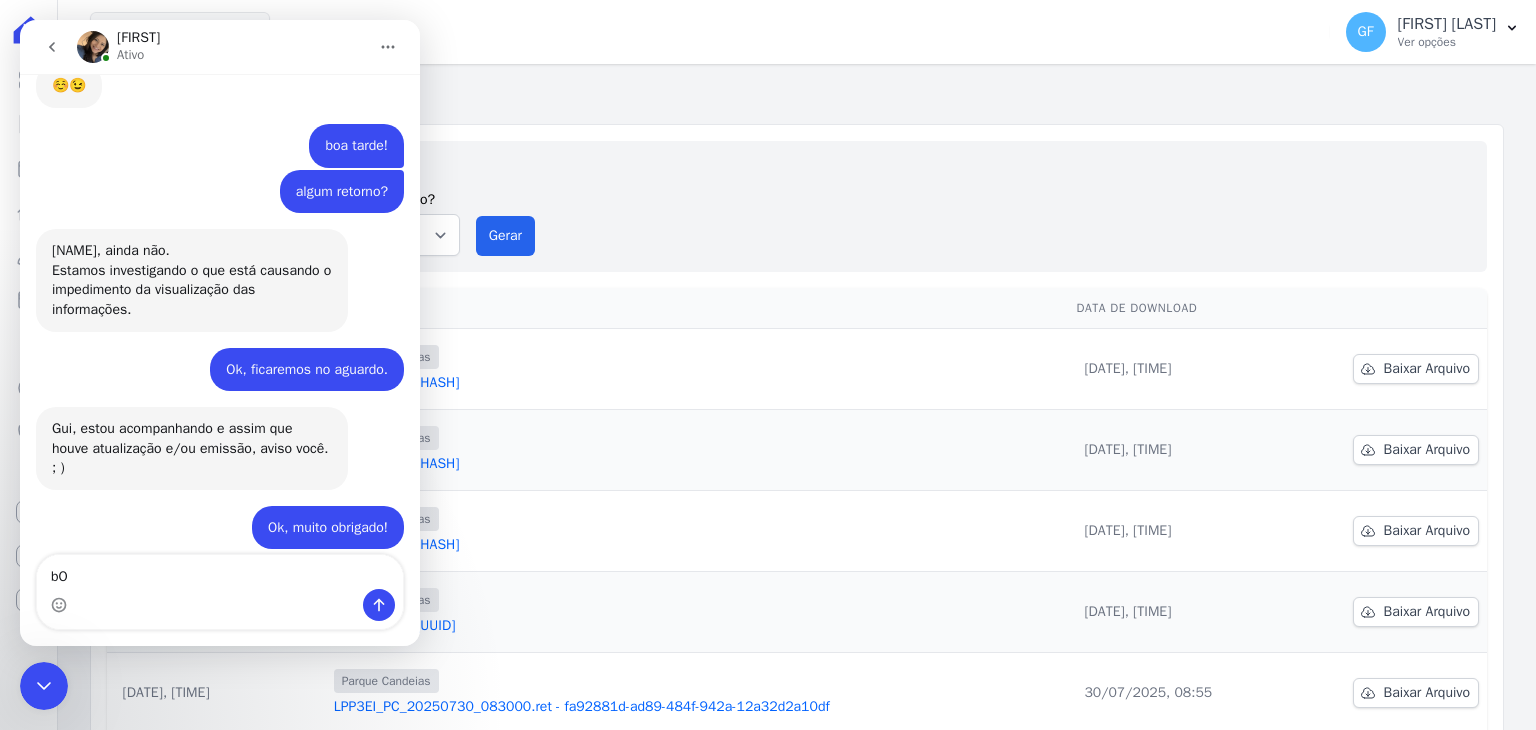 type on "b" 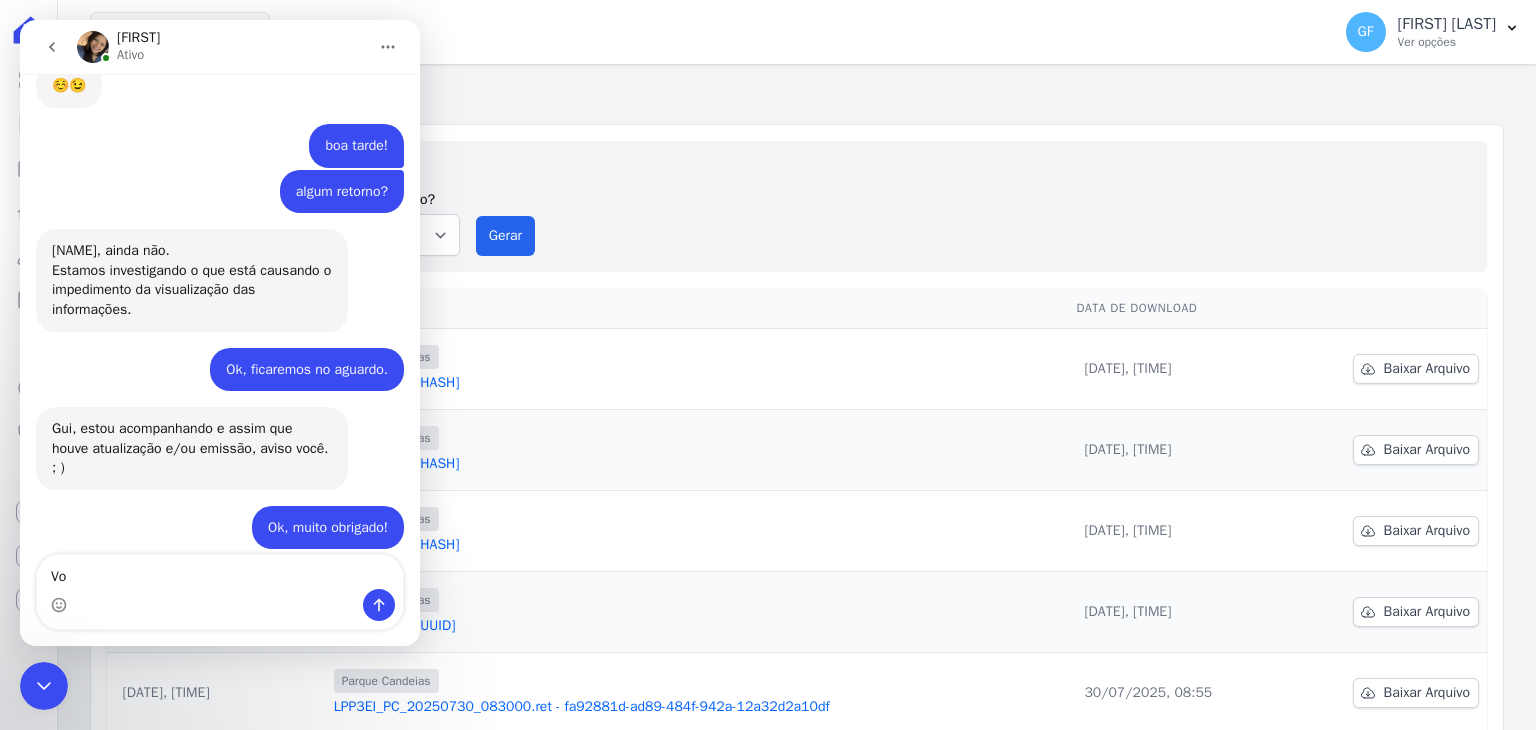 type on "V" 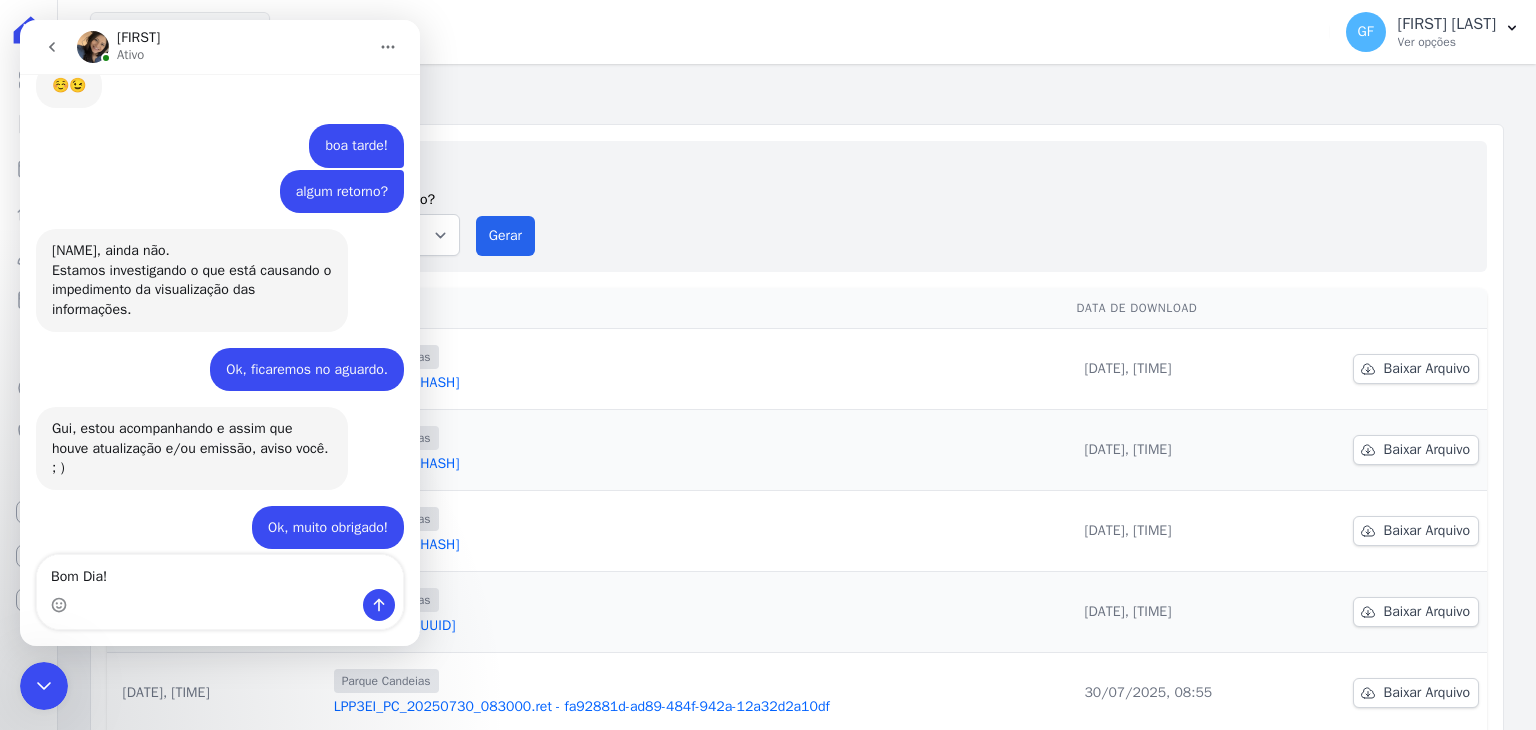 type on "Bom Dia!" 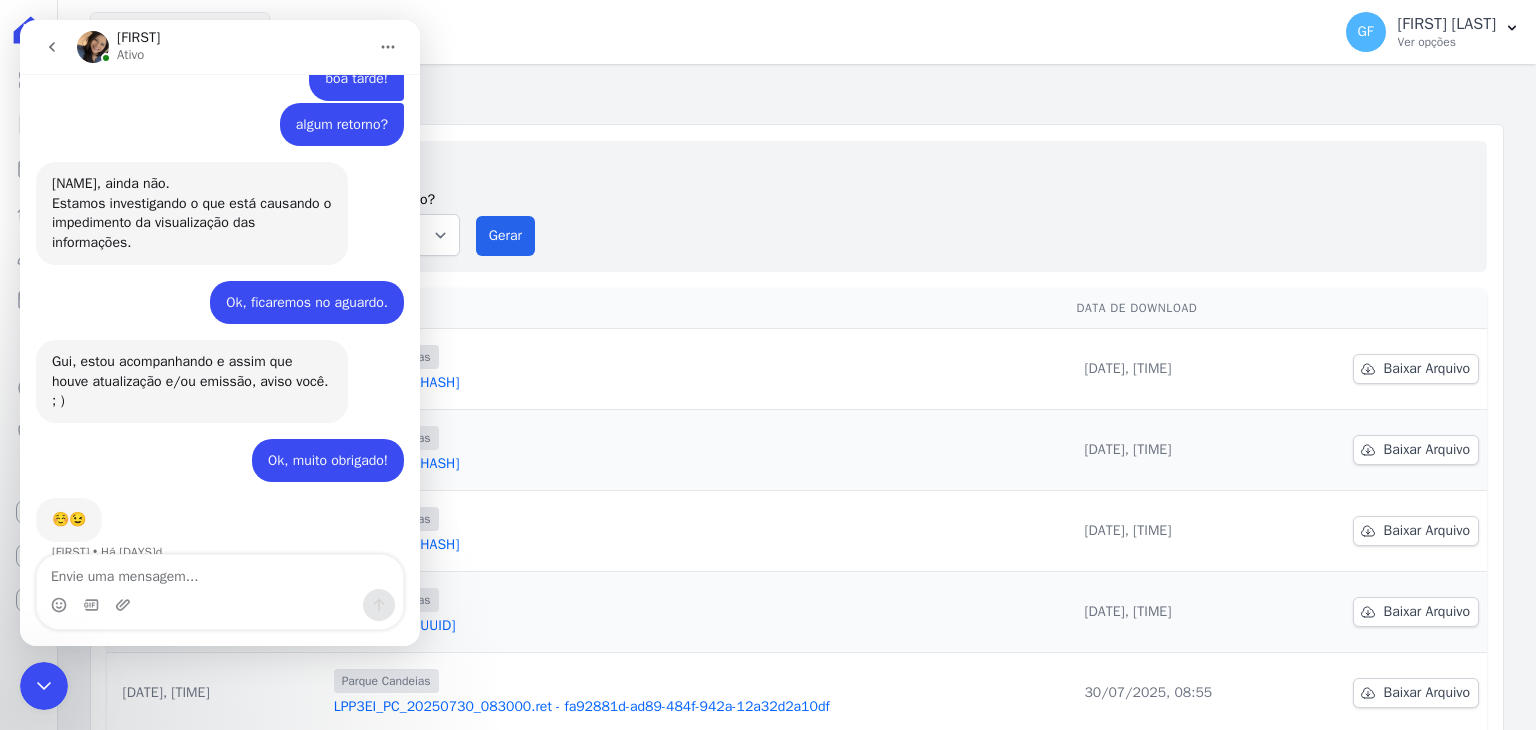 scroll, scrollTop: 16124, scrollLeft: 0, axis: vertical 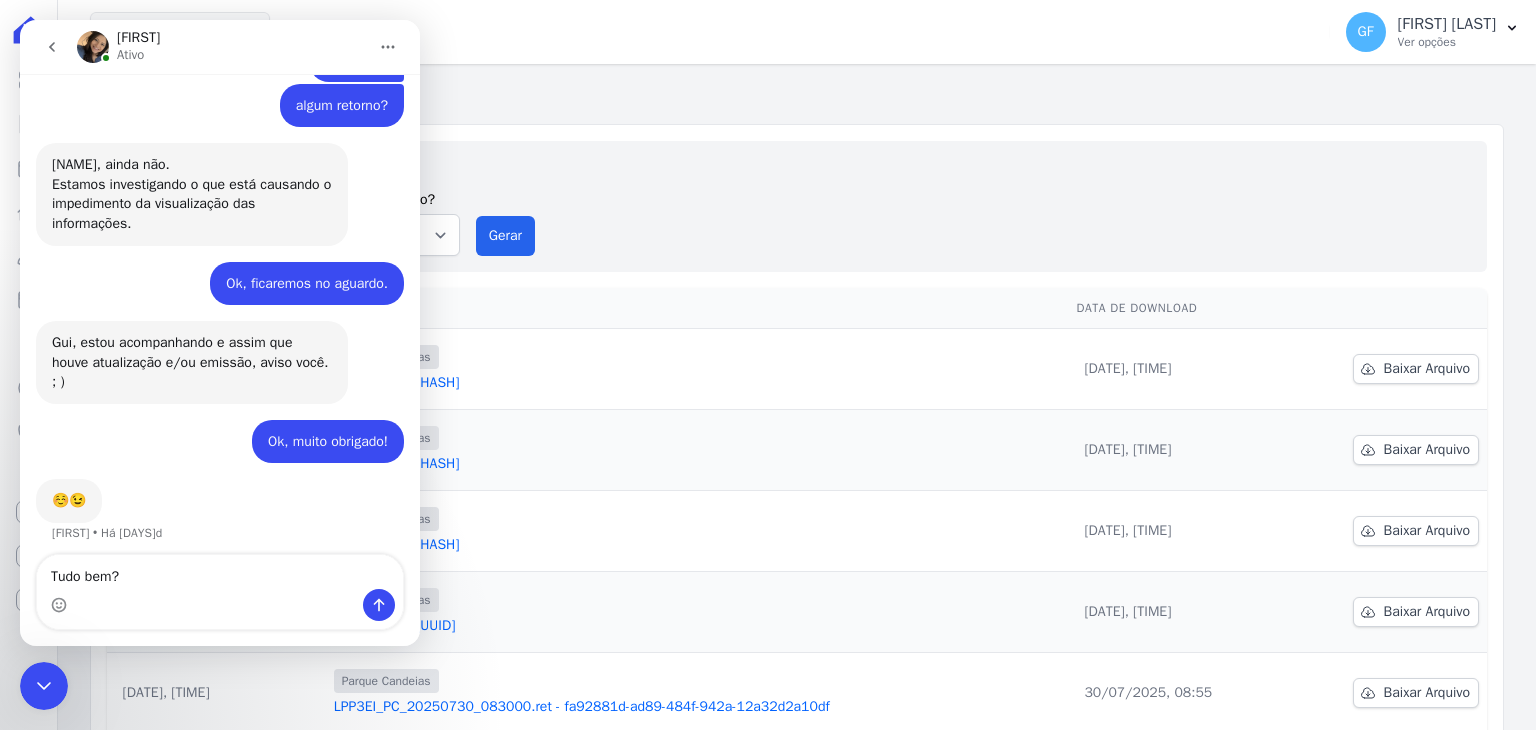 type on "Tudo bem?" 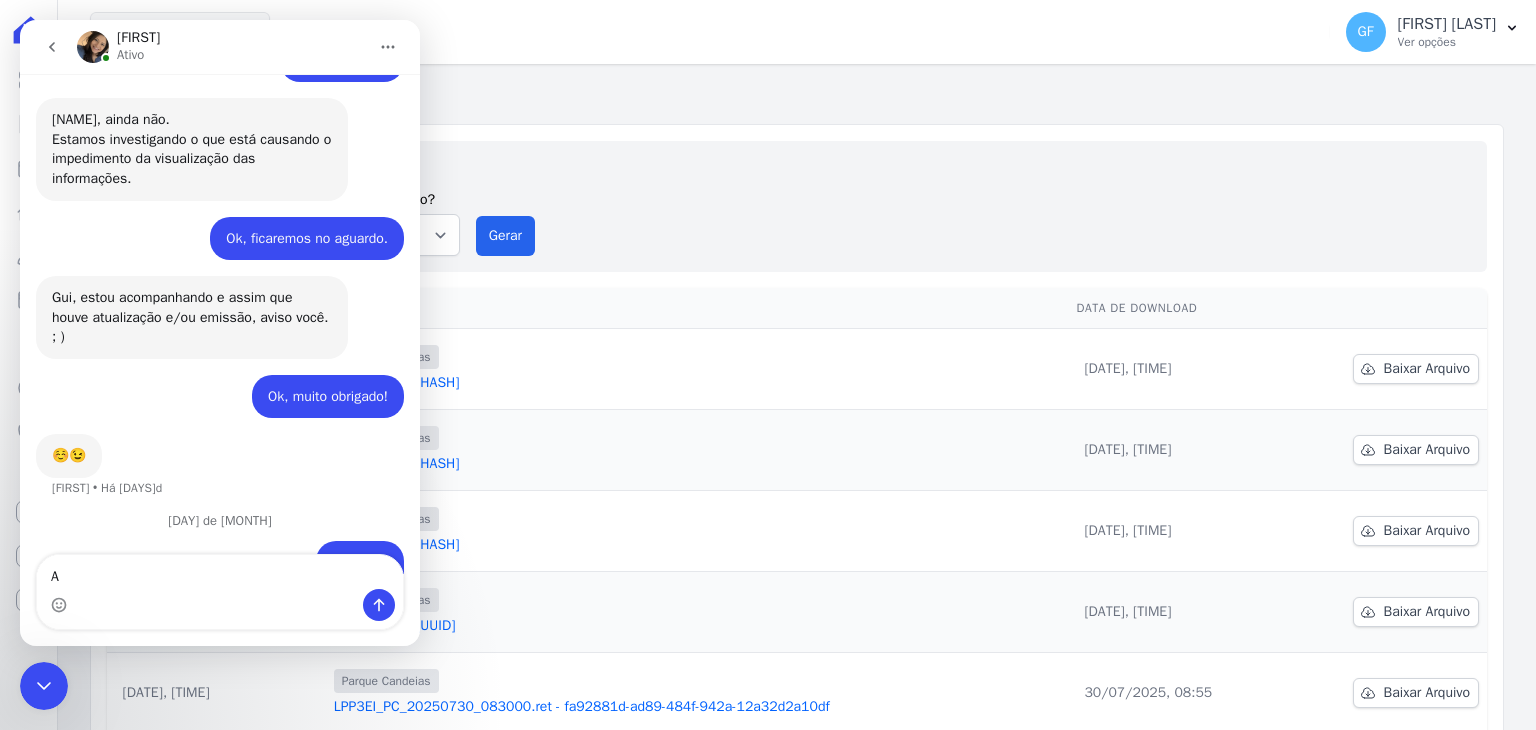 scroll, scrollTop: 16170, scrollLeft: 0, axis: vertical 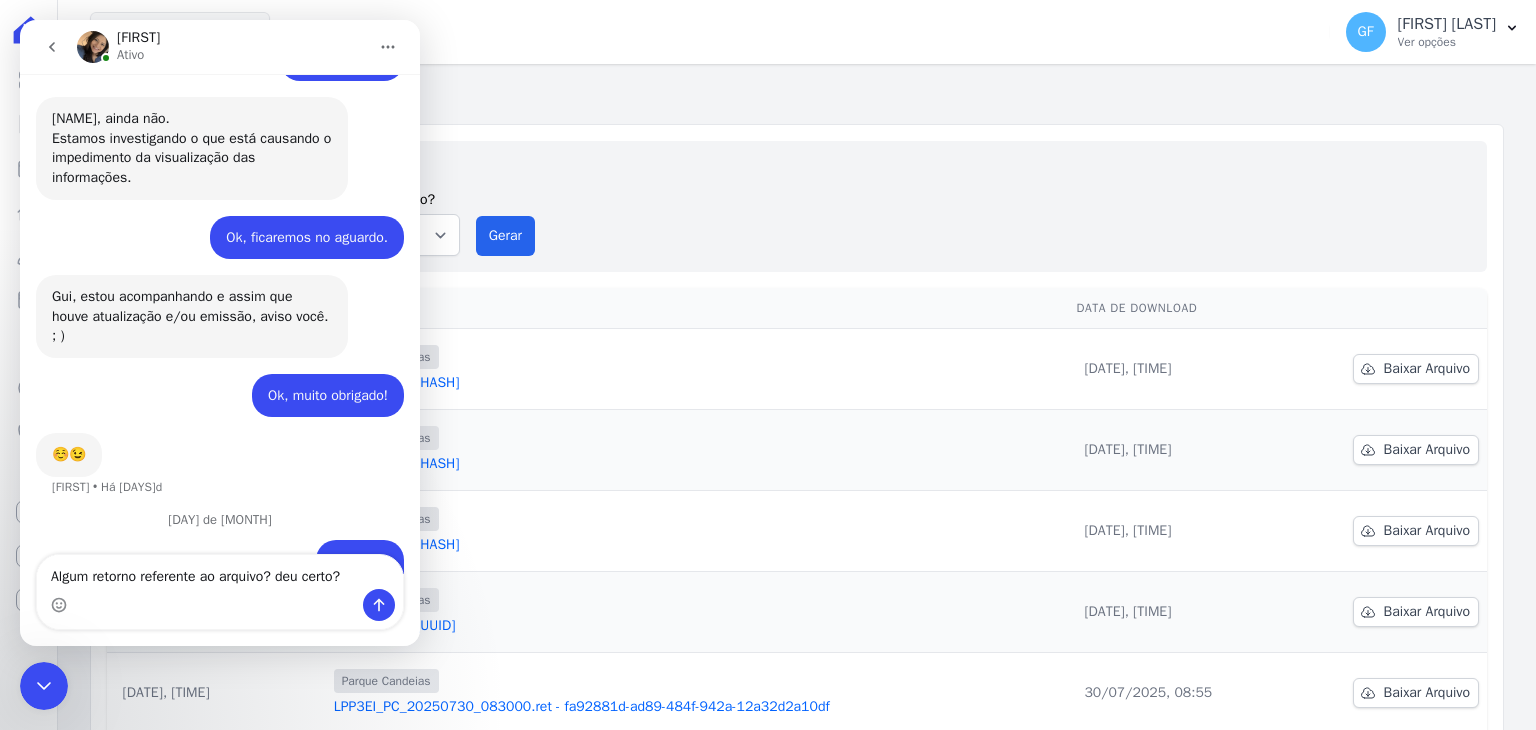 type on "Algum retorno referente ao arquivo? deu certo?" 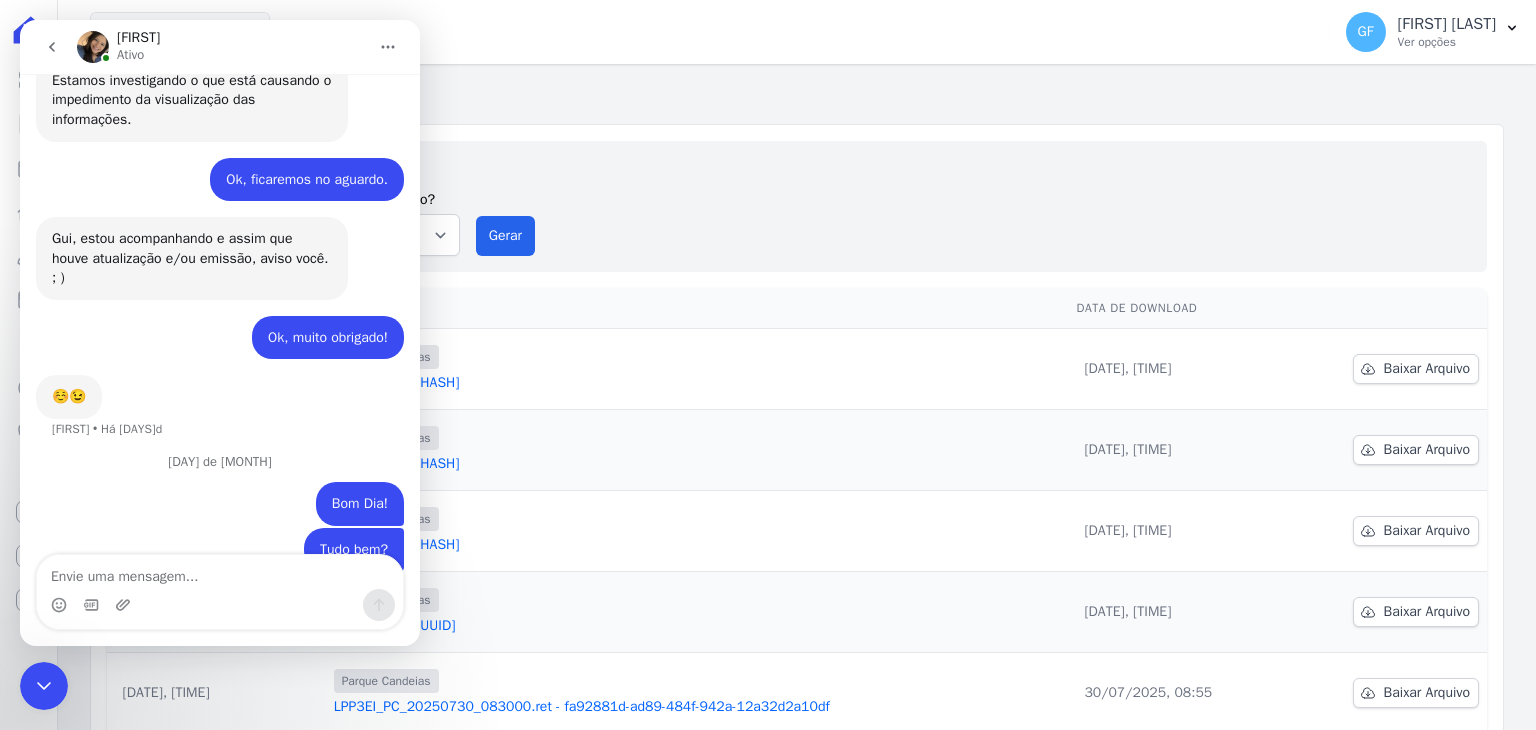 scroll, scrollTop: 16236, scrollLeft: 0, axis: vertical 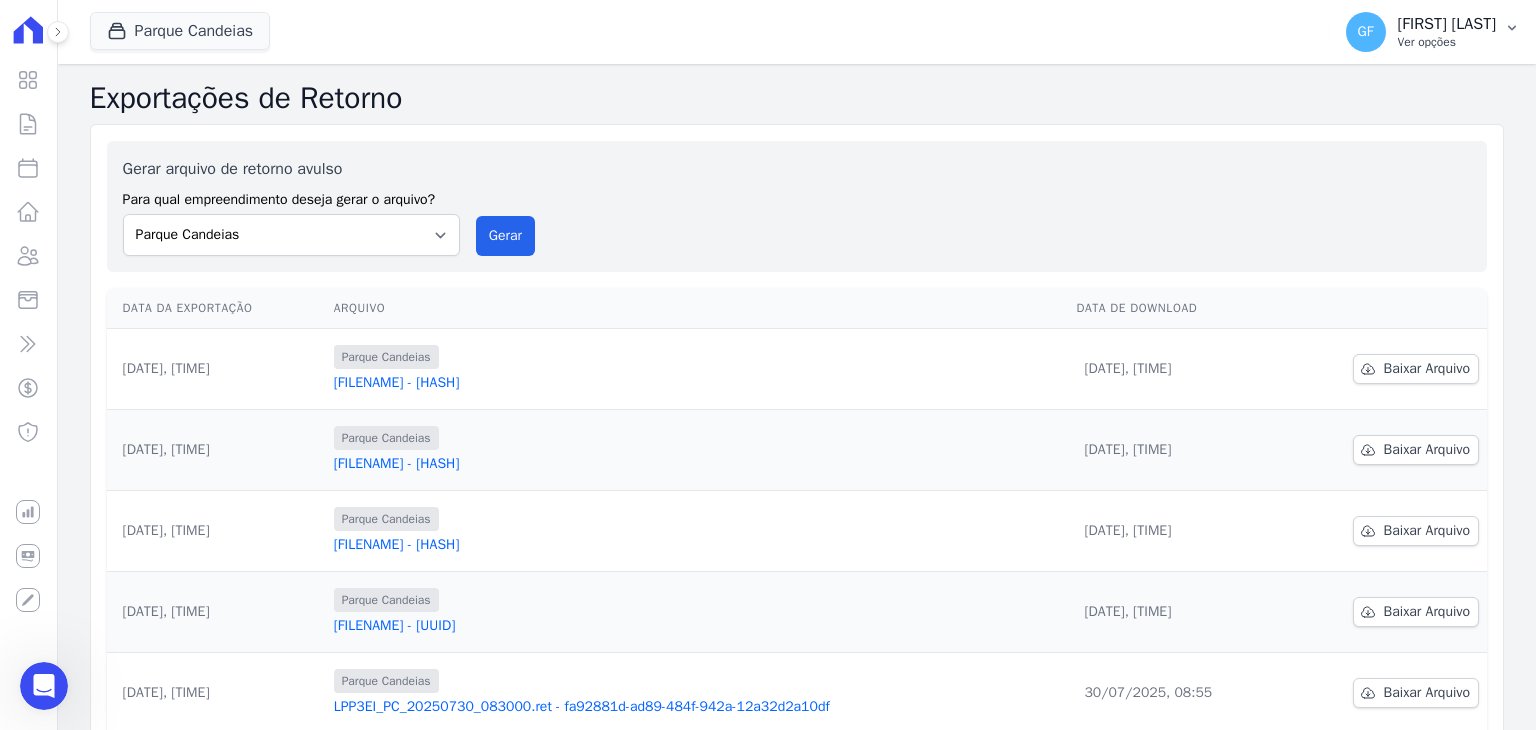 click on "Ver opções" at bounding box center [1447, 42] 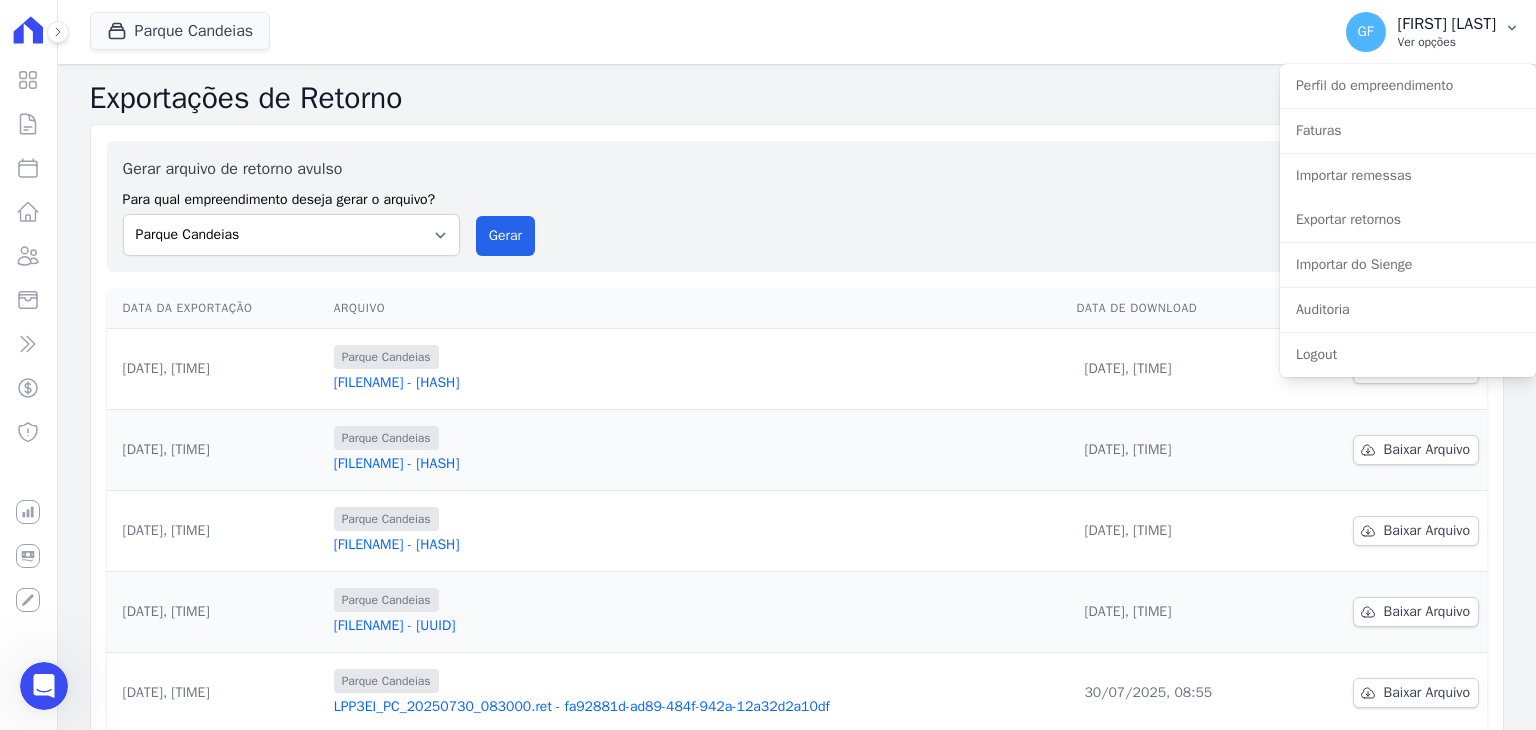 scroll, scrollTop: 16235, scrollLeft: 0, axis: vertical 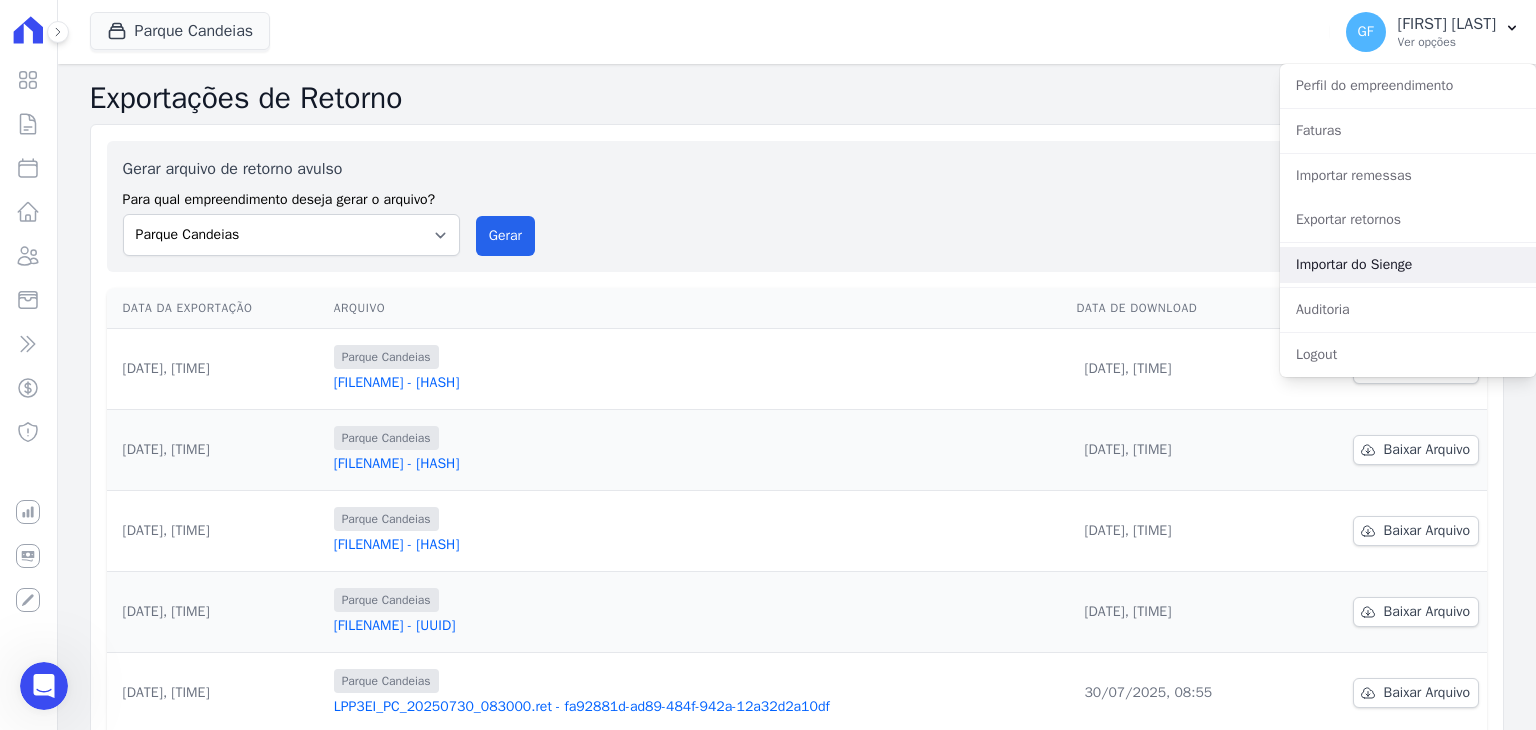 click on "Importar do Sienge" at bounding box center (1408, 265) 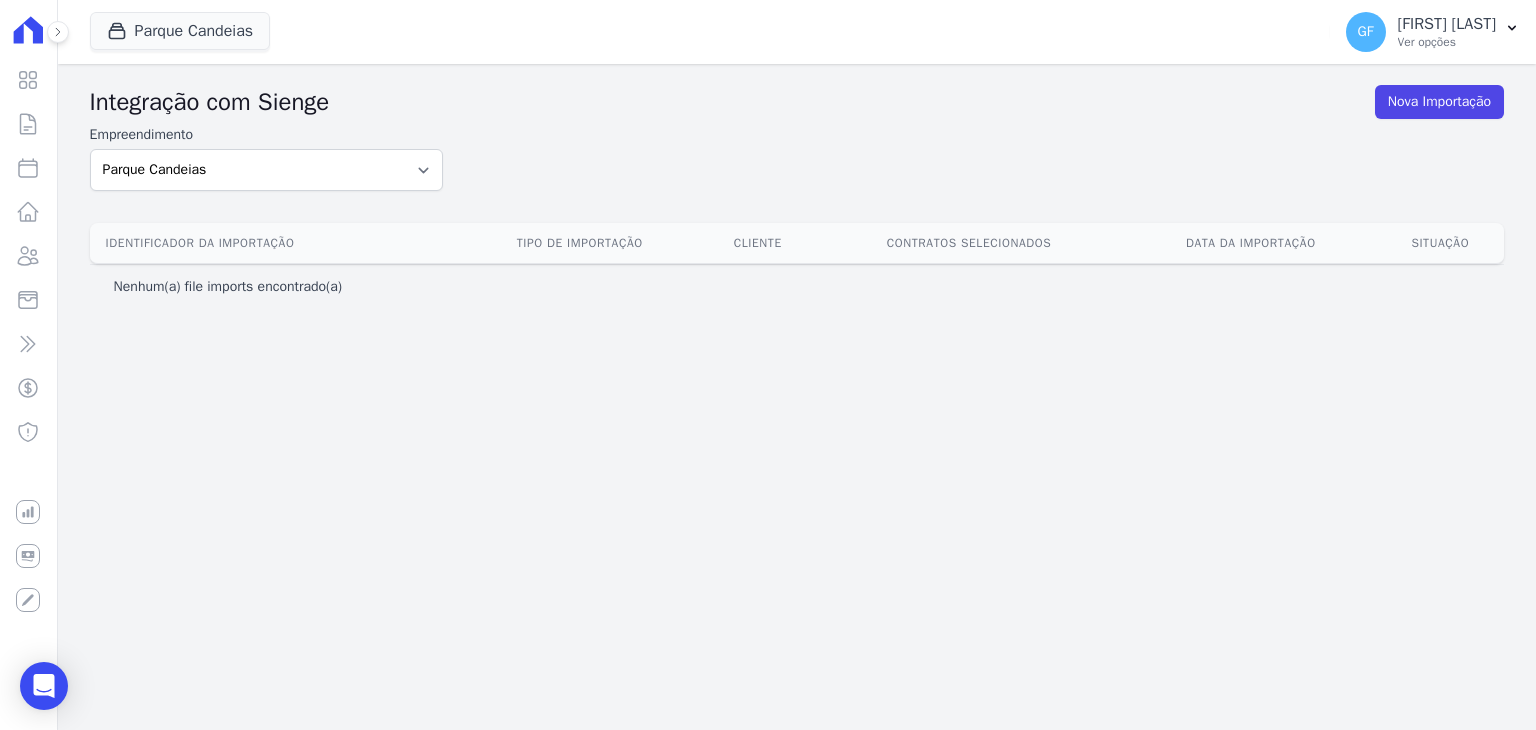 click on "GF
Guilherme Farias
Ver opções
Perfil do empreendimento
Faturas
Importar remessas
Exportar retornos
Importar do Sienge
Auditoria
Logout" at bounding box center (1433, 32) 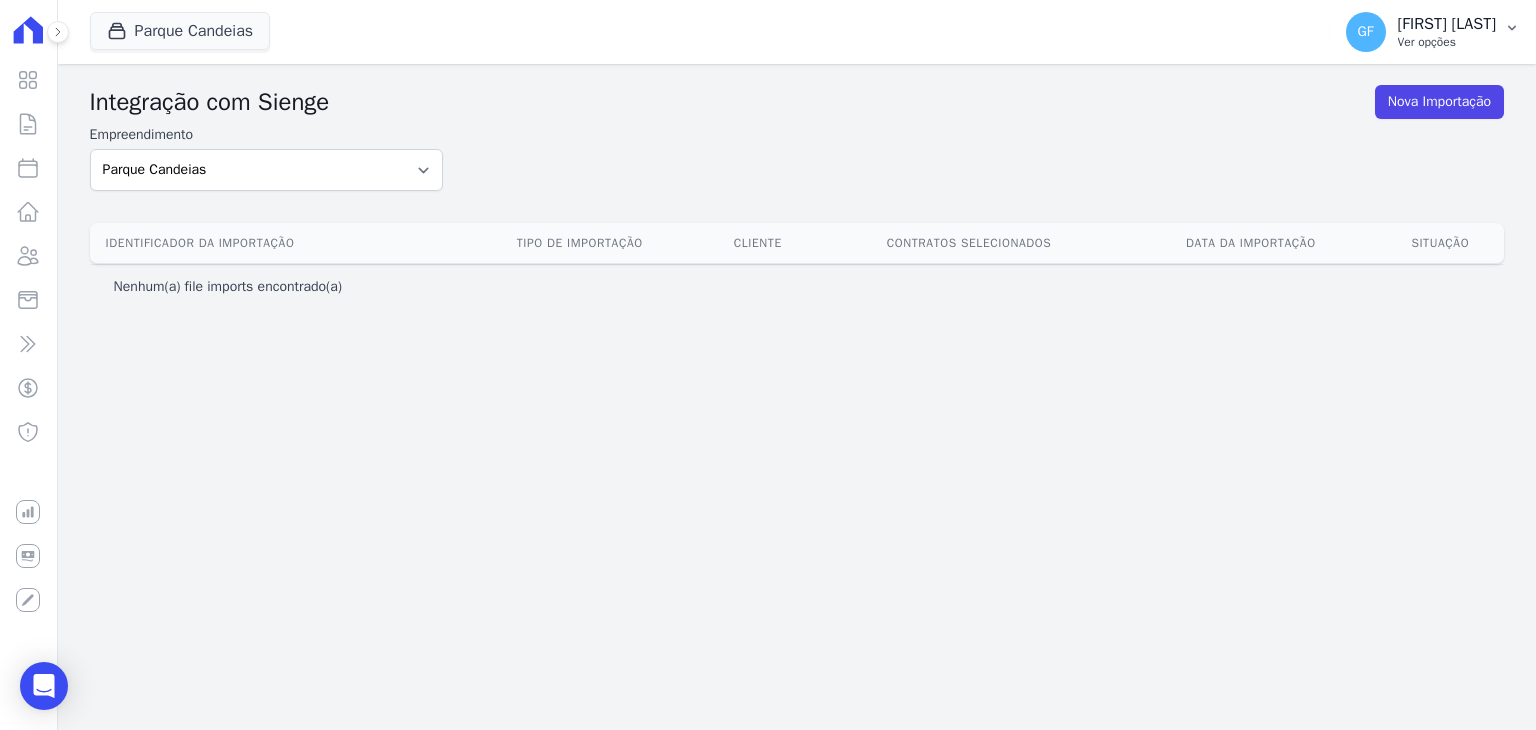 click on "[FIRST] [LAST]" at bounding box center [1447, 24] 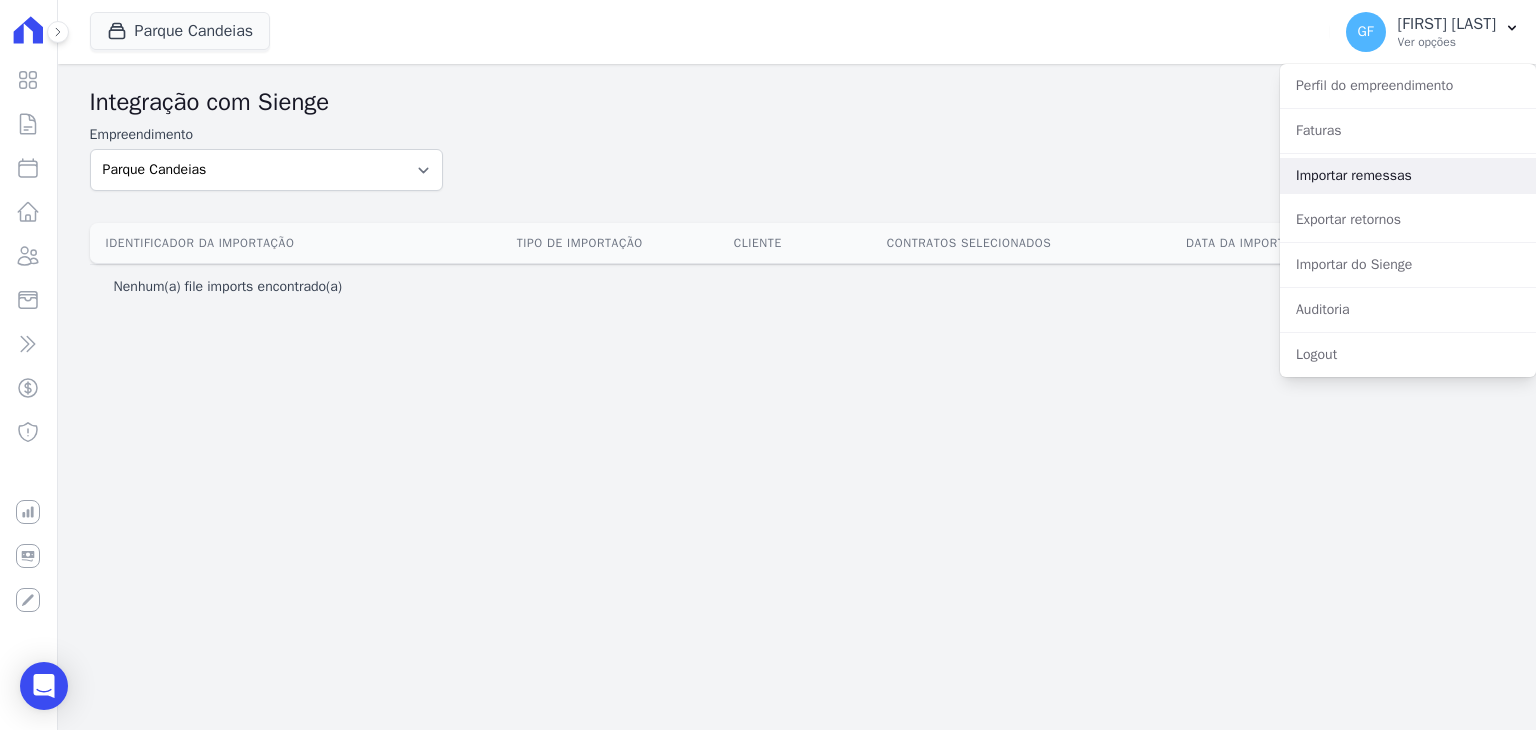 click on "Importar remessas" at bounding box center (1408, 176) 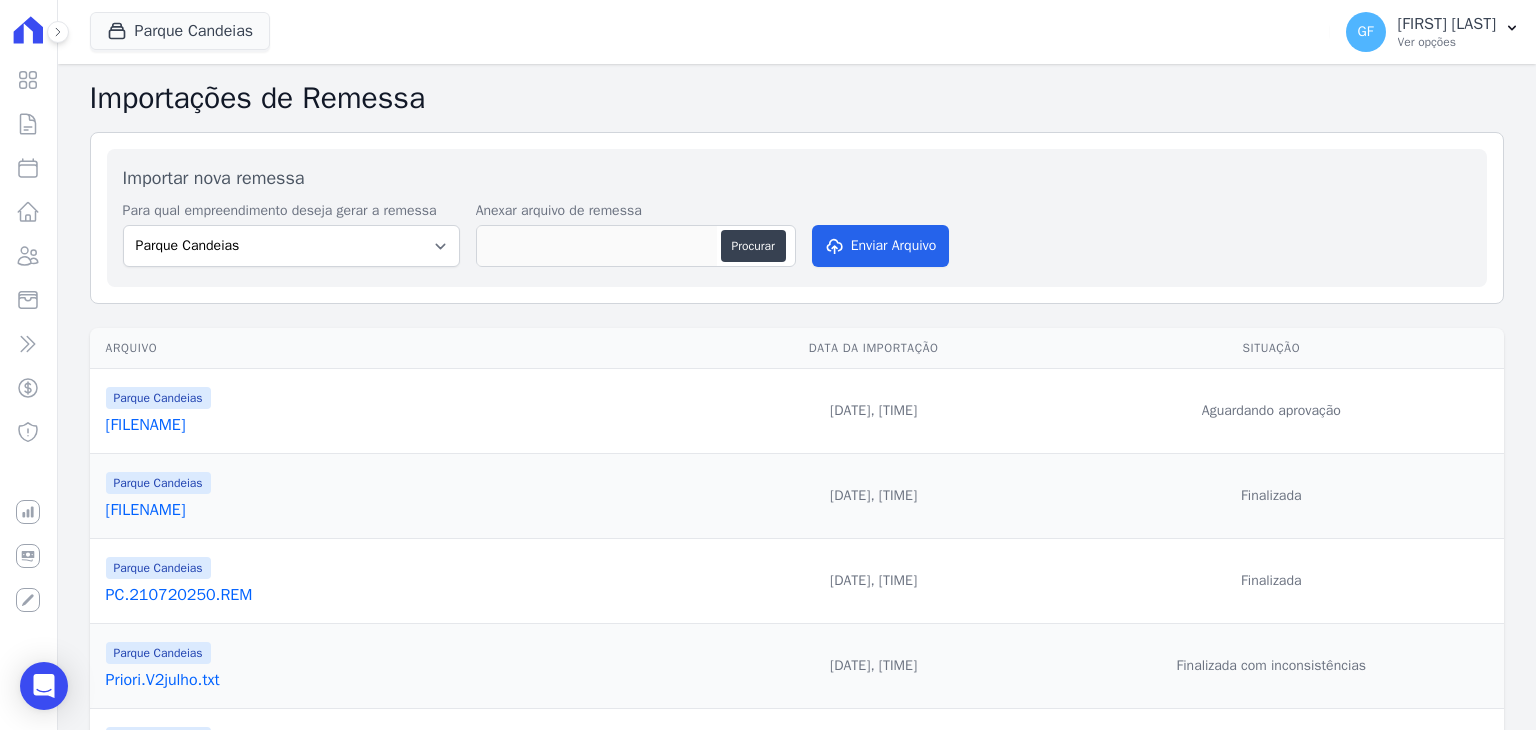 click on "[FILENAME]" at bounding box center (403, 425) 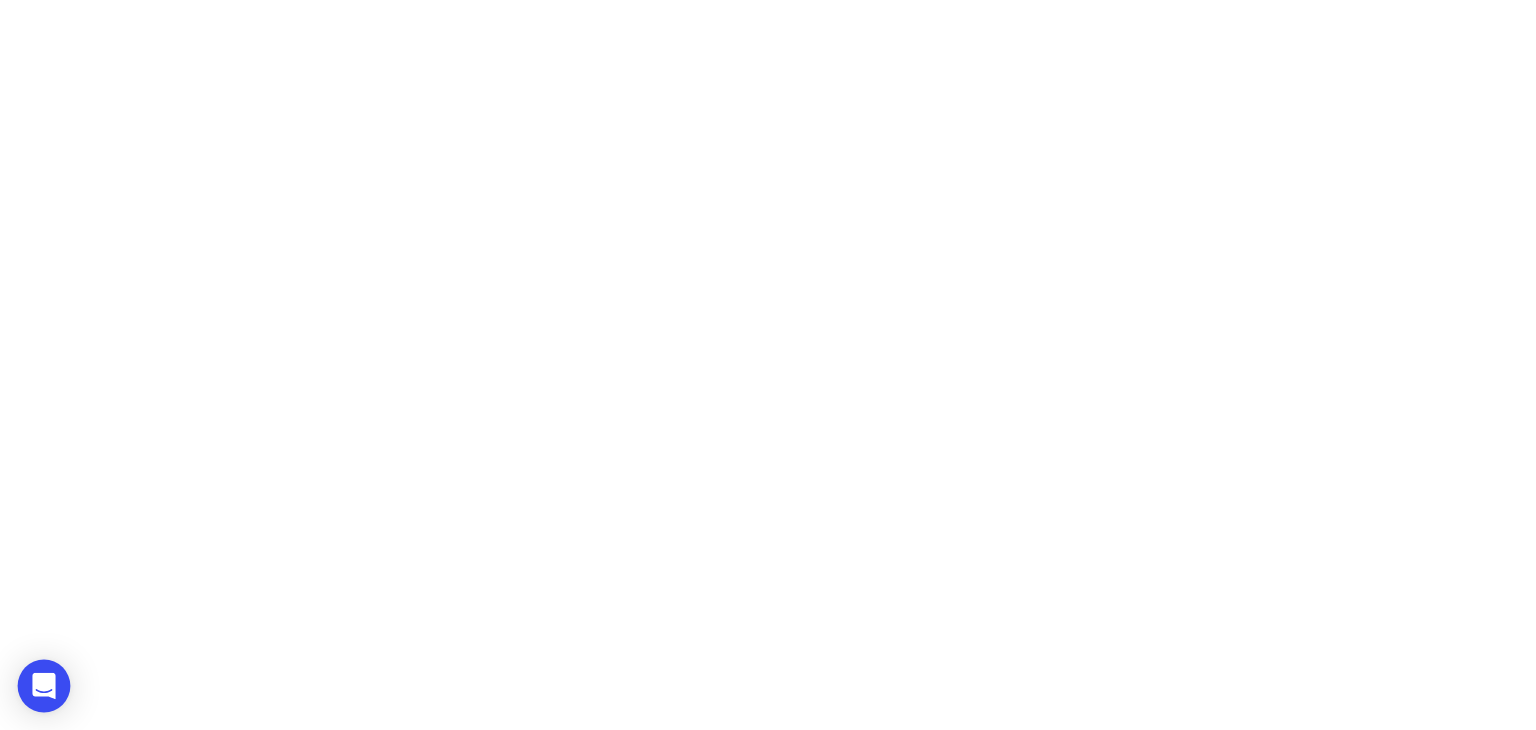 click 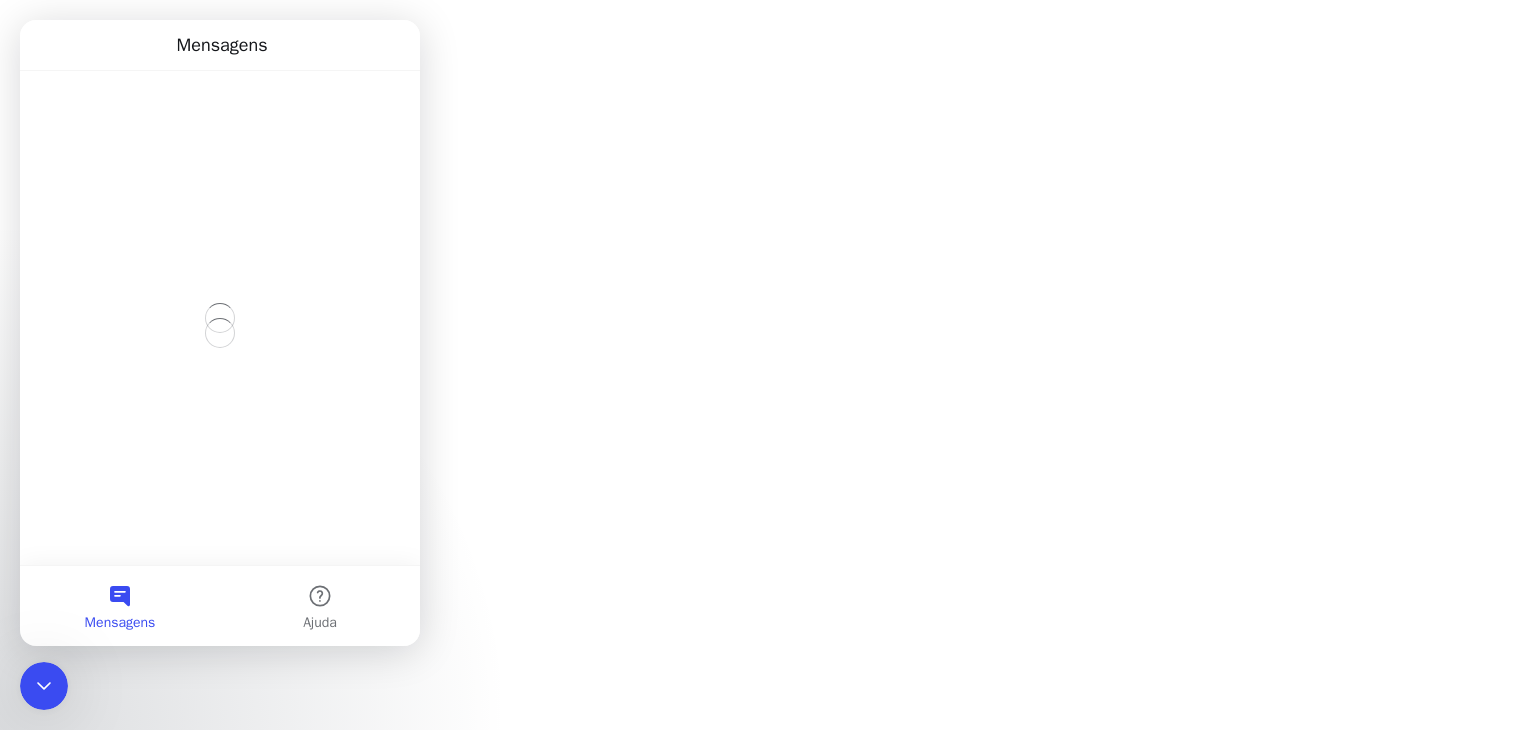 scroll, scrollTop: 0, scrollLeft: 0, axis: both 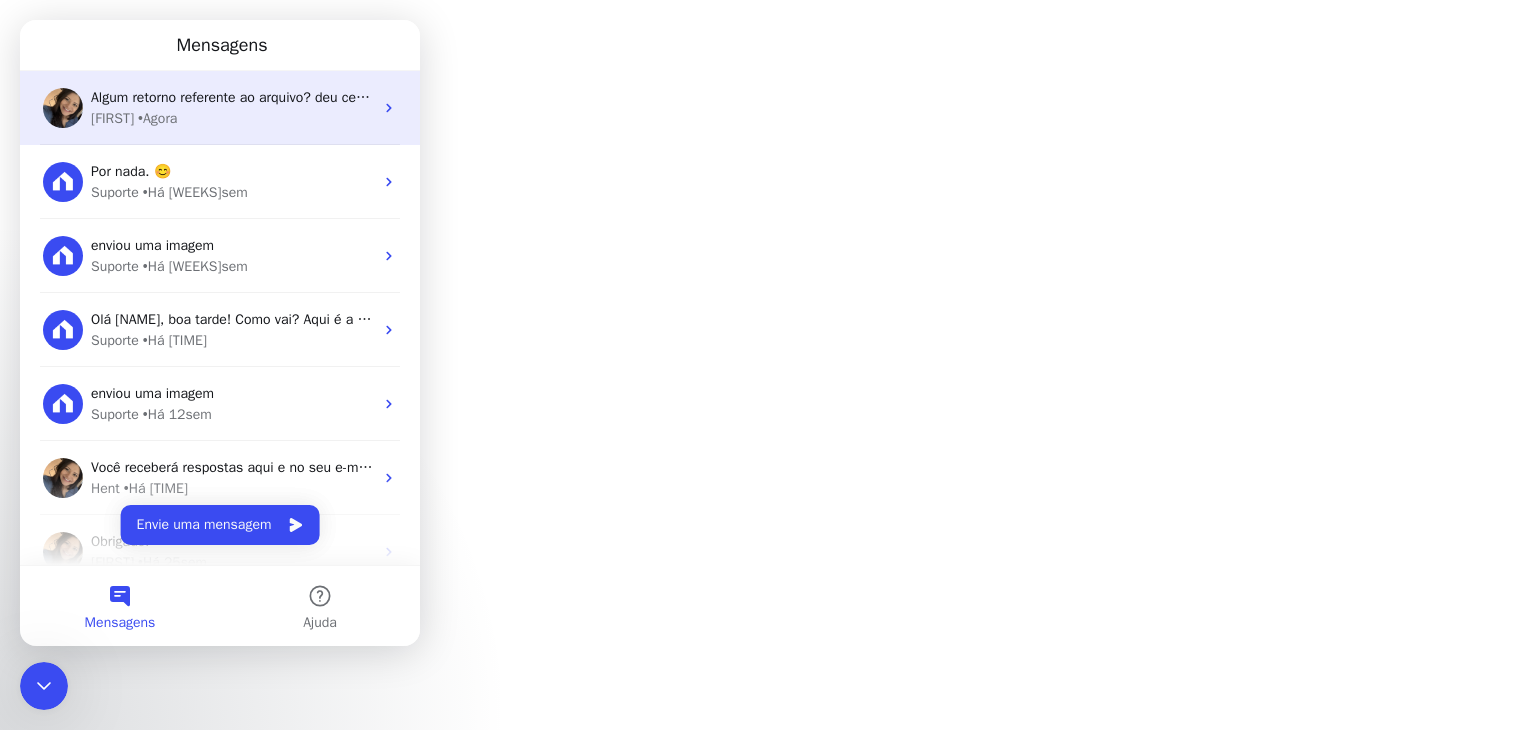 click on "[FIRST]" at bounding box center [112, 118] 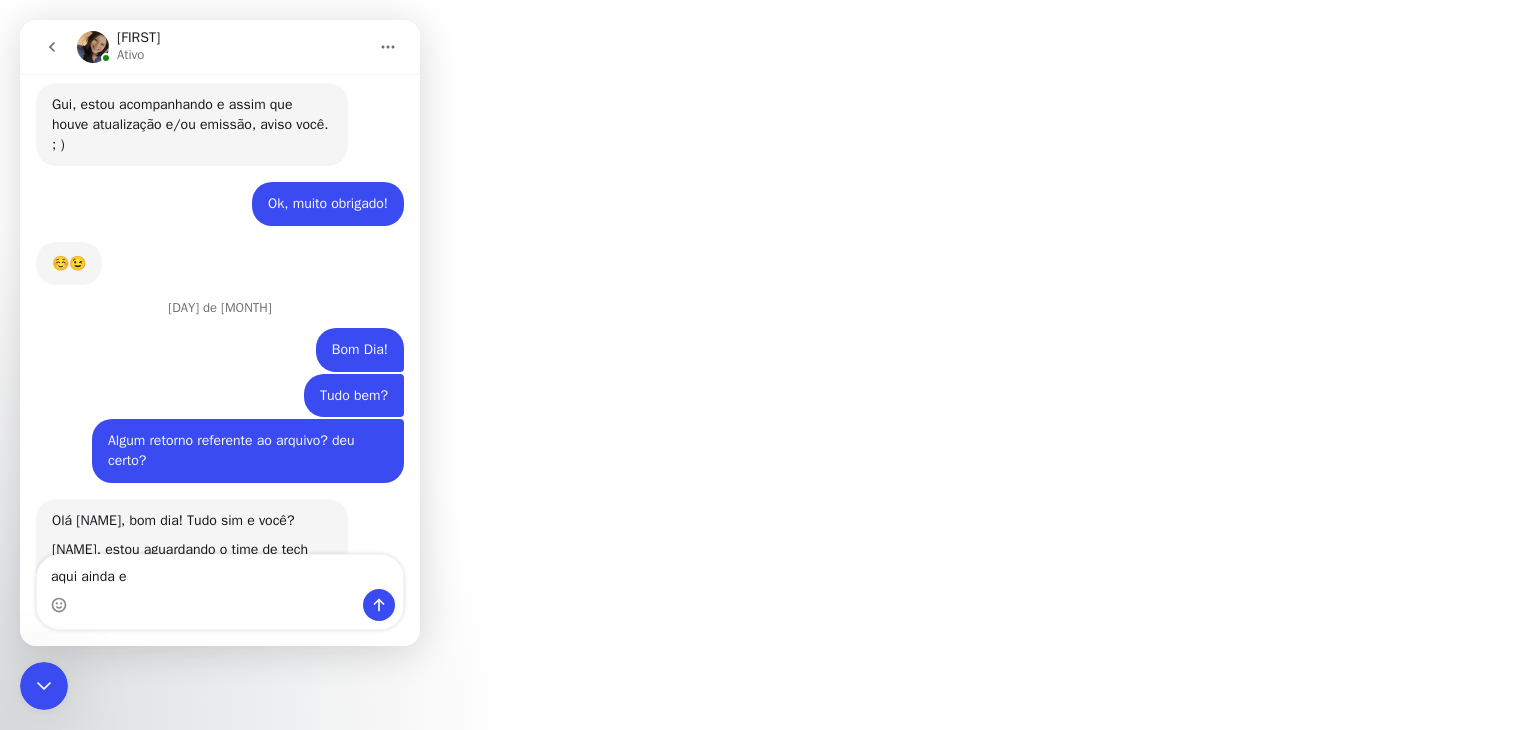 scroll, scrollTop: 16172, scrollLeft: 0, axis: vertical 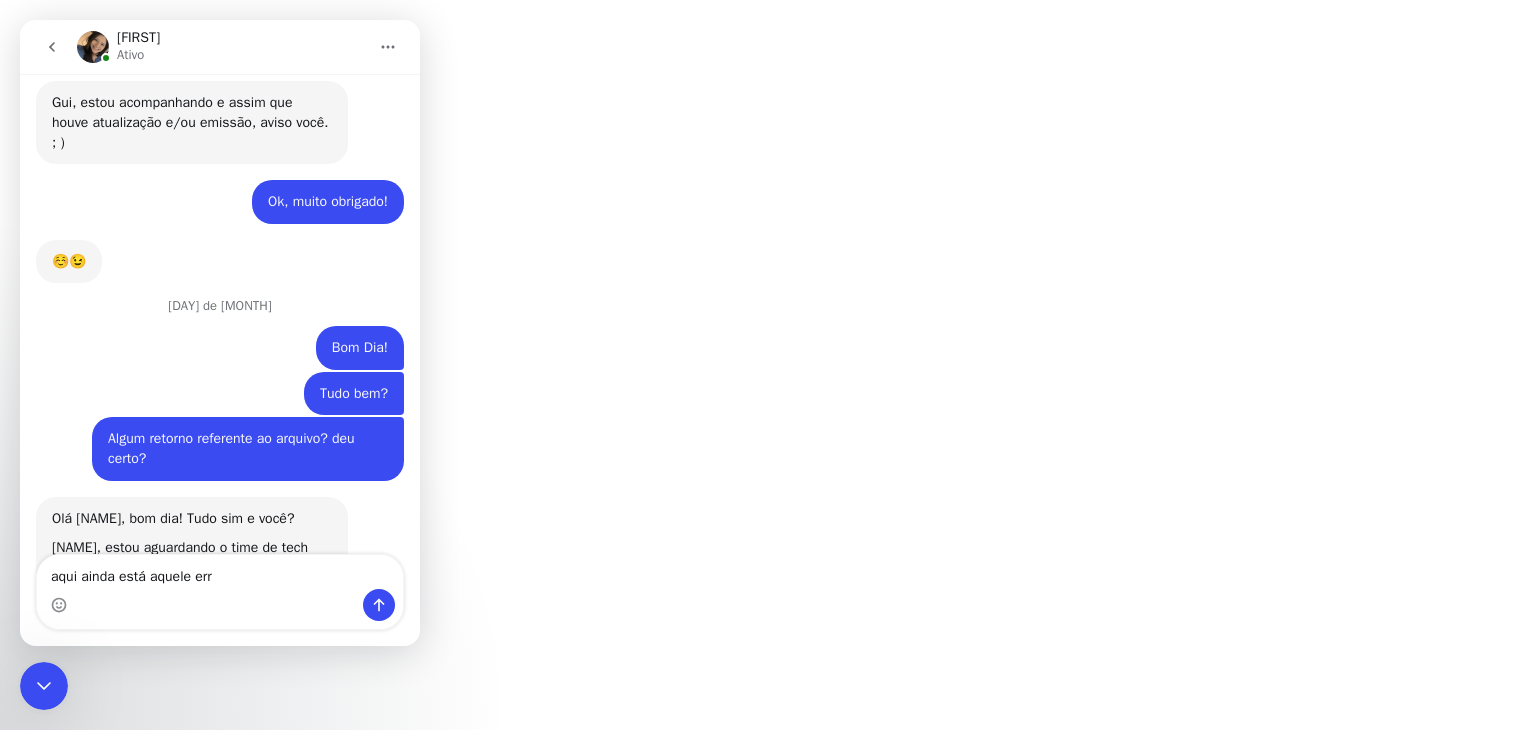 type on "aqui ainda está aquele erro" 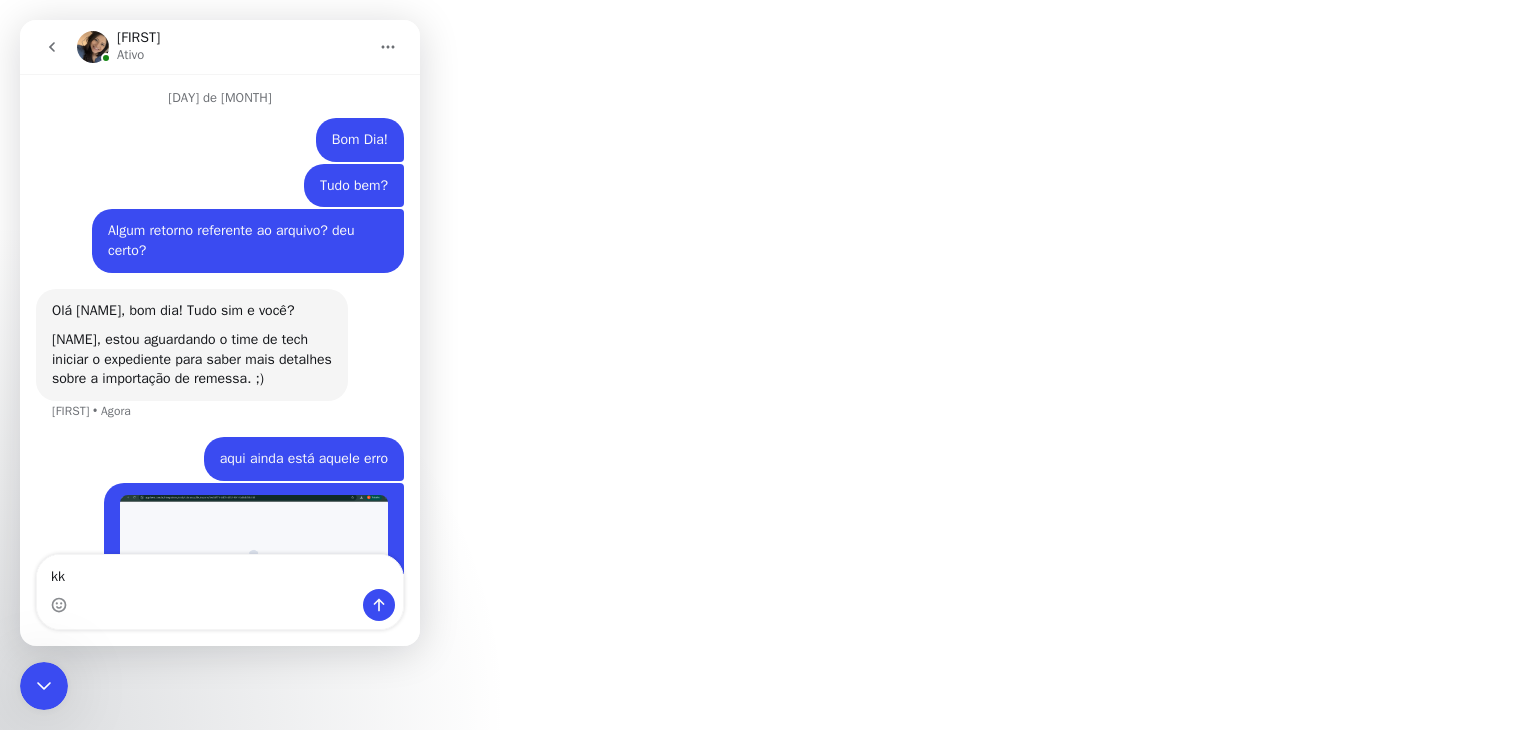 type on "kkk" 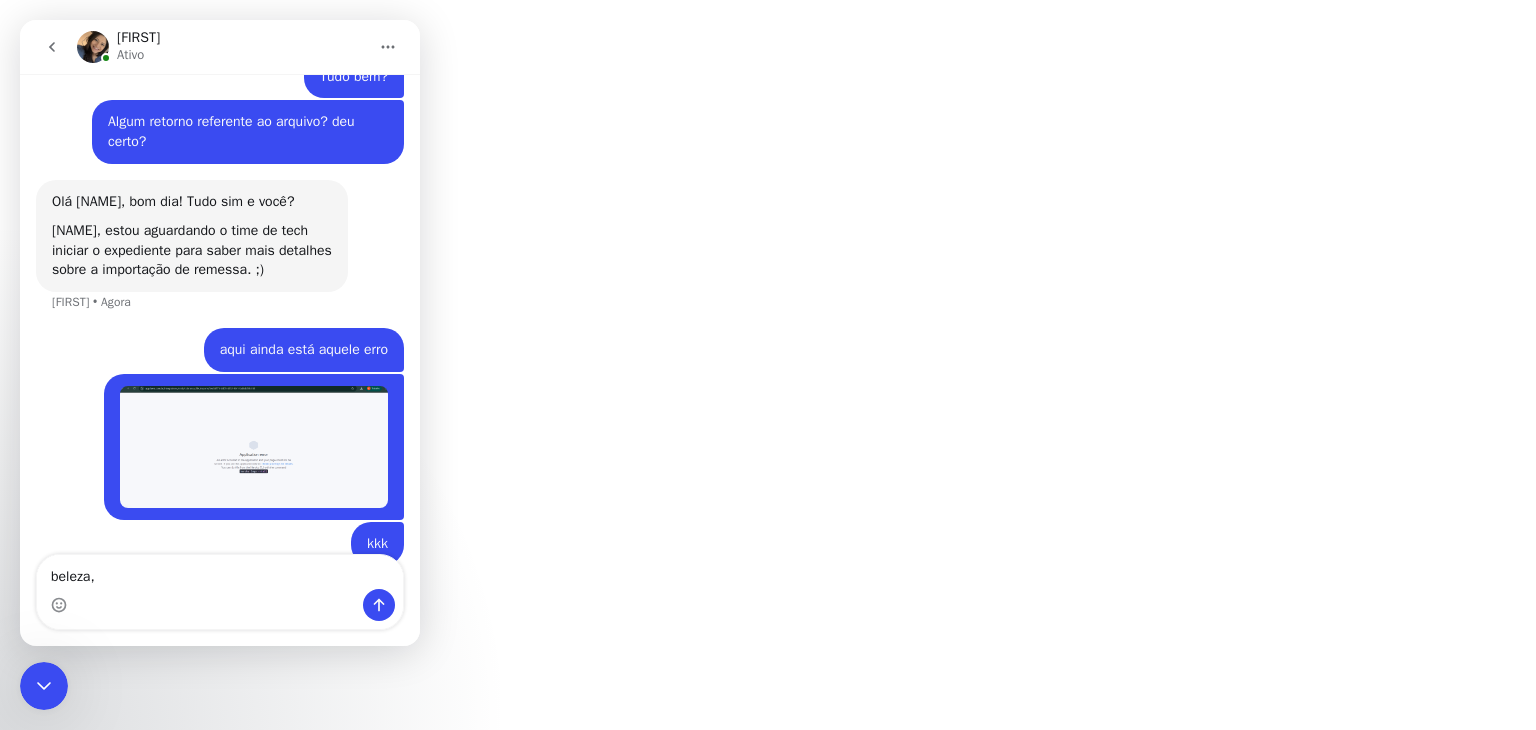 scroll, scrollTop: 16502, scrollLeft: 0, axis: vertical 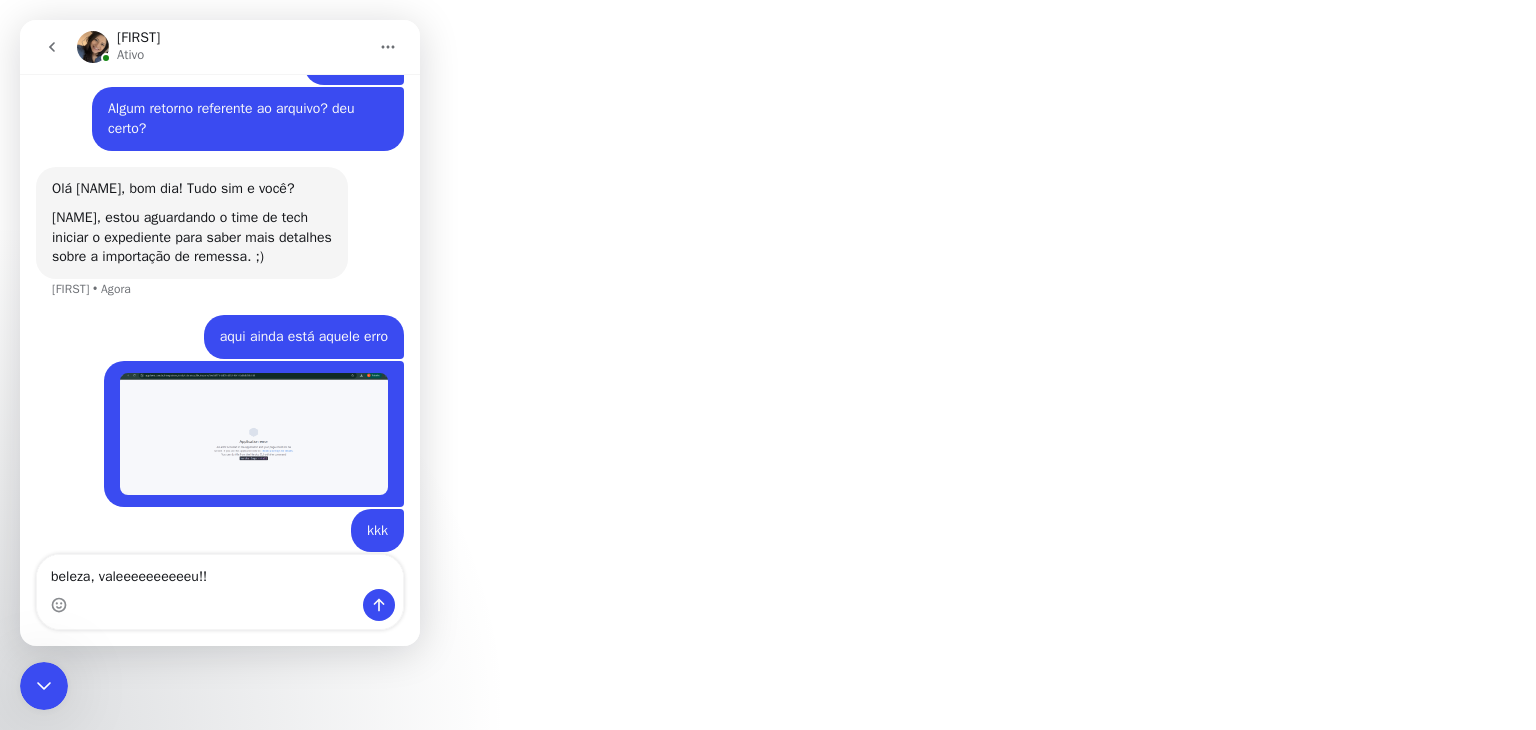 type on "beleza, valeeeeeeeeeeu!!!" 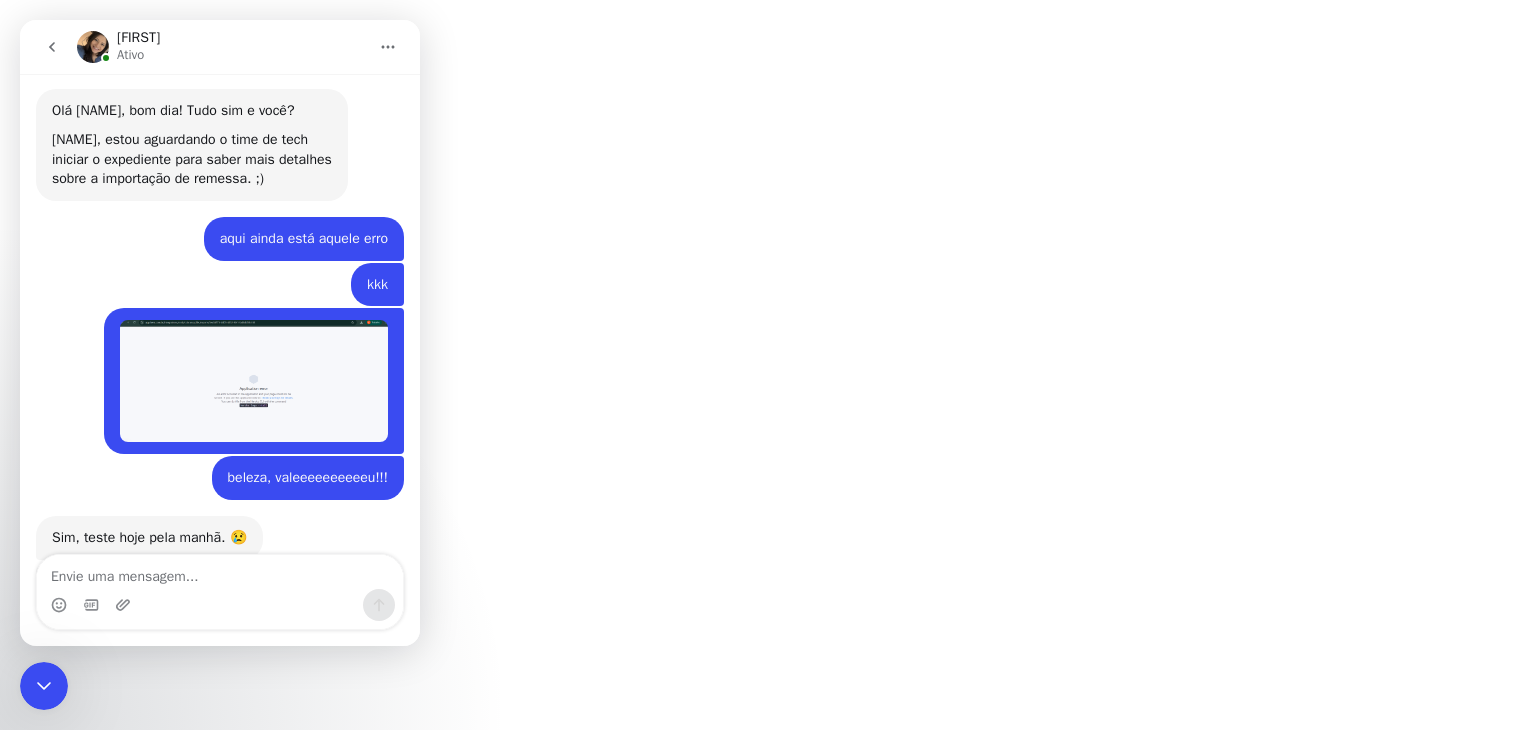 scroll, scrollTop: 16576, scrollLeft: 0, axis: vertical 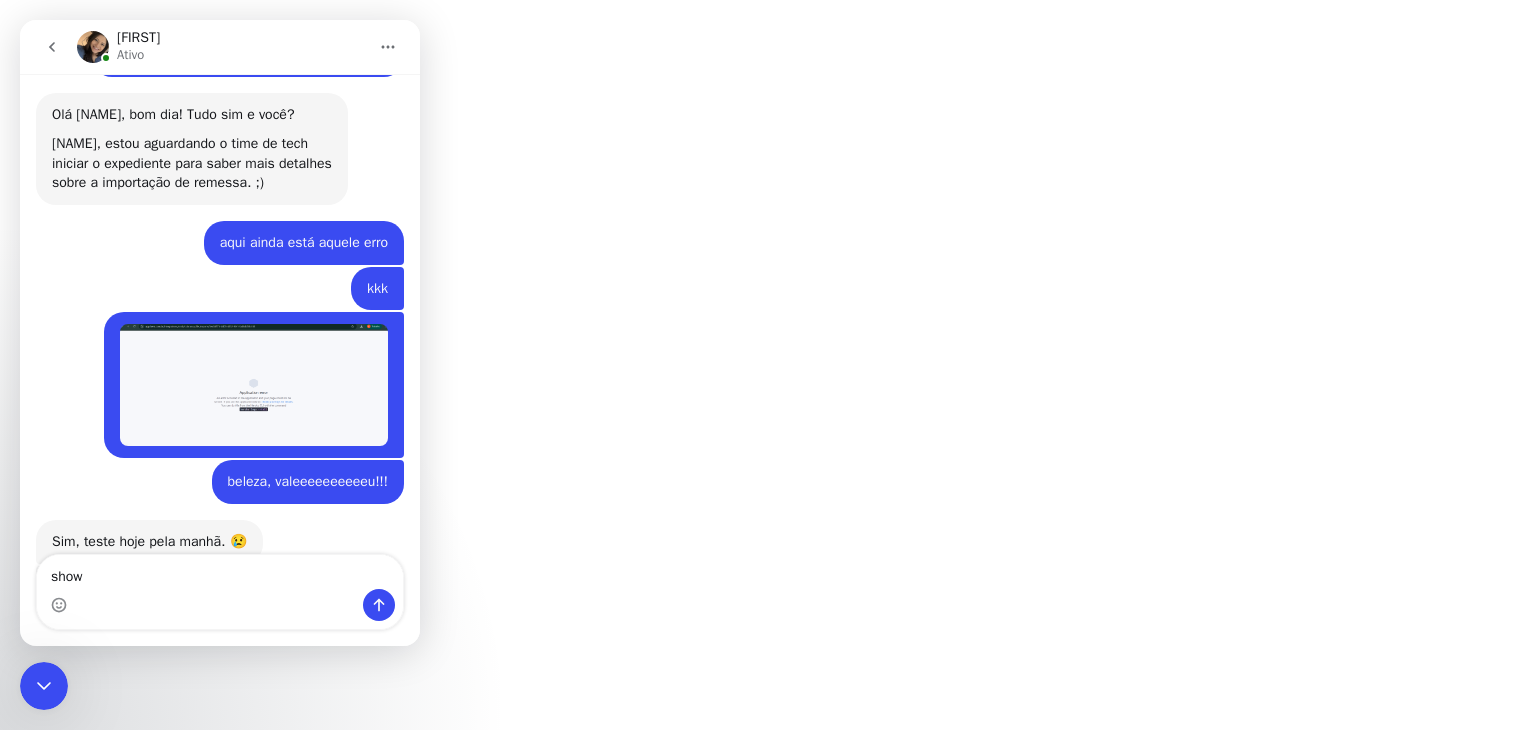 type on "show!" 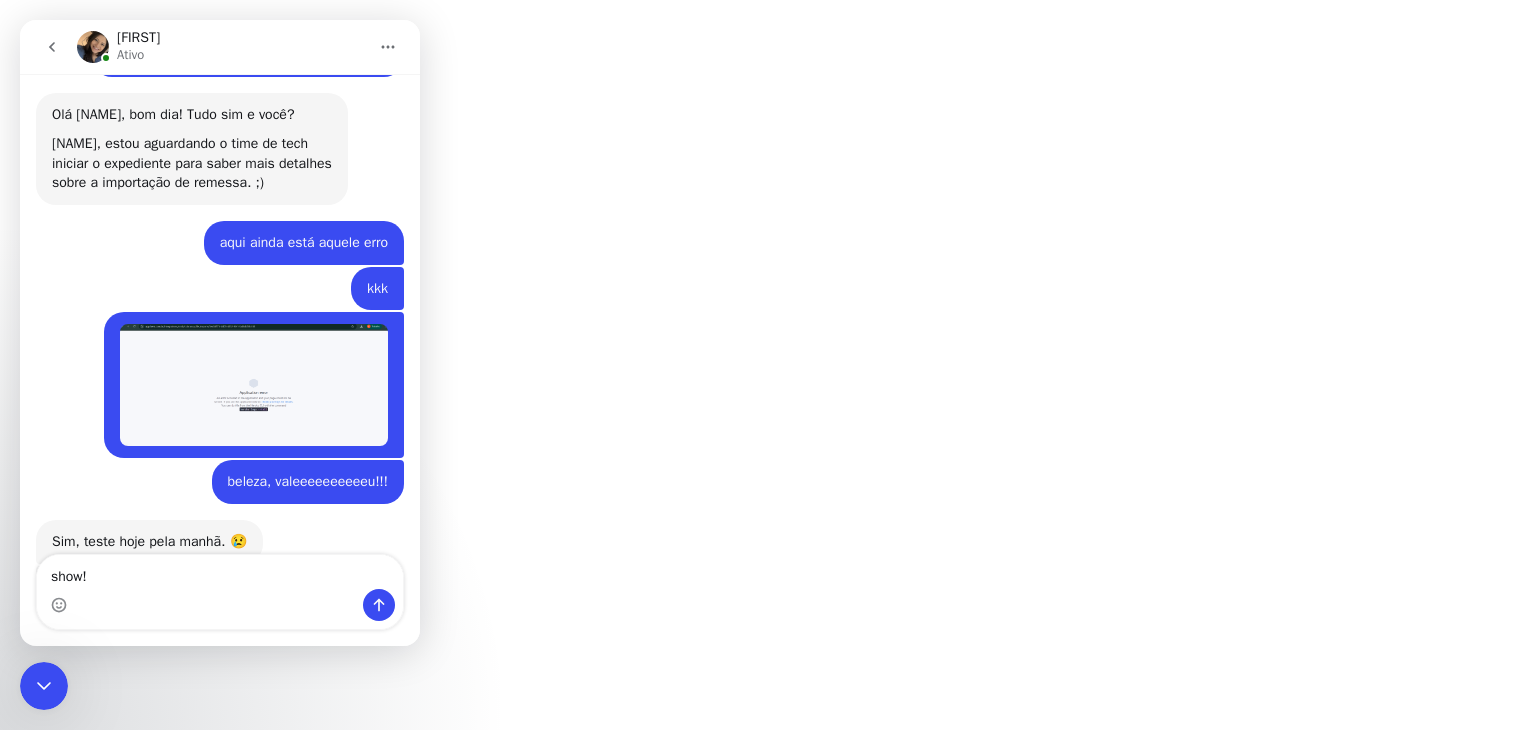 type 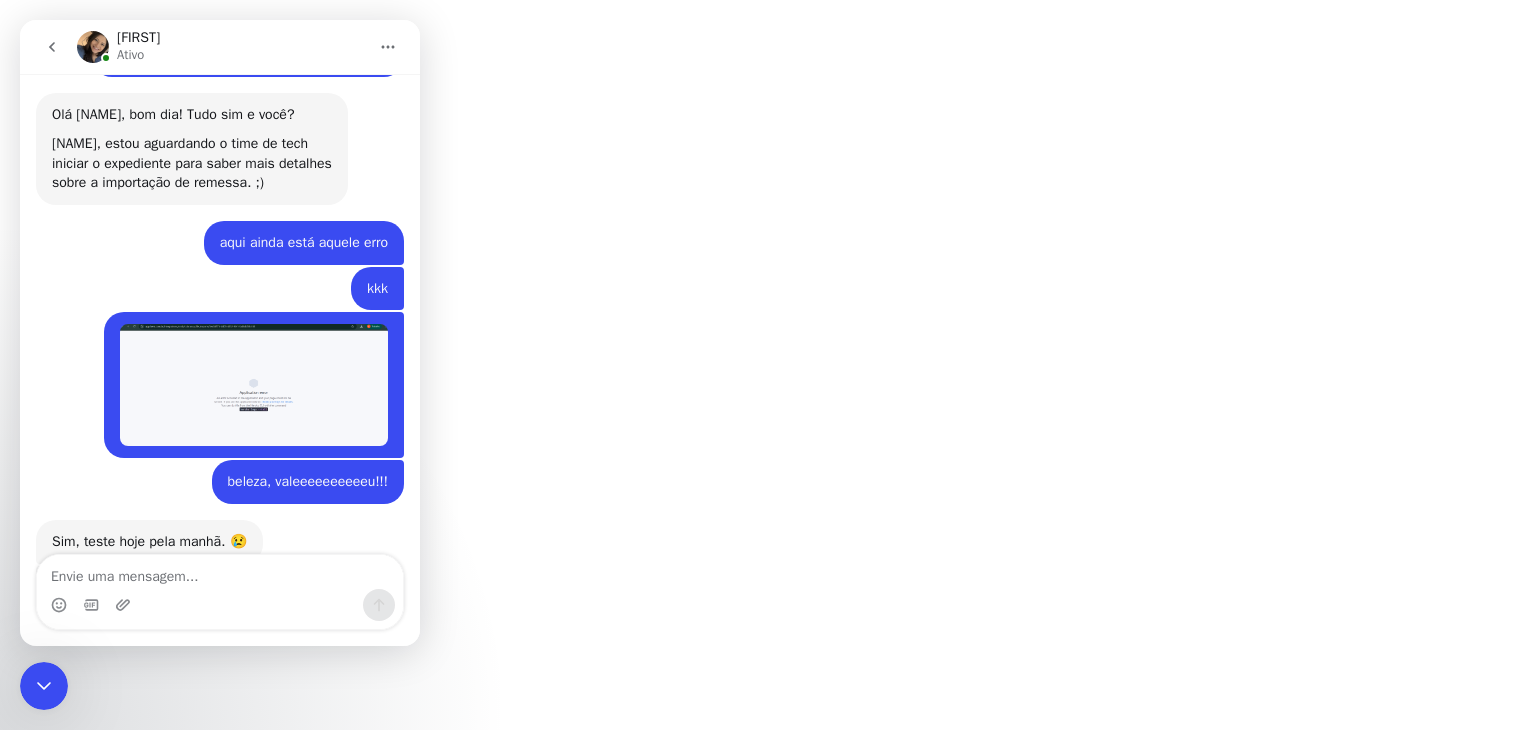 scroll, scrollTop: 16636, scrollLeft: 0, axis: vertical 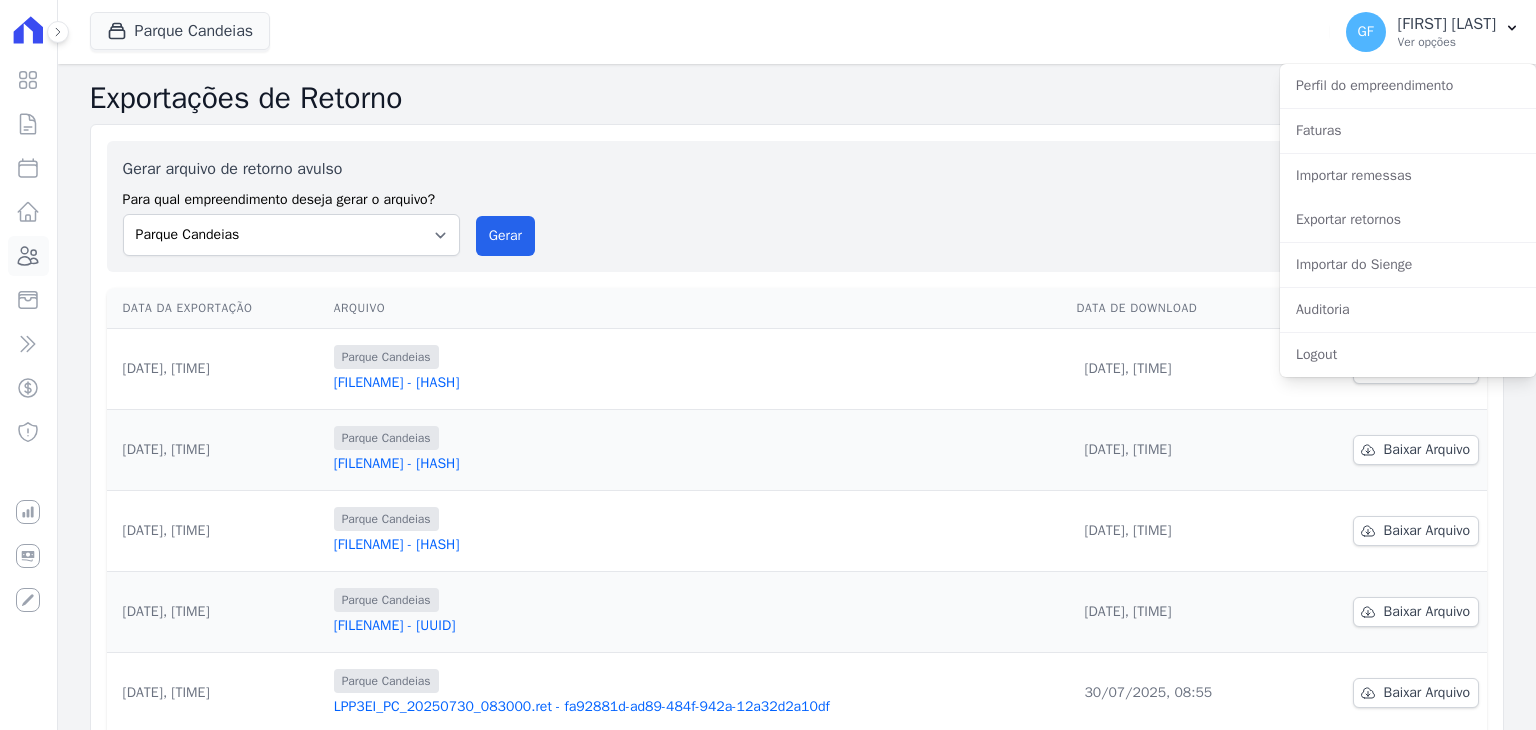 click 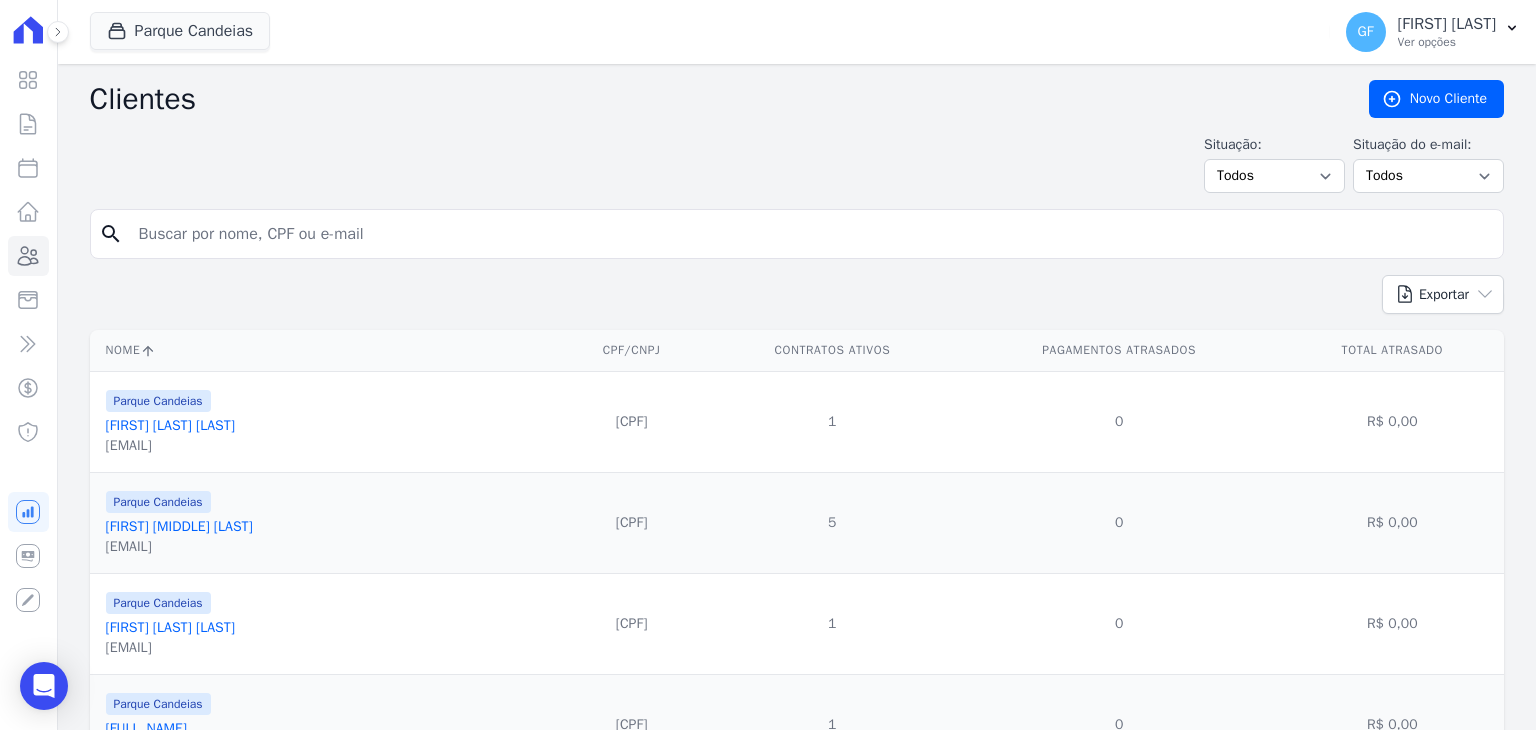 click on "search" at bounding box center [797, 234] 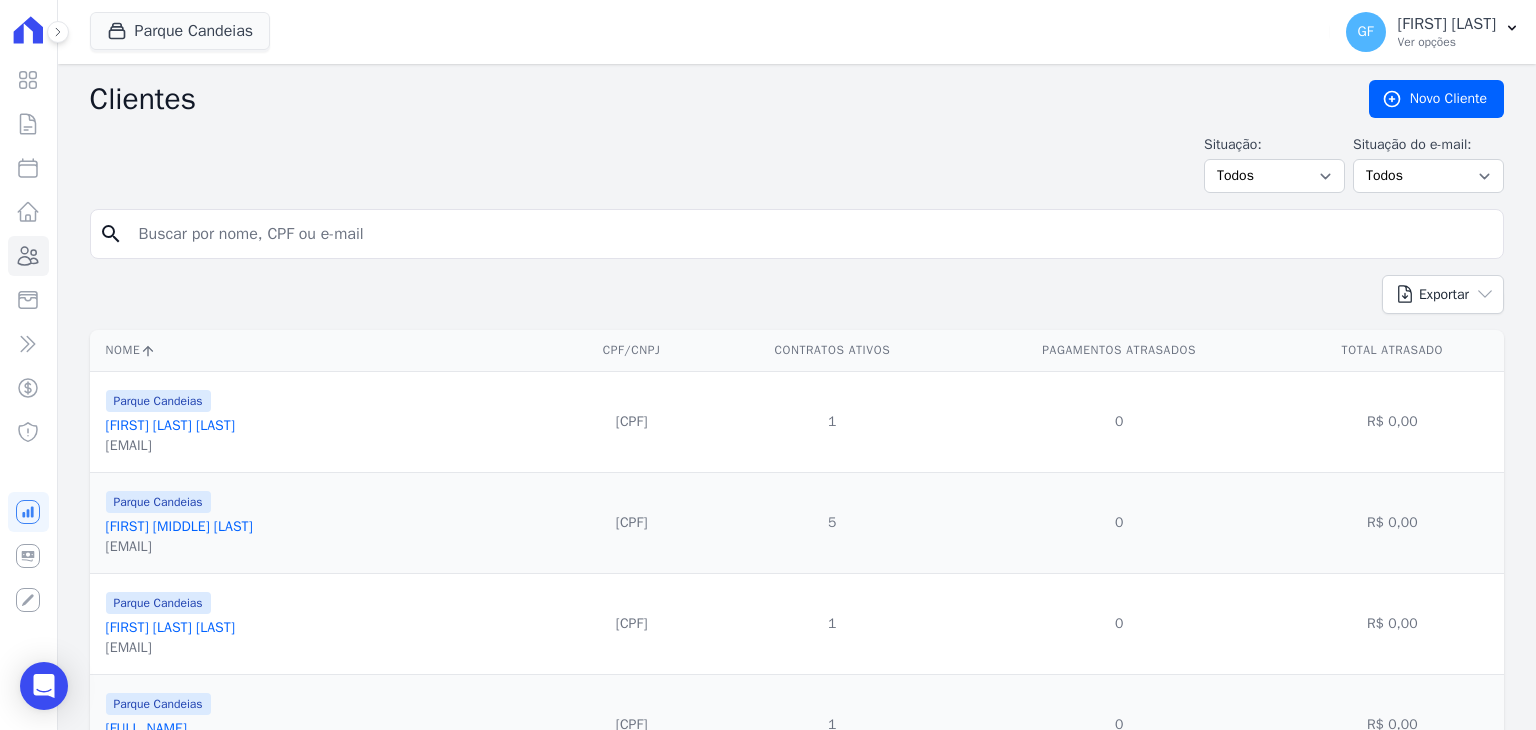 click at bounding box center [811, 234] 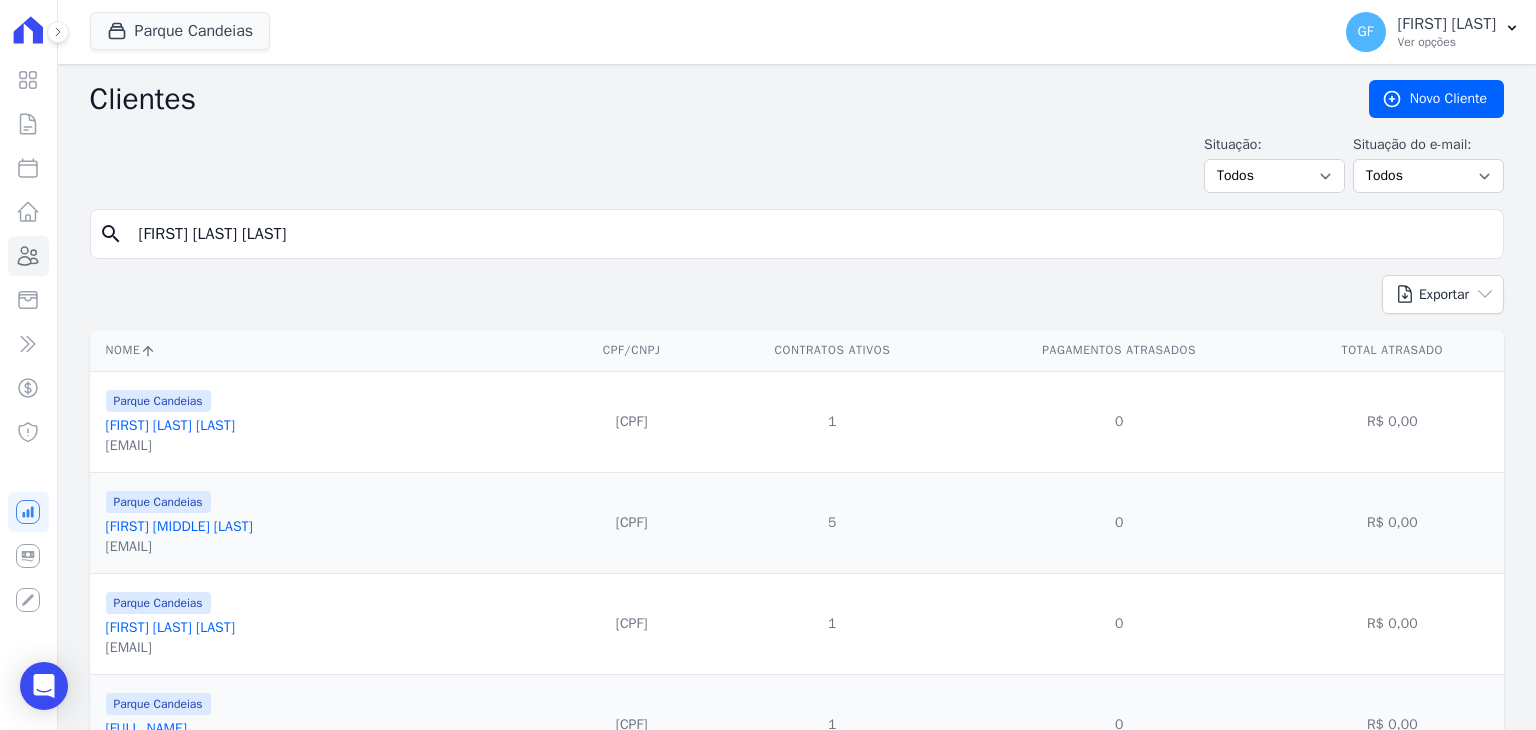 type on "[FIRST] [LAST] [LAST]" 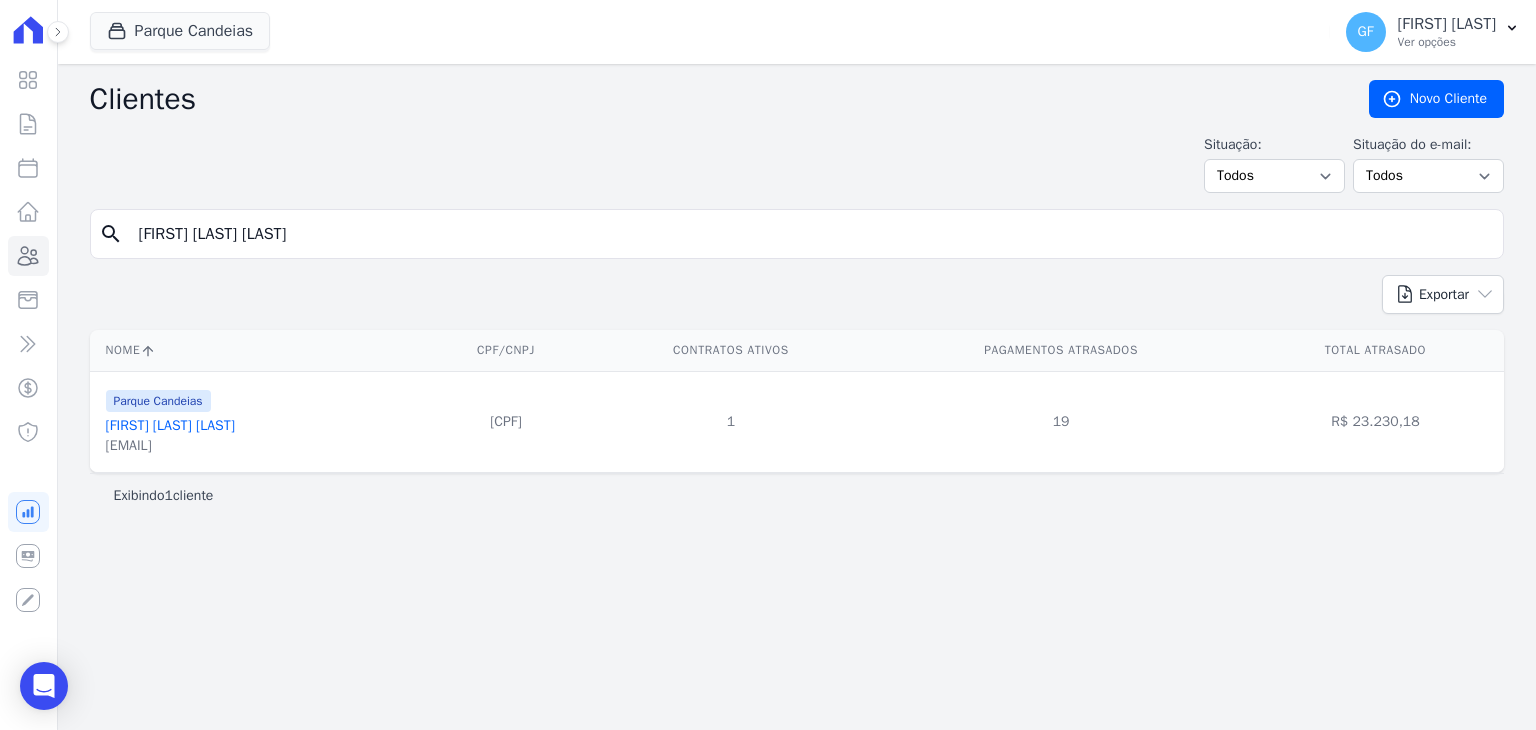 click on "[FIRST] [LAST] [LAST]" at bounding box center [170, 425] 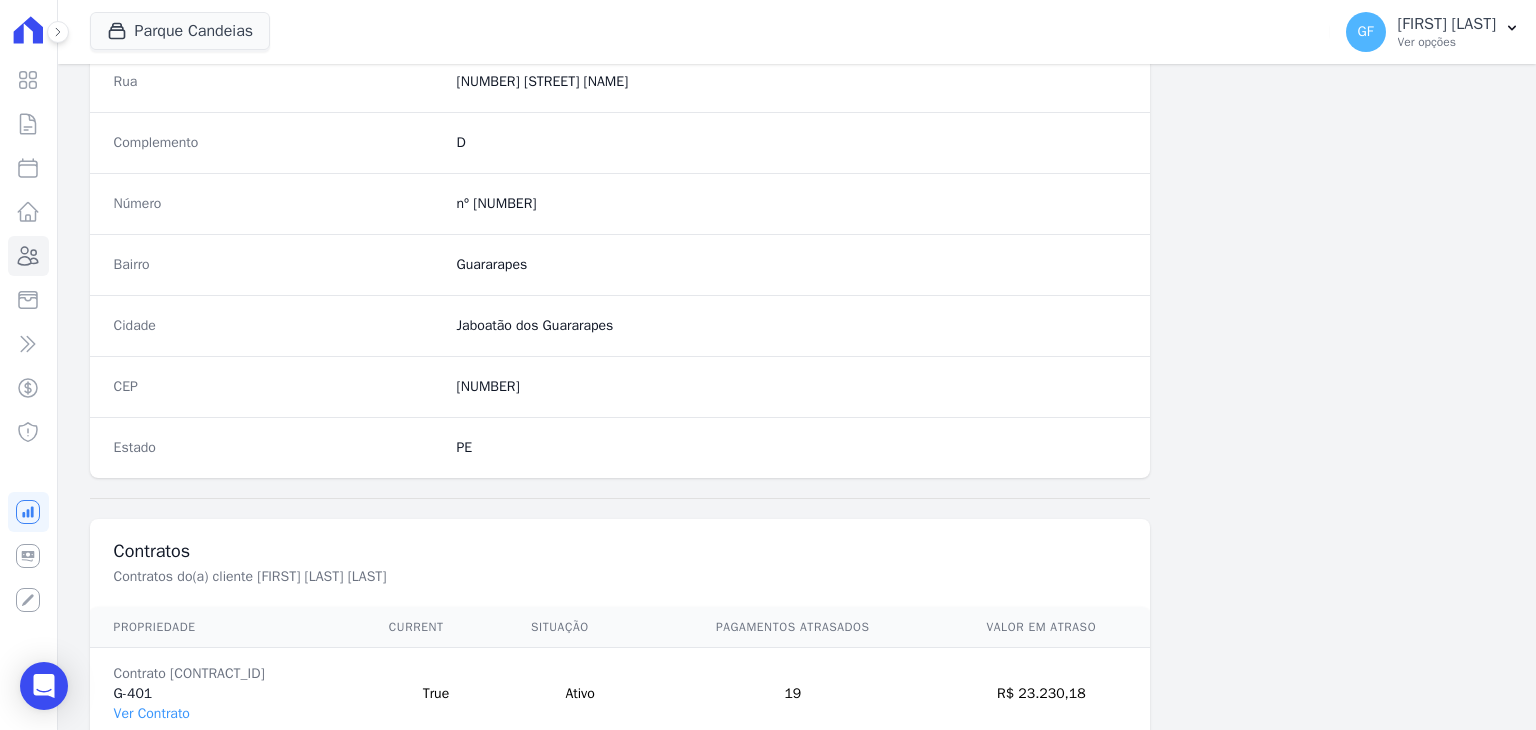 scroll, scrollTop: 1135, scrollLeft: 0, axis: vertical 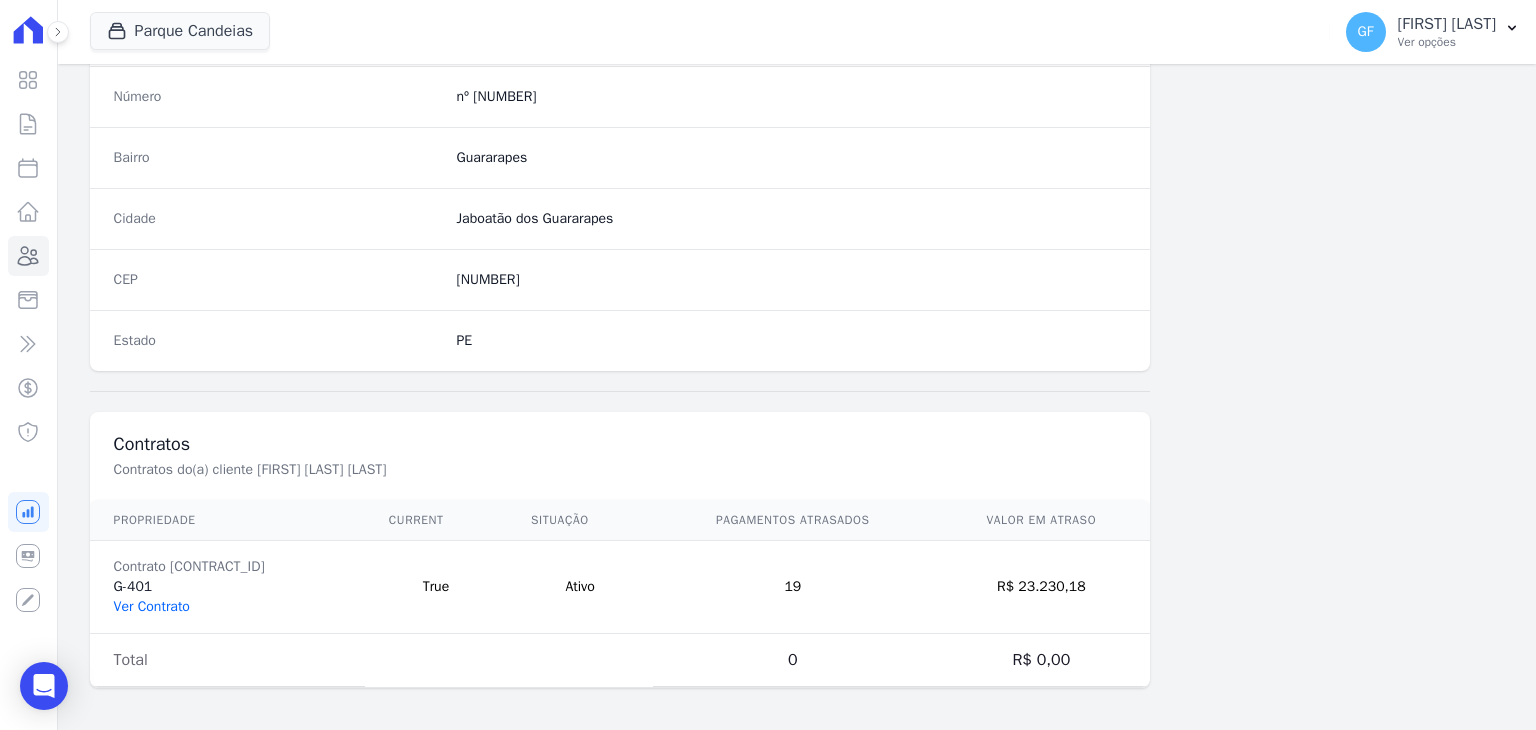 click on "Ver Contrato" at bounding box center (152, 606) 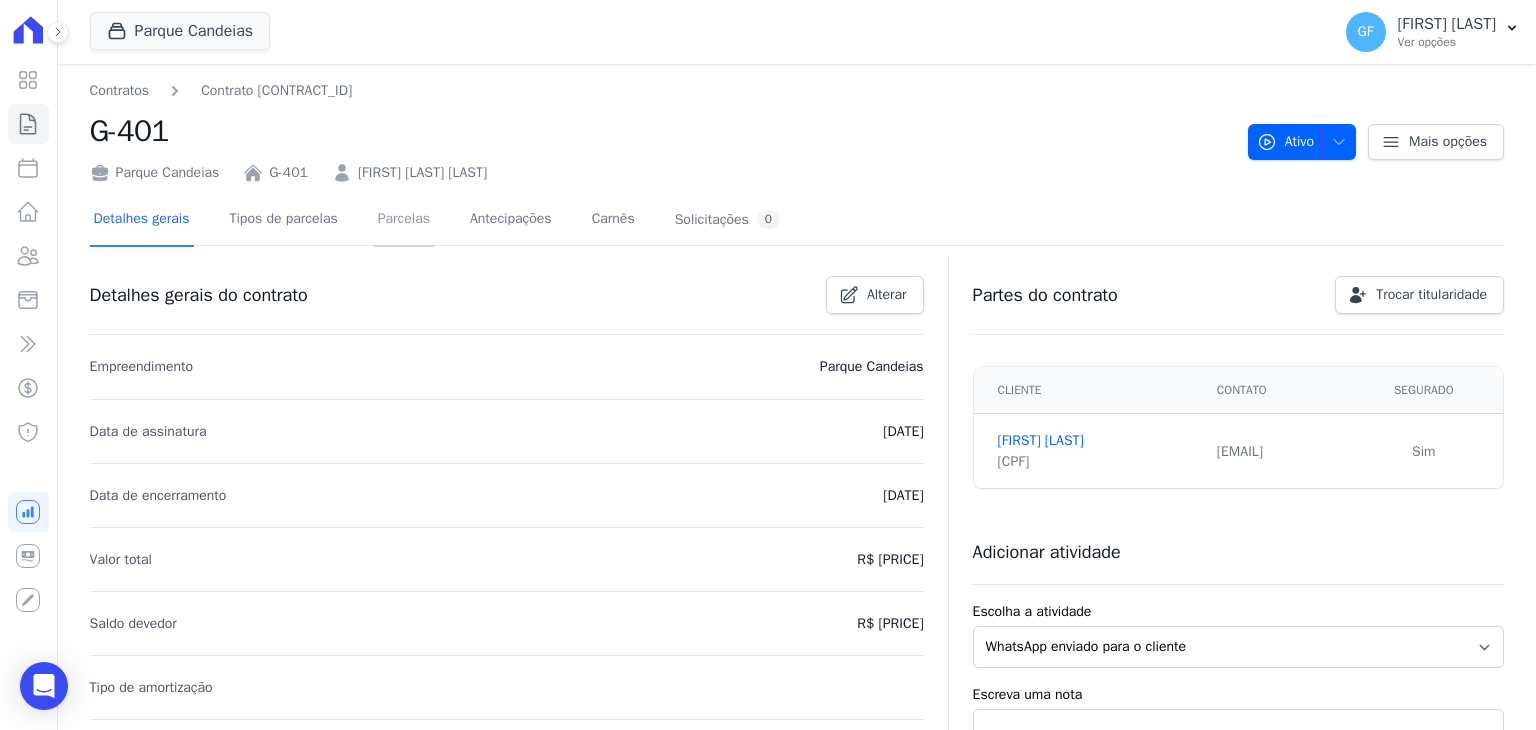 click on "Parcelas" at bounding box center (404, 220) 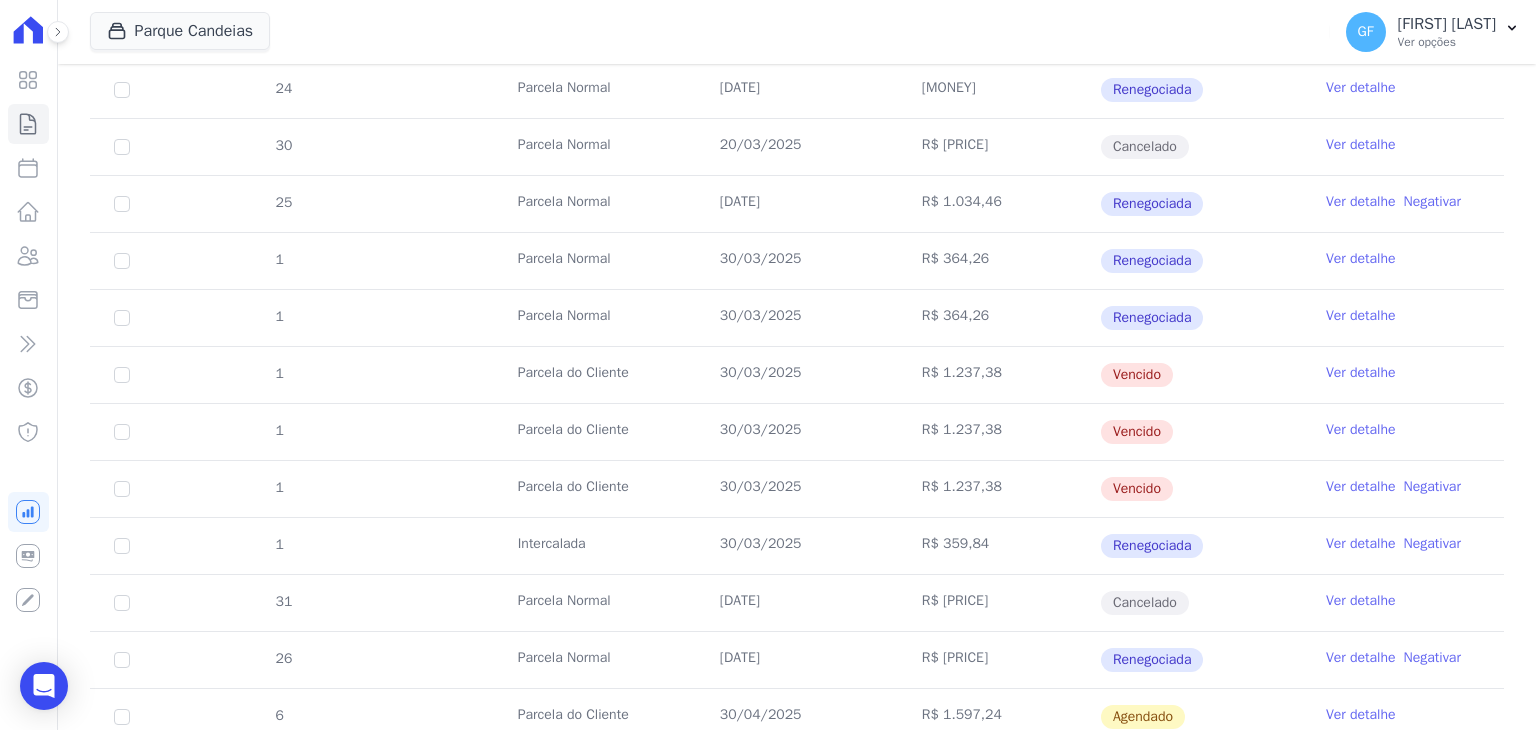 scroll, scrollTop: 700, scrollLeft: 0, axis: vertical 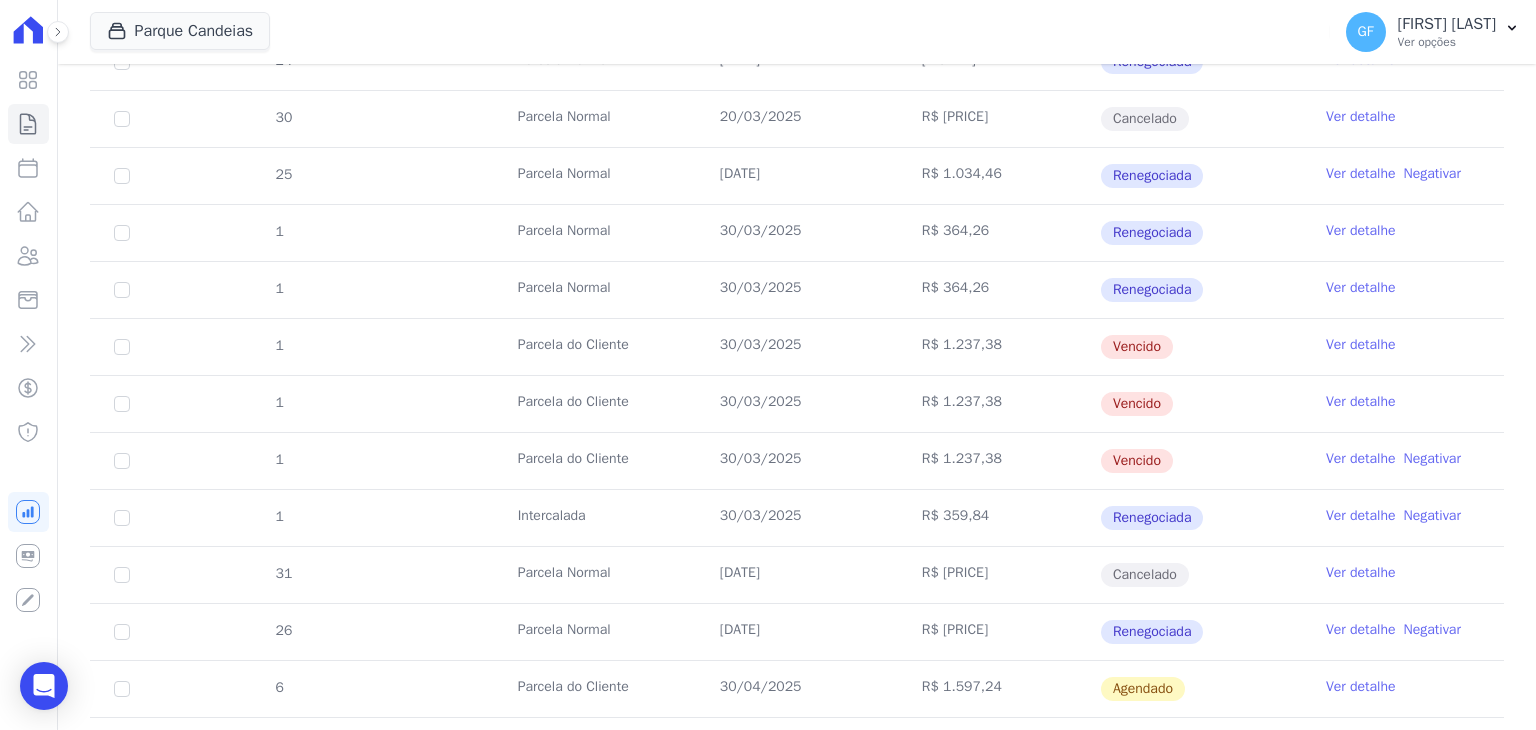 drag, startPoint x: 708, startPoint y: 348, endPoint x: 1014, endPoint y: 357, distance: 306.13232 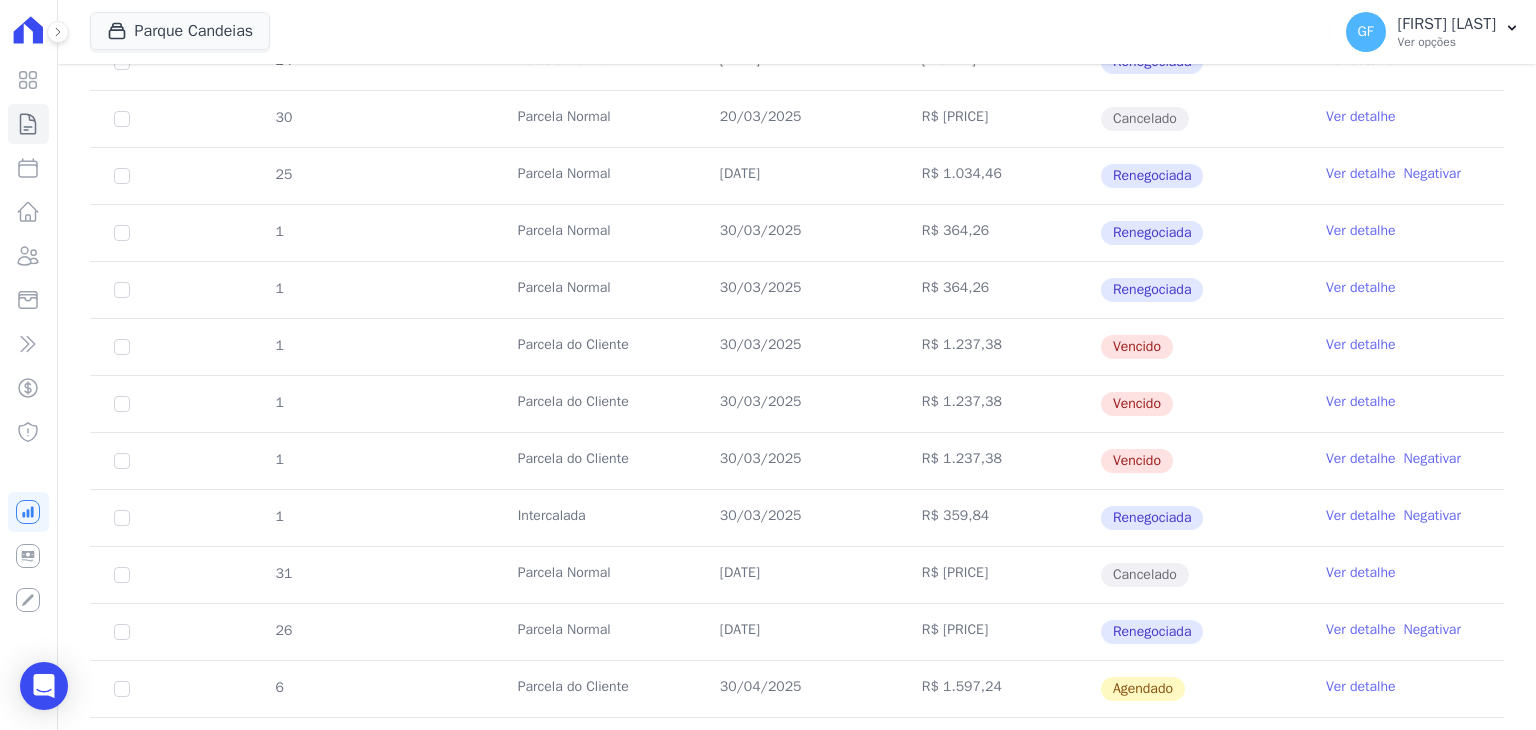 click on "Ver detalhe" at bounding box center [1361, 345] 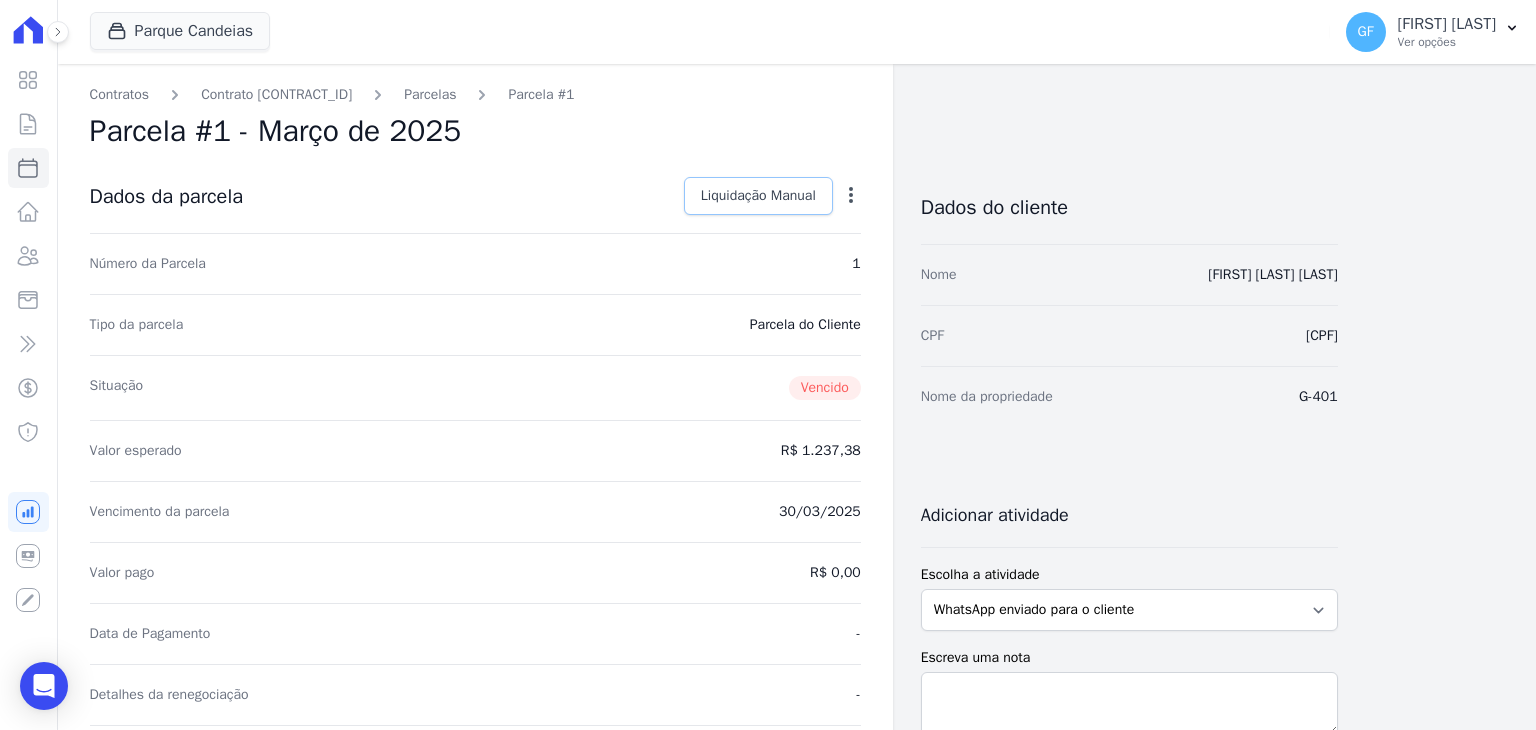 click on "Liquidação Manual" at bounding box center [758, 196] 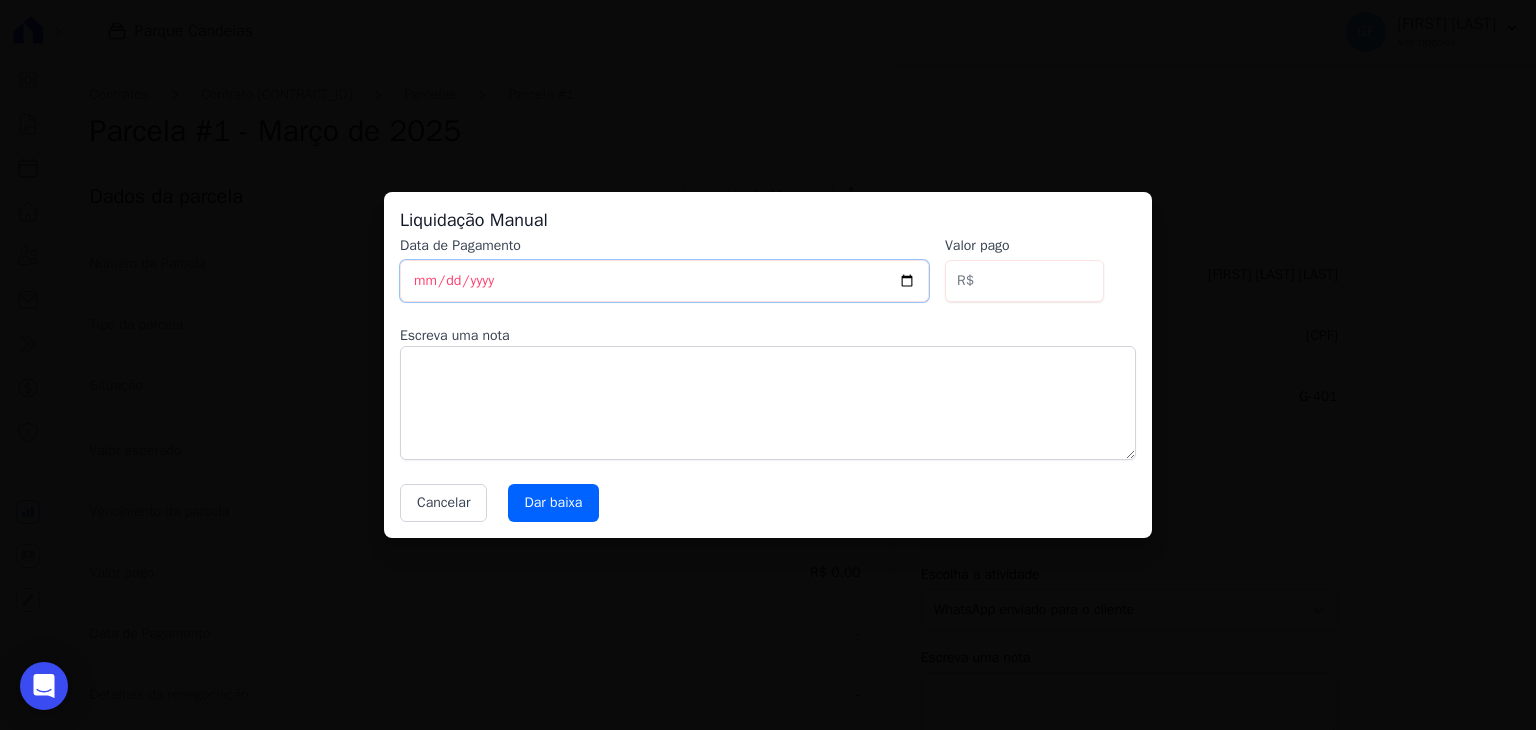 click on "[DATE]" at bounding box center [664, 281] 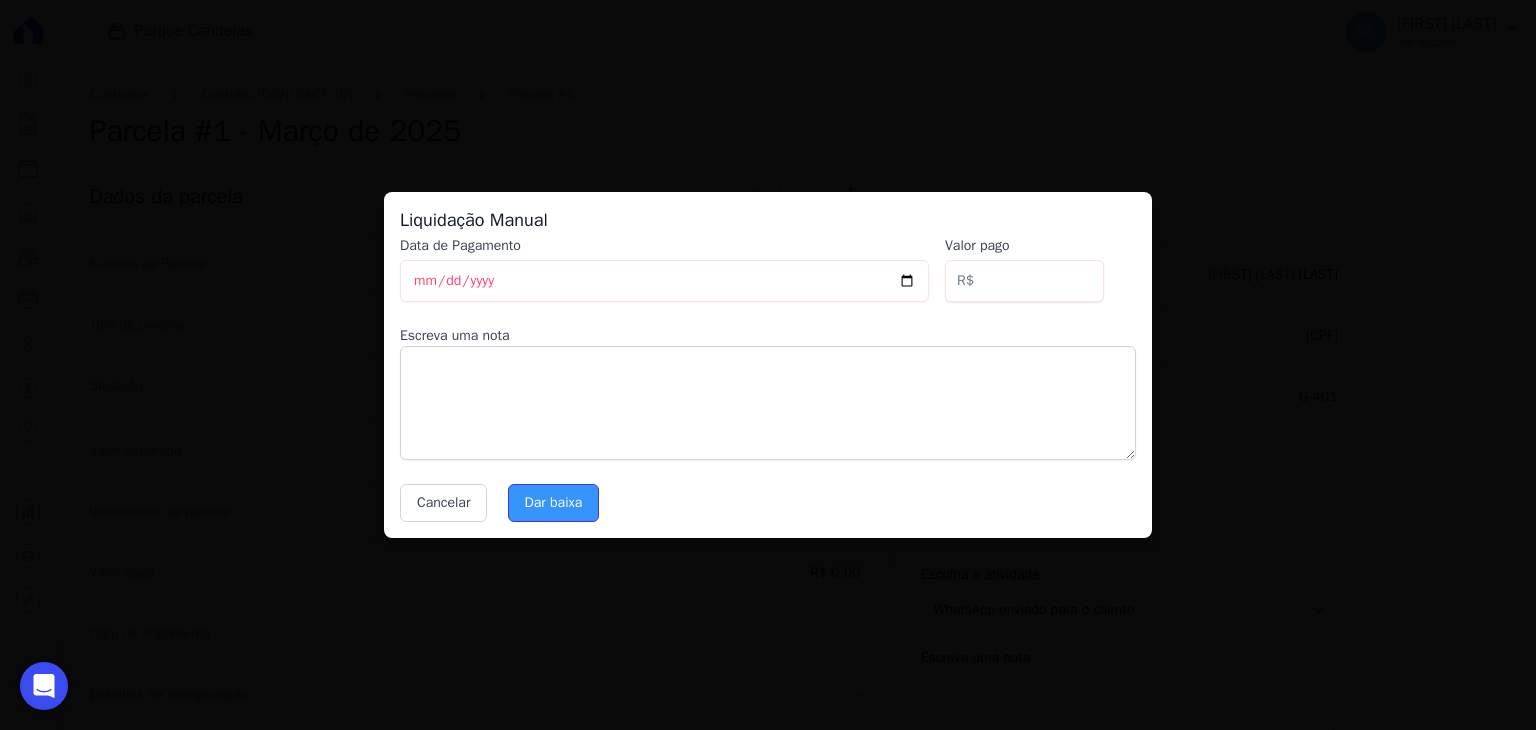 click on "Dar baixa" at bounding box center (554, 503) 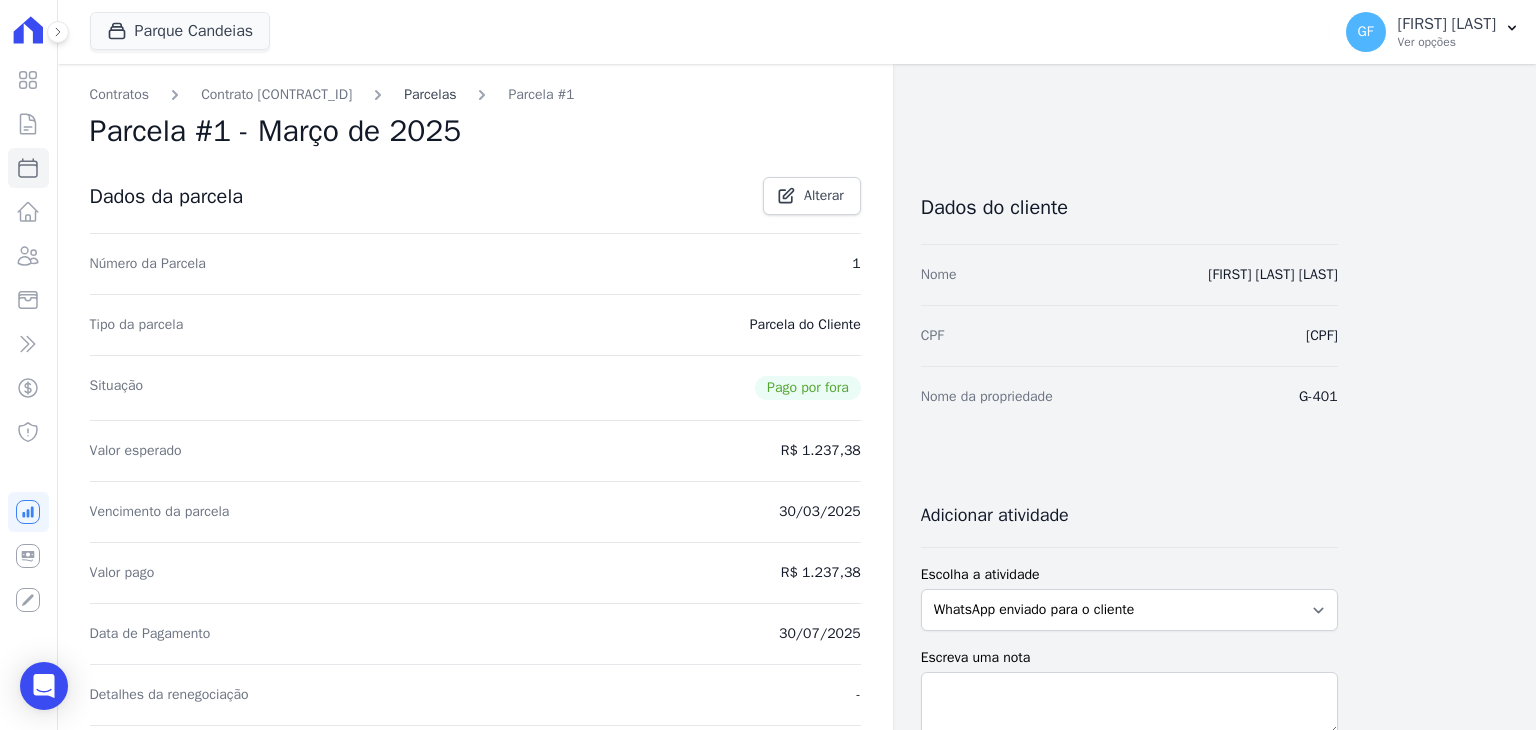 click on "Parcelas" at bounding box center [430, 94] 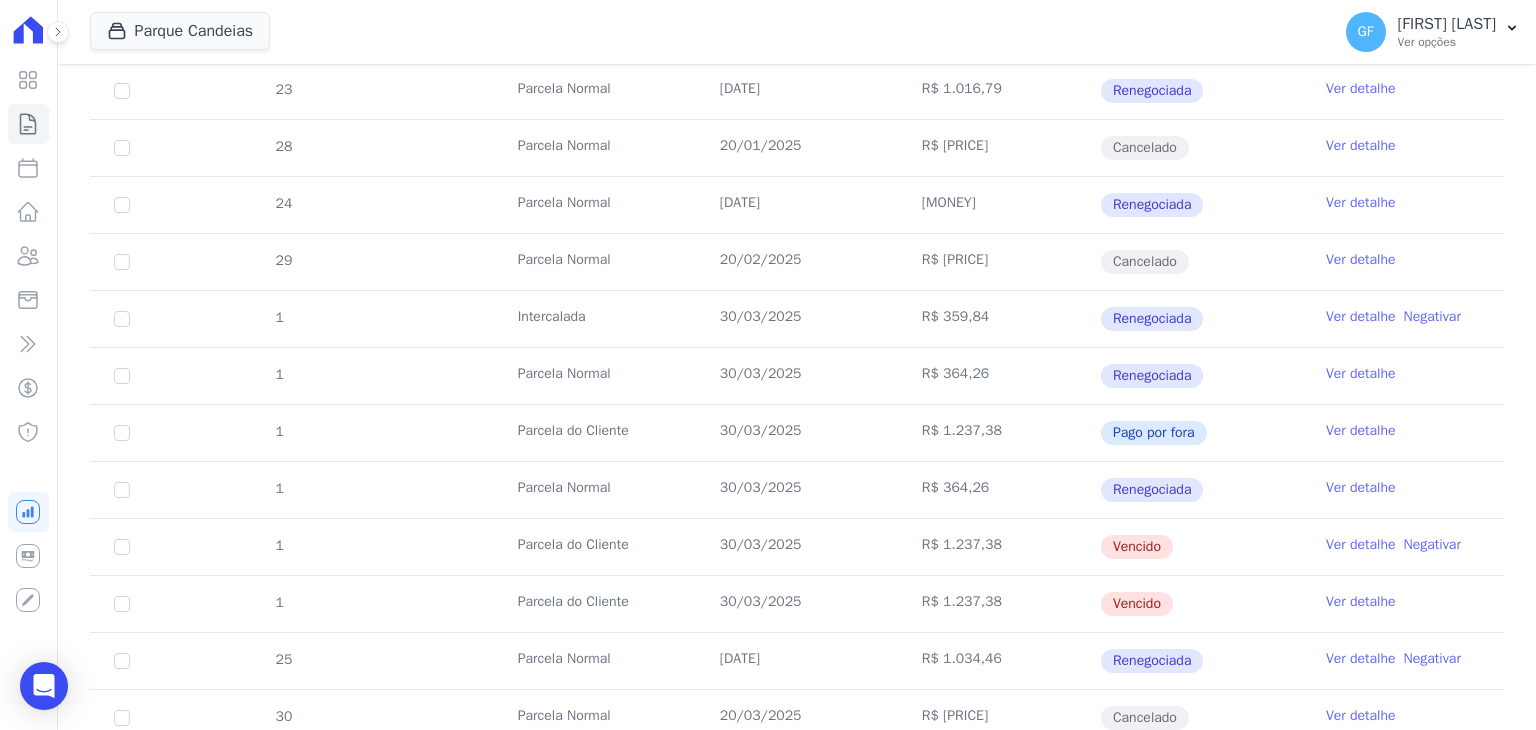 scroll, scrollTop: 700, scrollLeft: 0, axis: vertical 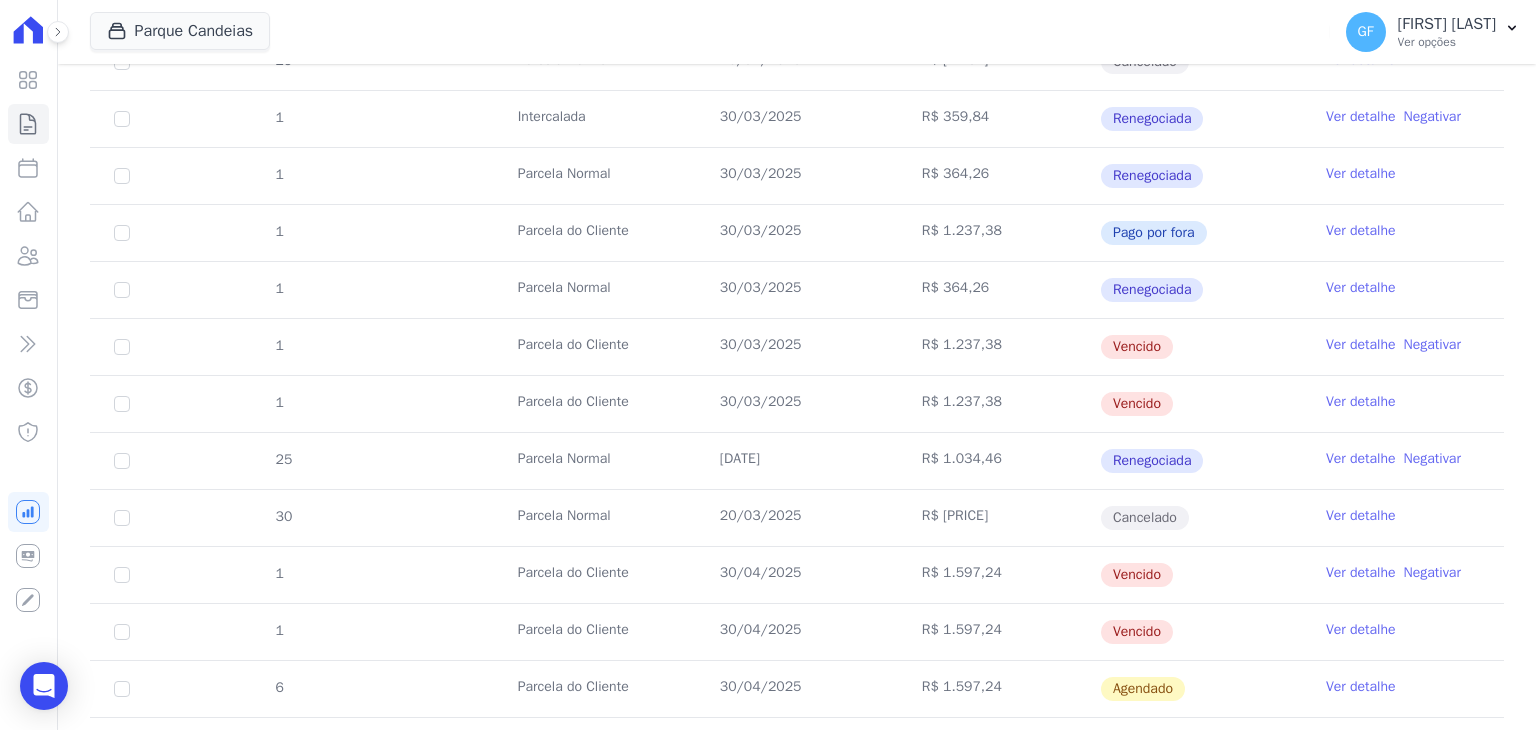 drag, startPoint x: 703, startPoint y: 338, endPoint x: 1108, endPoint y: 337, distance: 405.00122 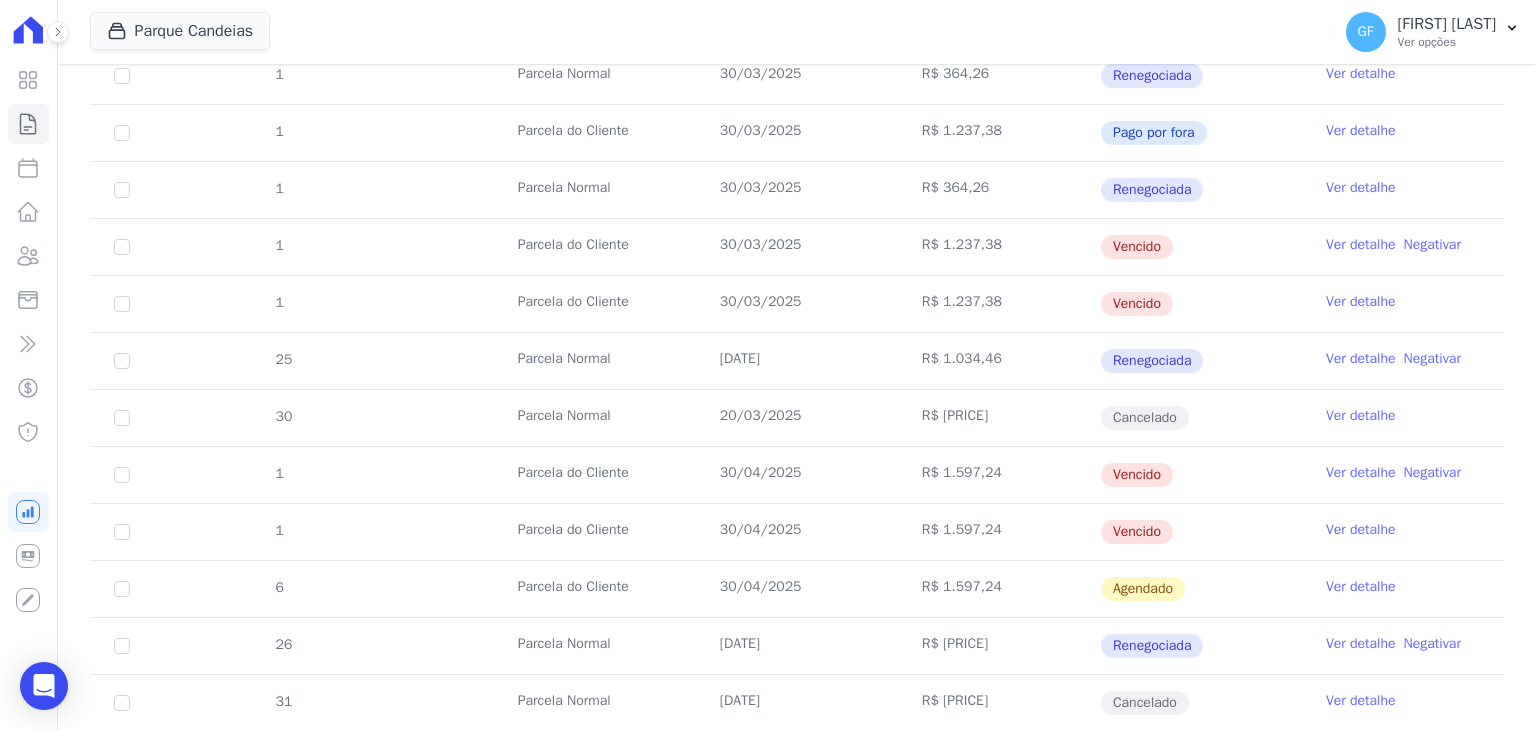 scroll, scrollTop: 800, scrollLeft: 0, axis: vertical 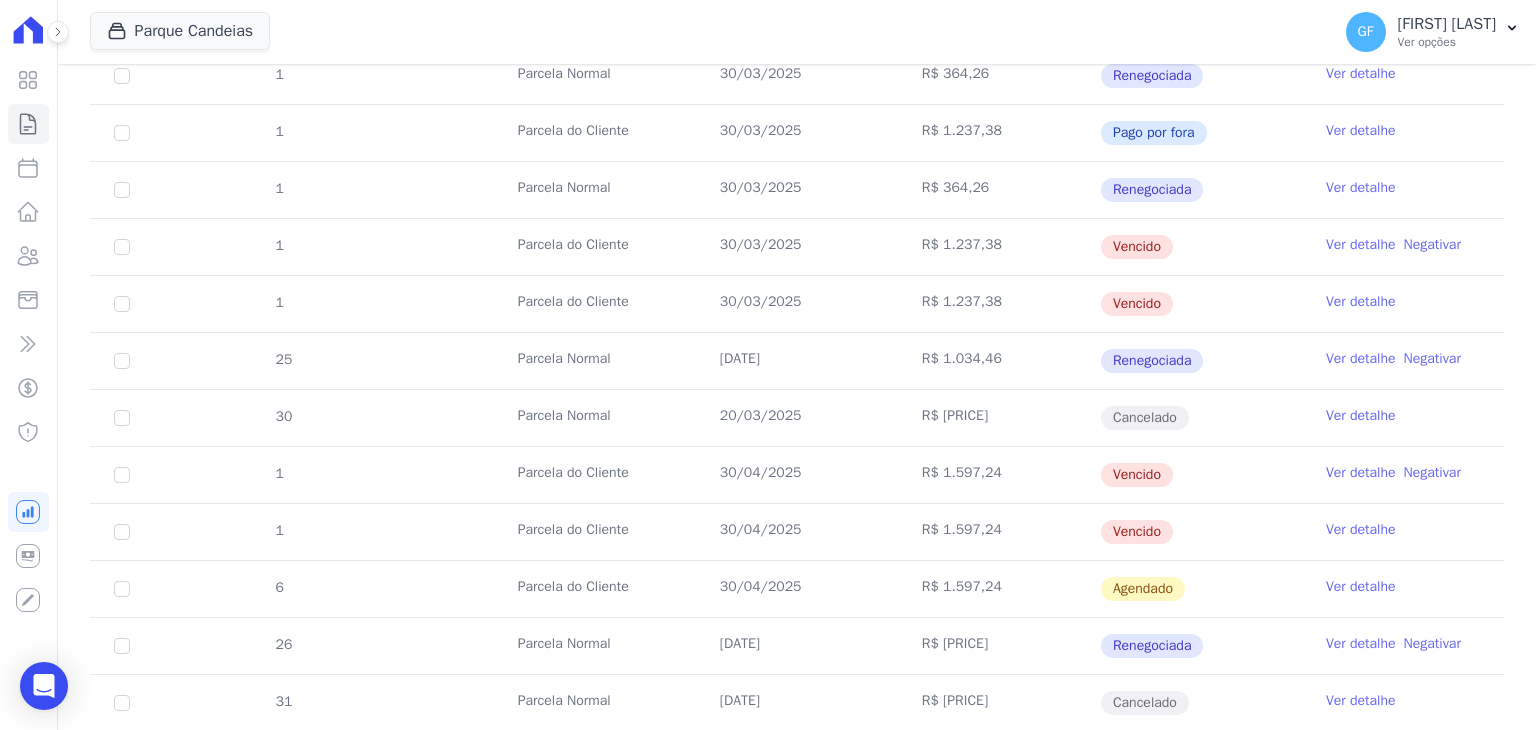 click on "Ver detalhe" at bounding box center (1361, 245) 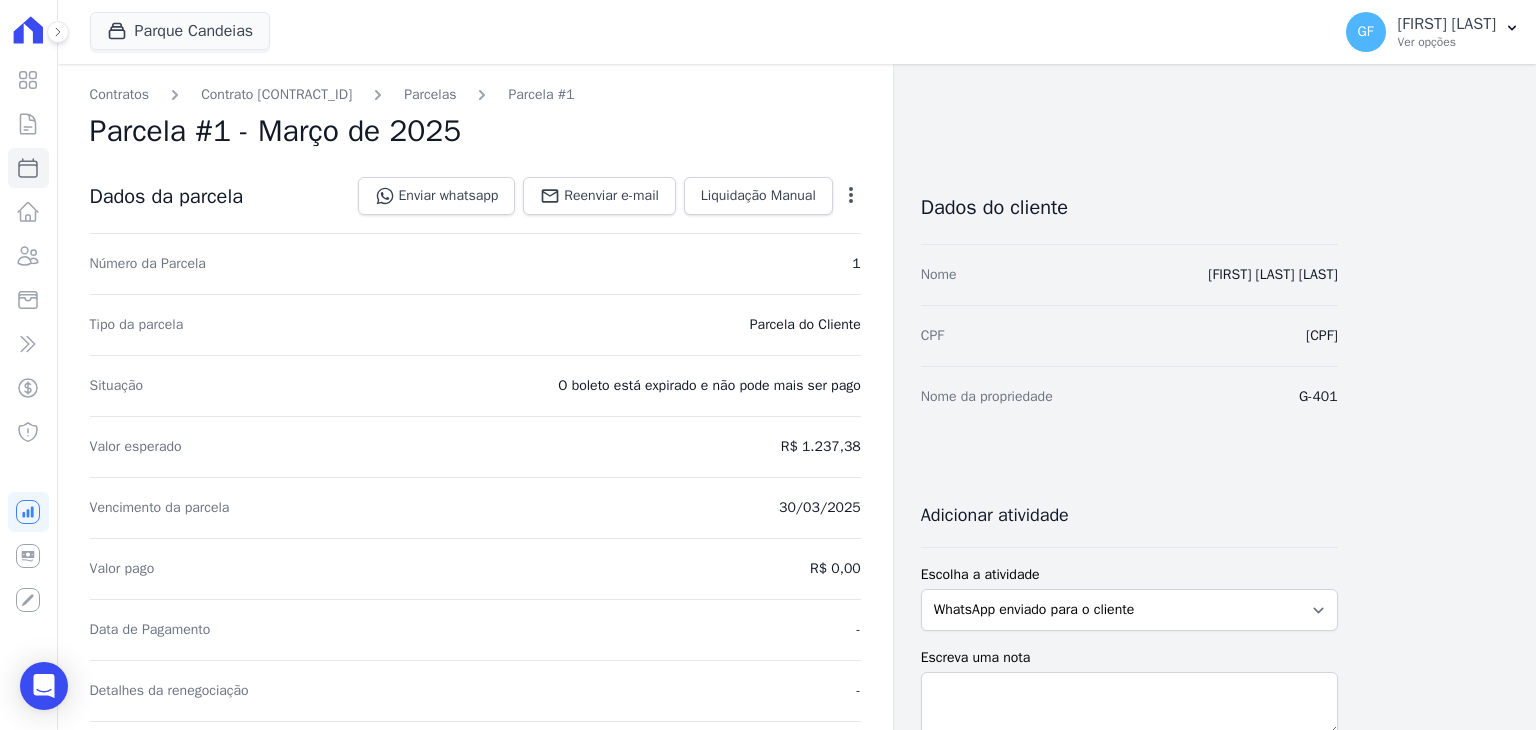 click on "Open options
Alterar
Cancelar Cobrança
Cancelar boleto
Você está prestes a cancelar um boleto, se estiver certo desta ação lembre-se que,
ao cancelar um boleto, você poderá editar o valor e o vencimento desta parcela e emitir um novo boleto.
Data de Vencimento: 30/03/2025
Valor devido: R$ 1.237,38
Atenção: O cancelamento definitivo de um boleto associado à parcela acontece em aproximadamente 1 dia.
Até lá, o título ainda estará ativo.
Fechar
Confirmar" at bounding box center [847, 198] 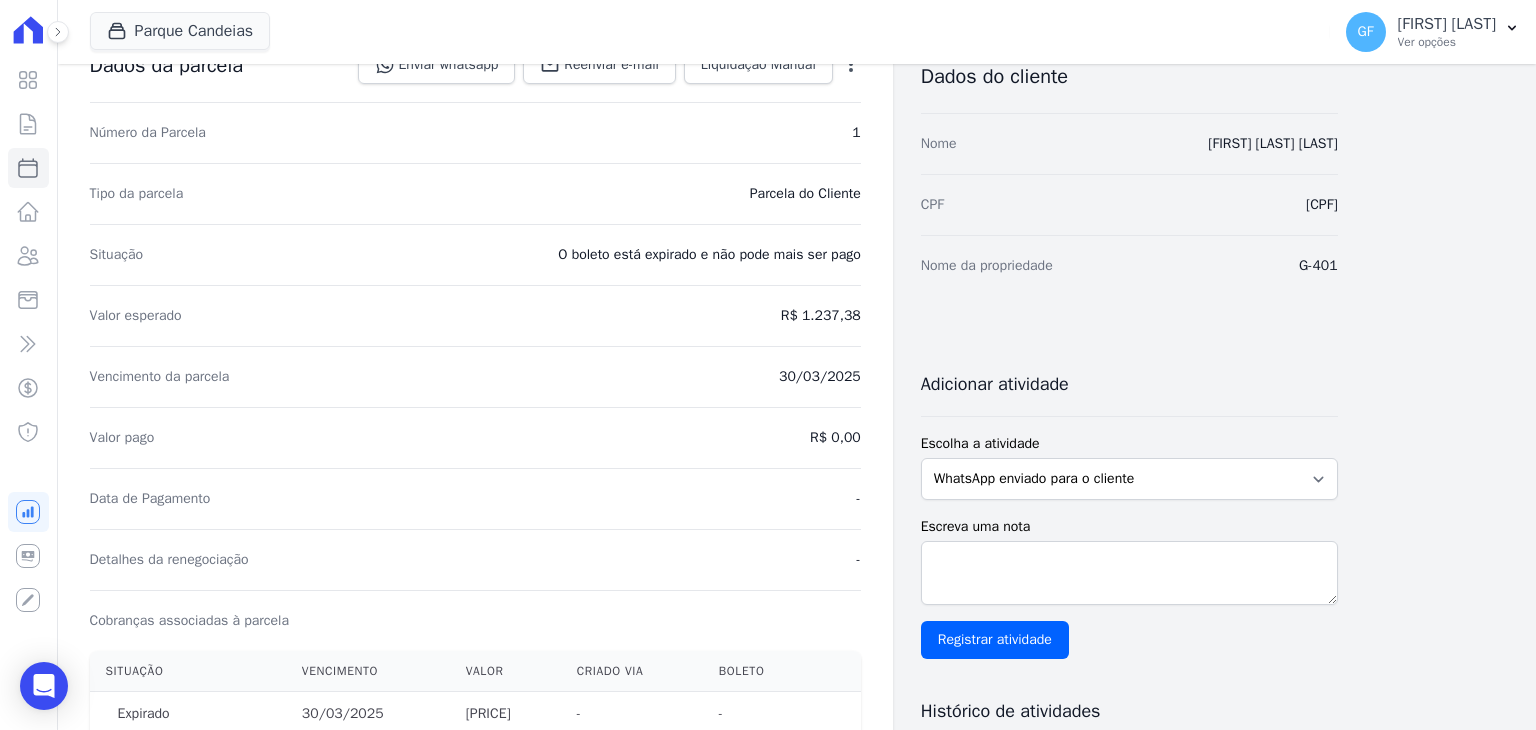 scroll, scrollTop: 0, scrollLeft: 0, axis: both 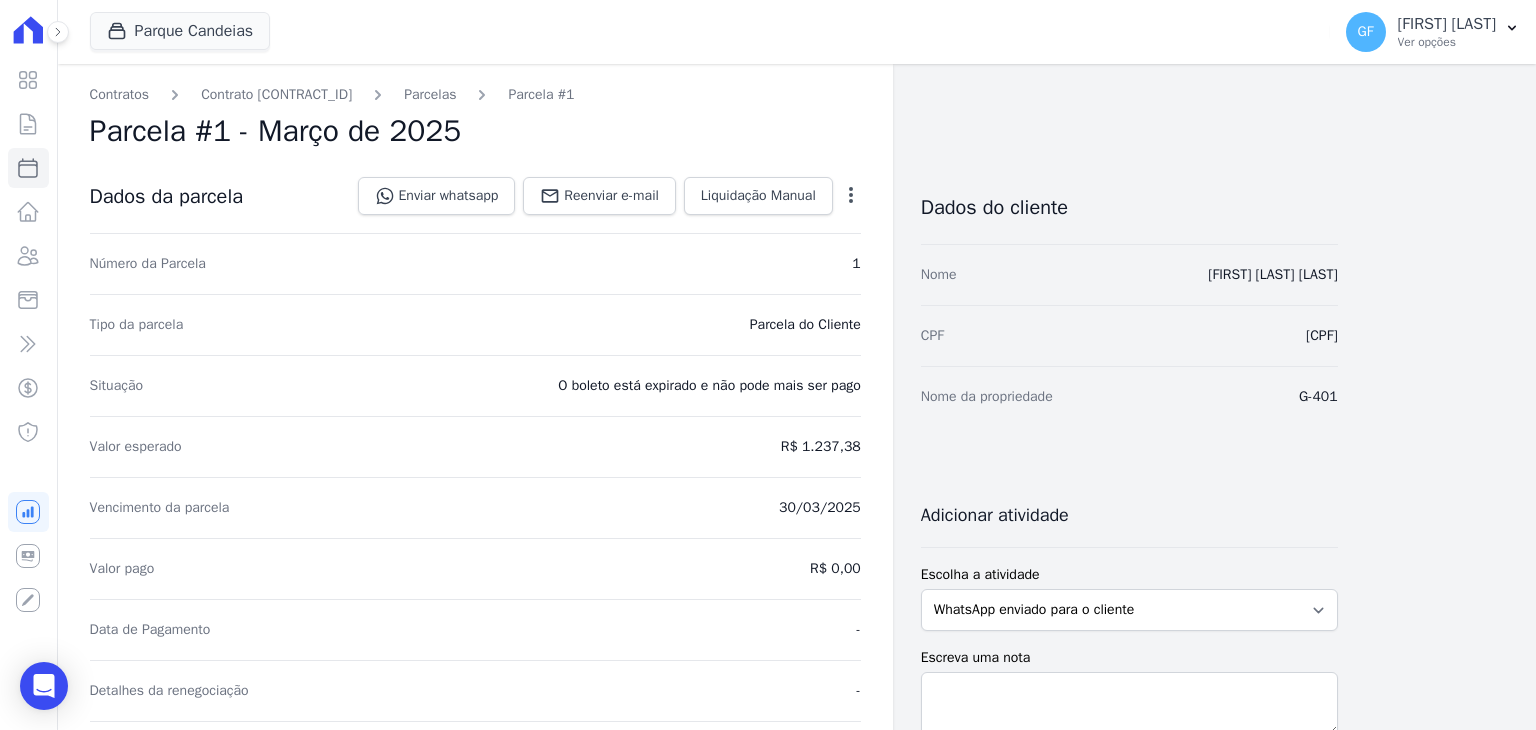 click 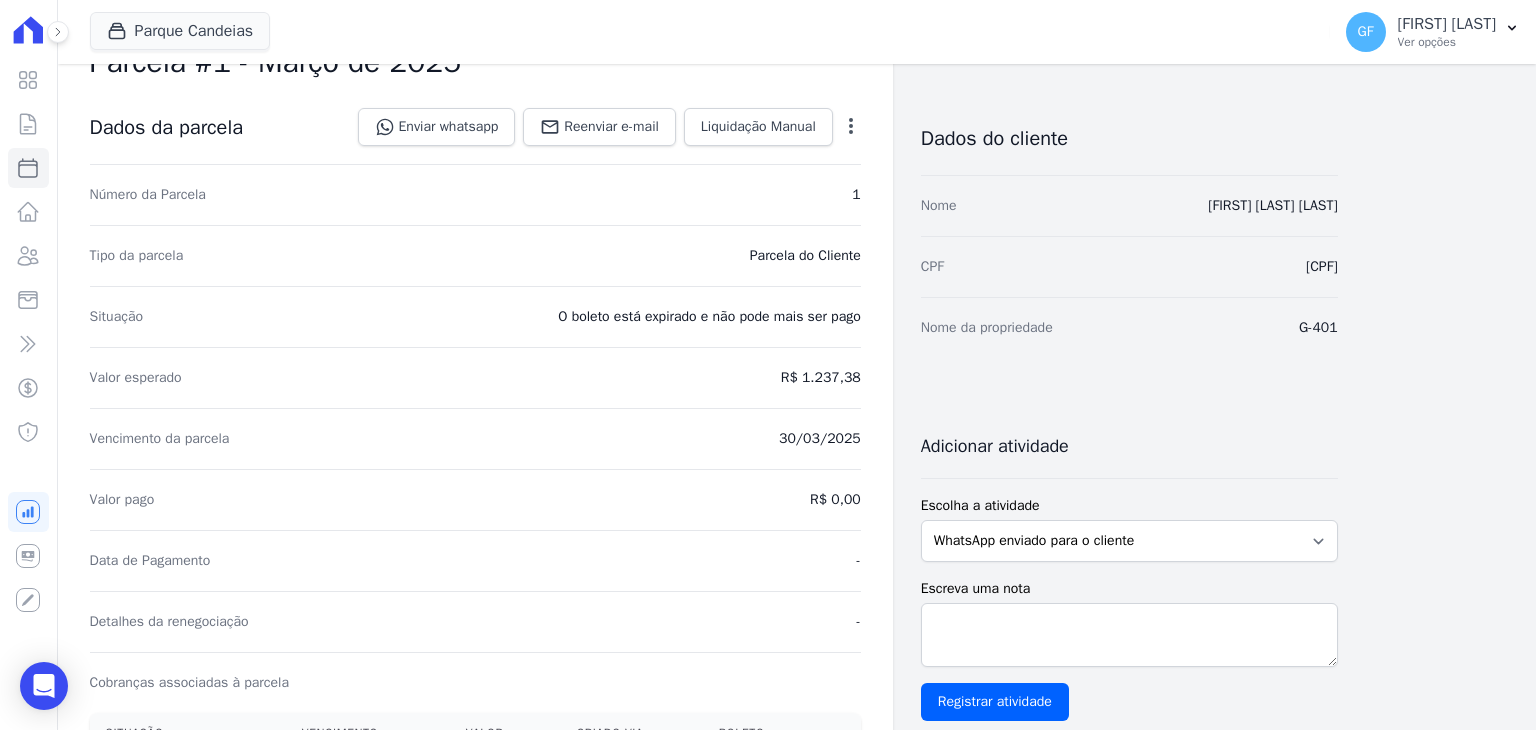 scroll, scrollTop: 100, scrollLeft: 0, axis: vertical 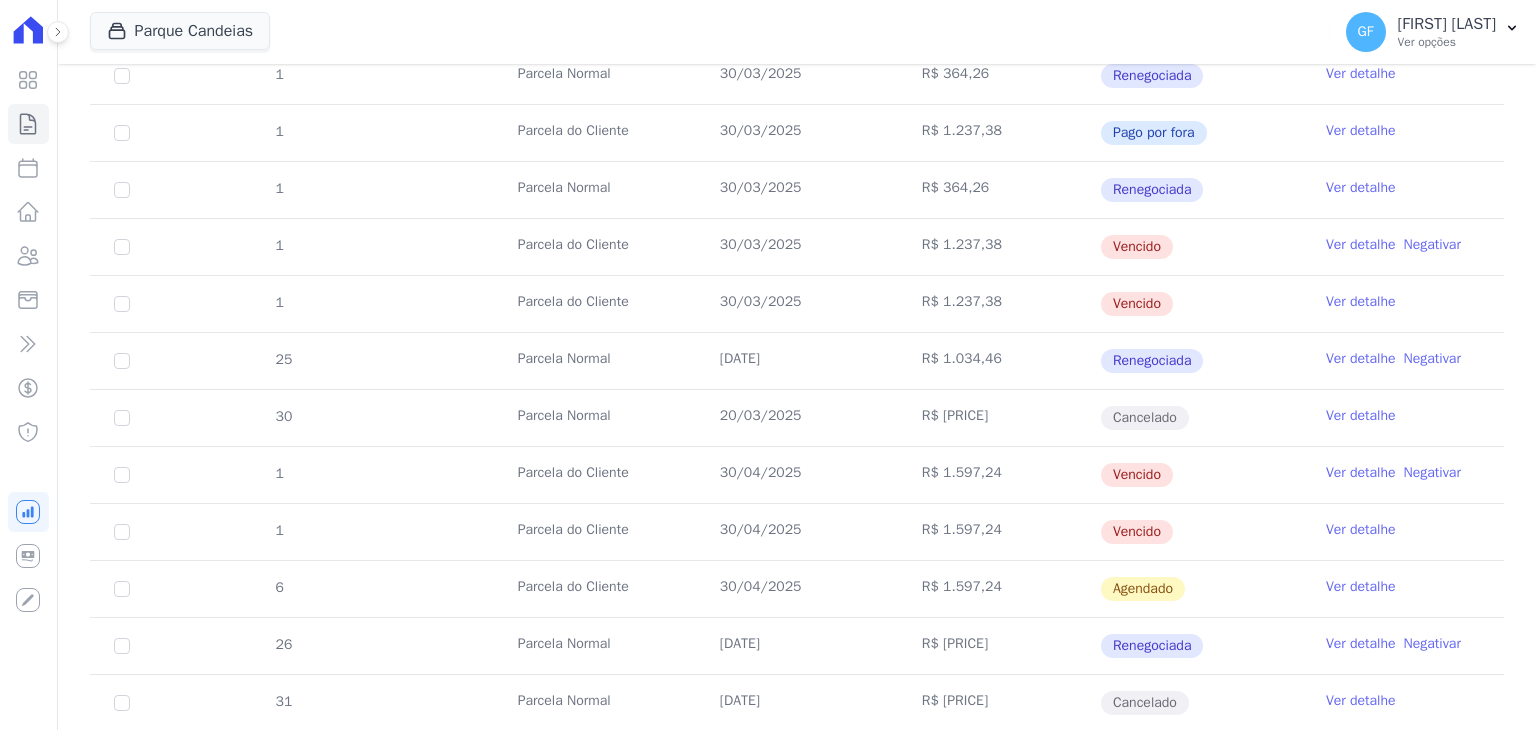 drag, startPoint x: 711, startPoint y: 243, endPoint x: 1223, endPoint y: 243, distance: 512 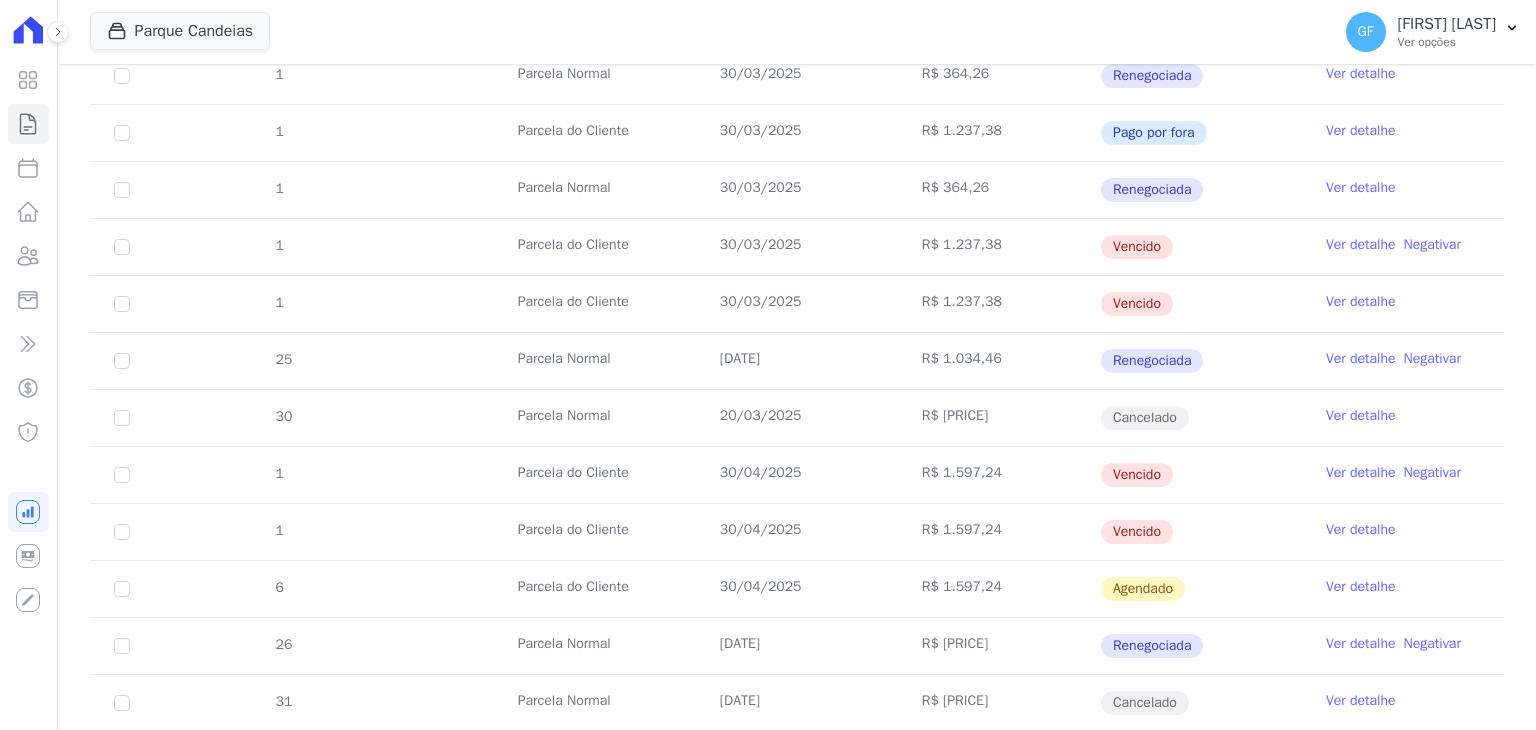 click on "Ver detalhe" at bounding box center (1361, 245) 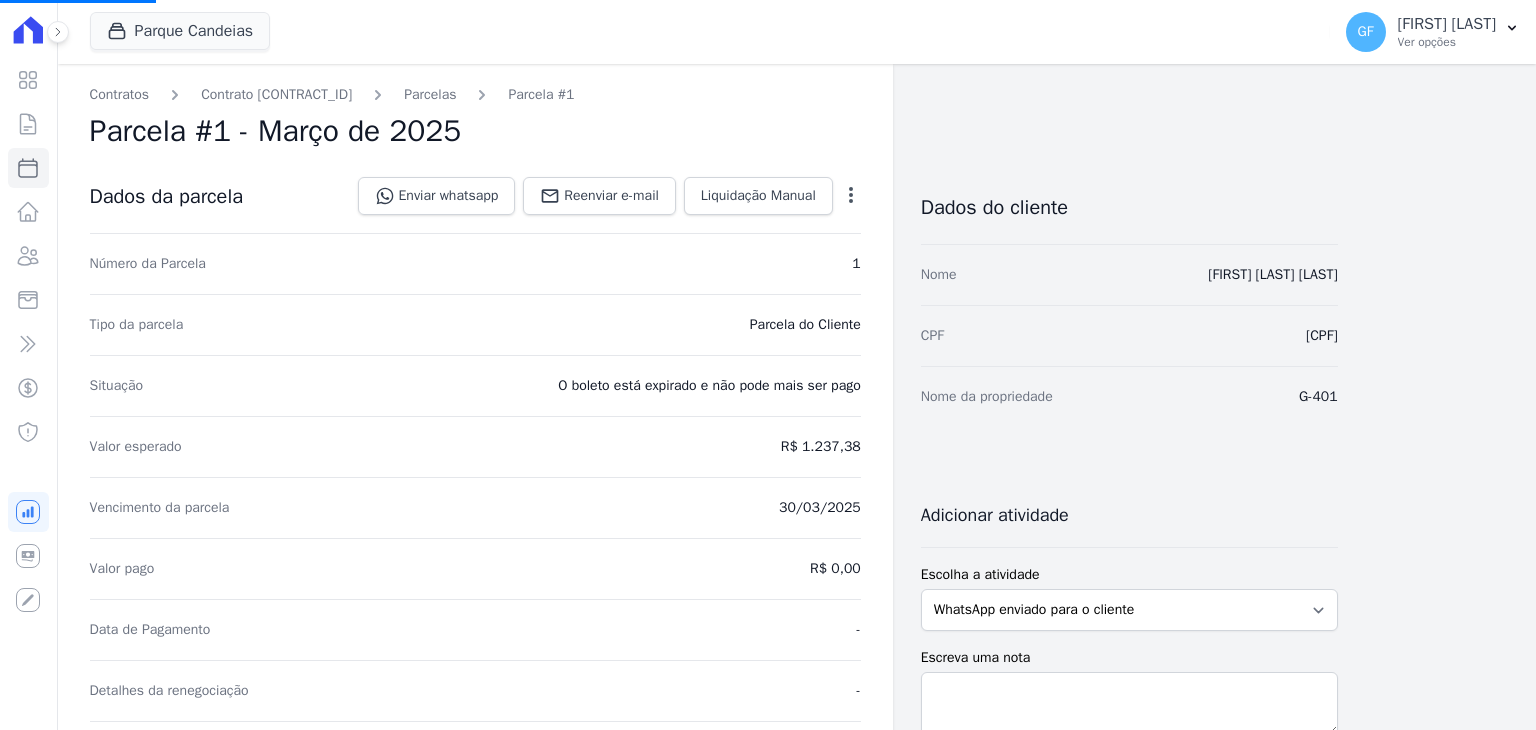 click on "Open options" at bounding box center (851, 198) 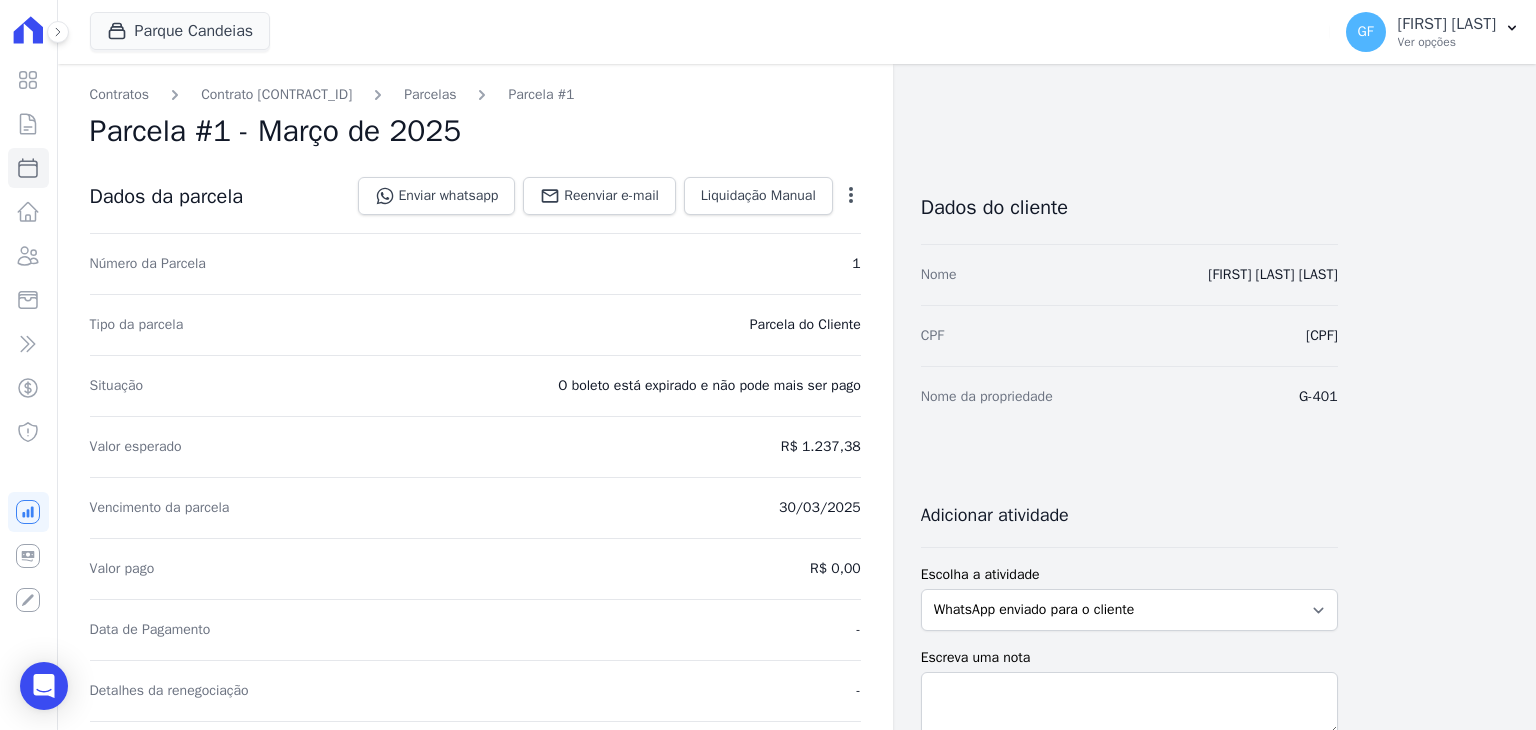 click 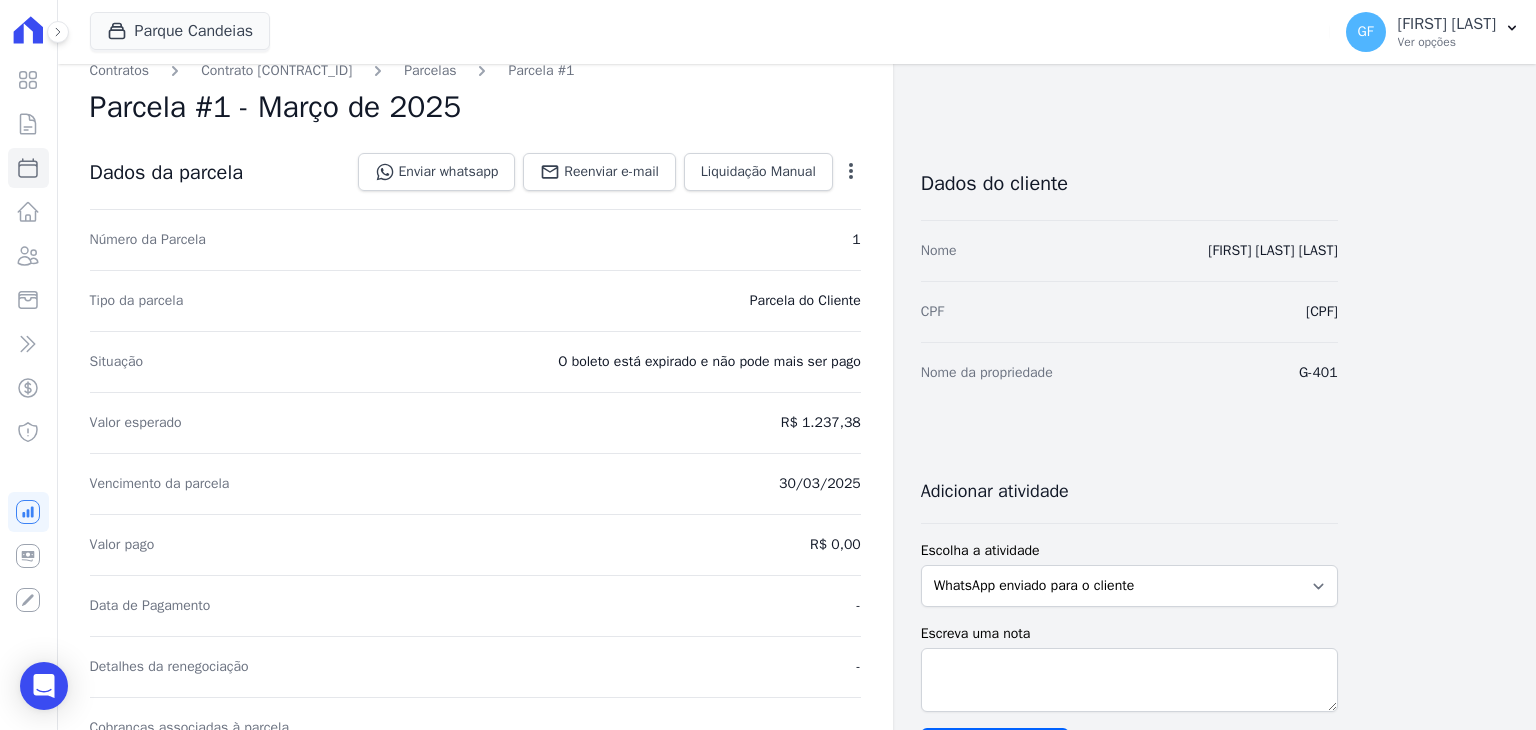 scroll, scrollTop: 0, scrollLeft: 0, axis: both 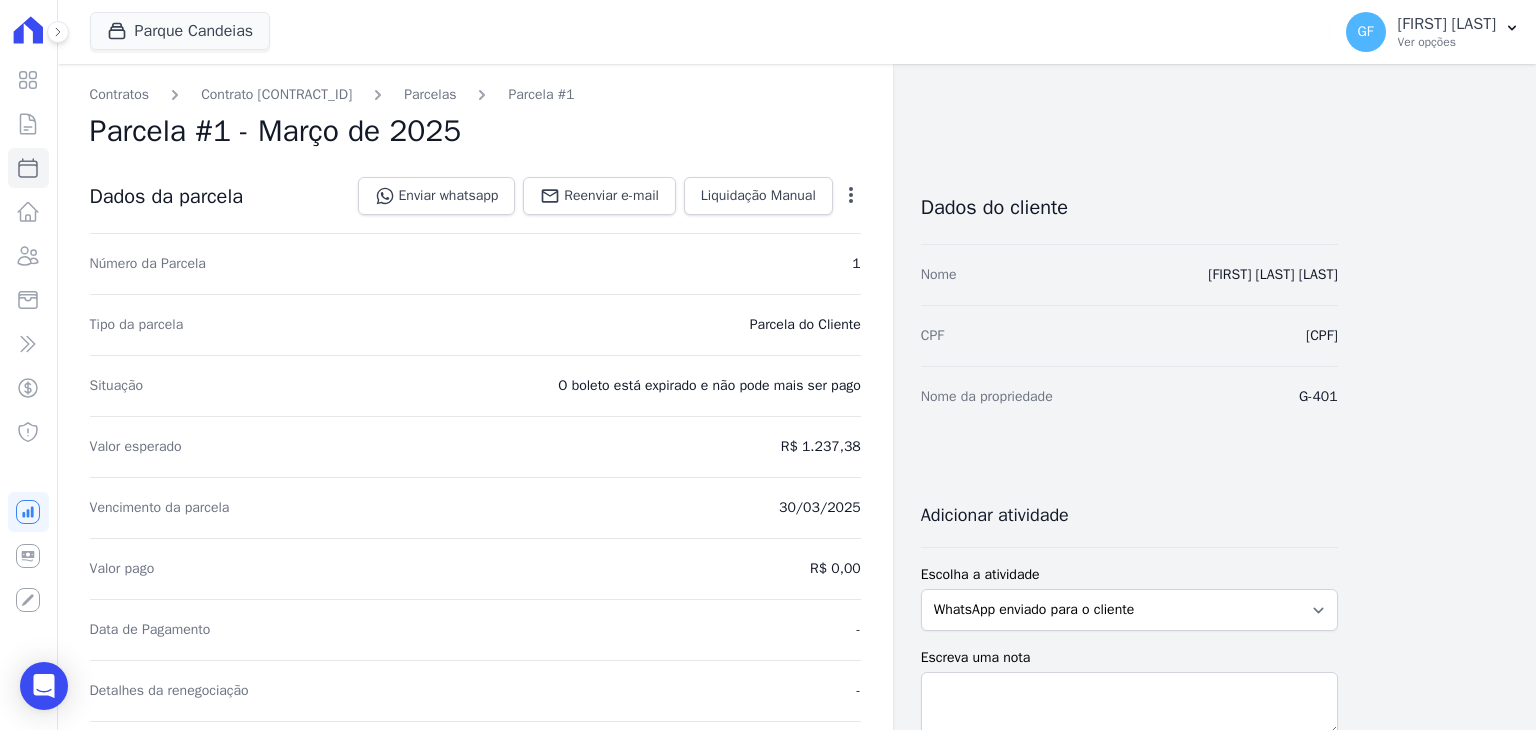 click on "Open options
Alterar
Cancelar Cobrança
Cancelar boleto
Você está prestes a cancelar um boleto, se estiver certo desta ação lembre-se que,
ao cancelar um boleto, você poderá editar o valor e o vencimento desta parcela e emitir um novo boleto.
Data de Vencimento: 30/03/2025
Valor devido: R$ 1.237,38
Atenção: O cancelamento definitivo de um boleto associado à parcela acontece em aproximadamente 1 dia.
Até lá, o título ainda estará ativo.
Fechar
Confirmar" at bounding box center (847, 198) 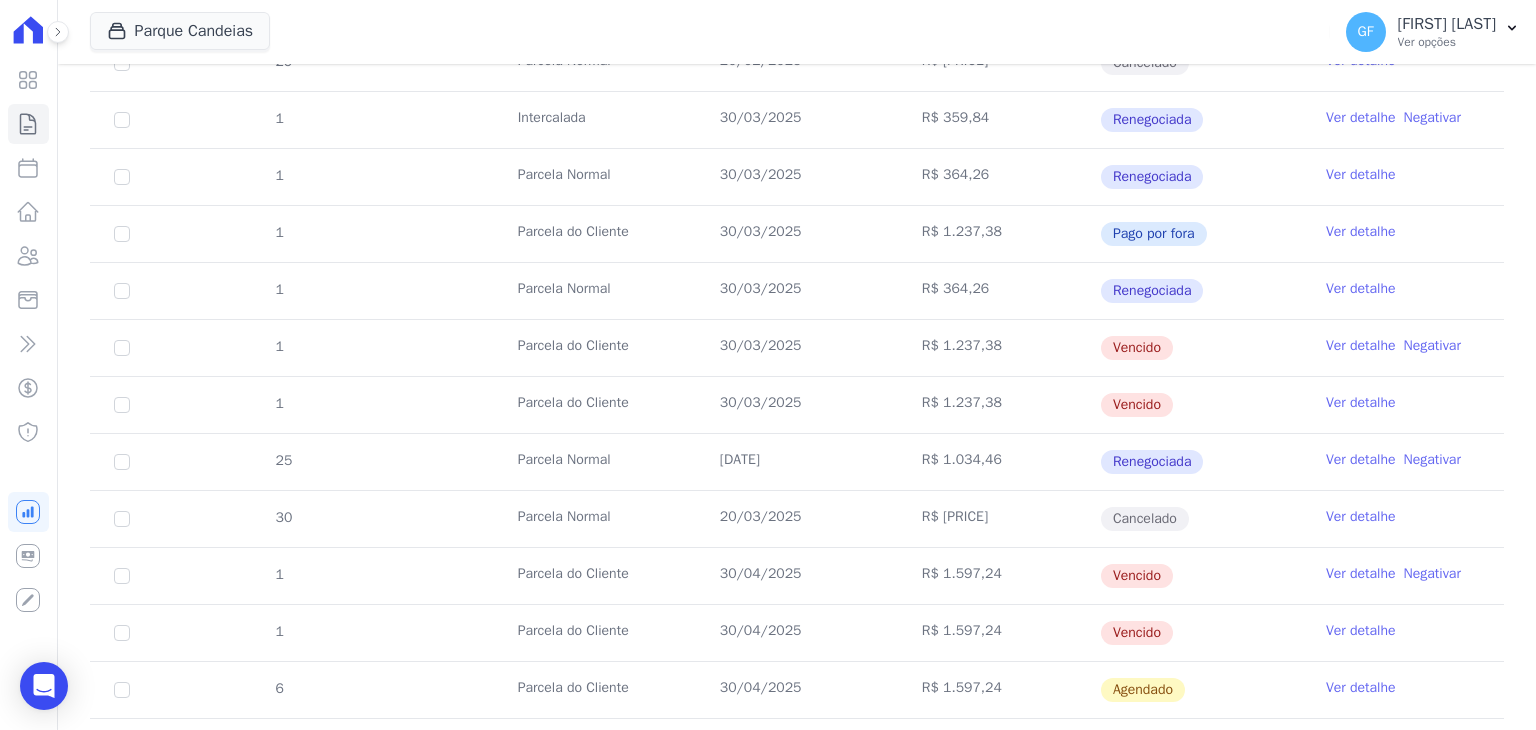 scroll, scrollTop: 700, scrollLeft: 0, axis: vertical 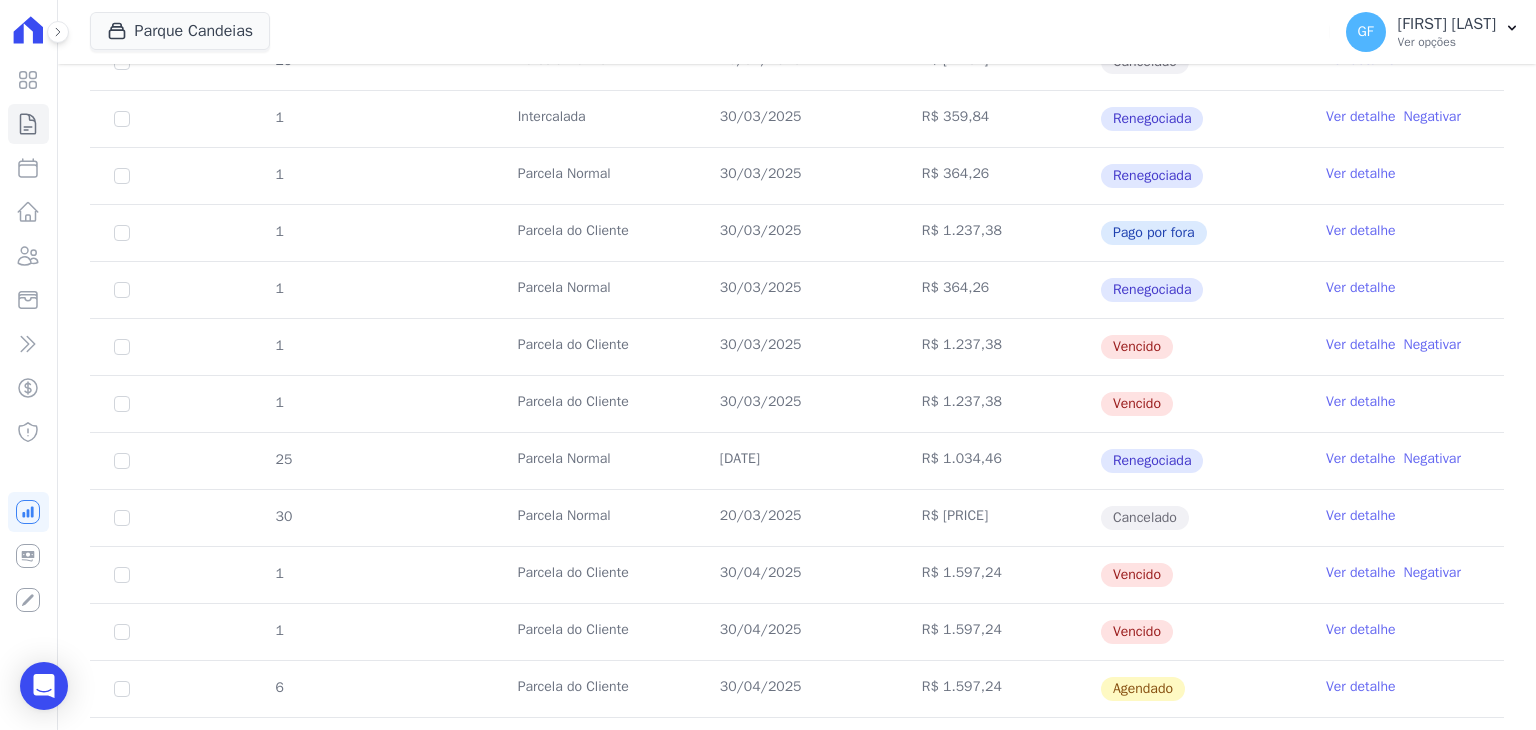 click on "Ver detalhe" at bounding box center [1361, 402] 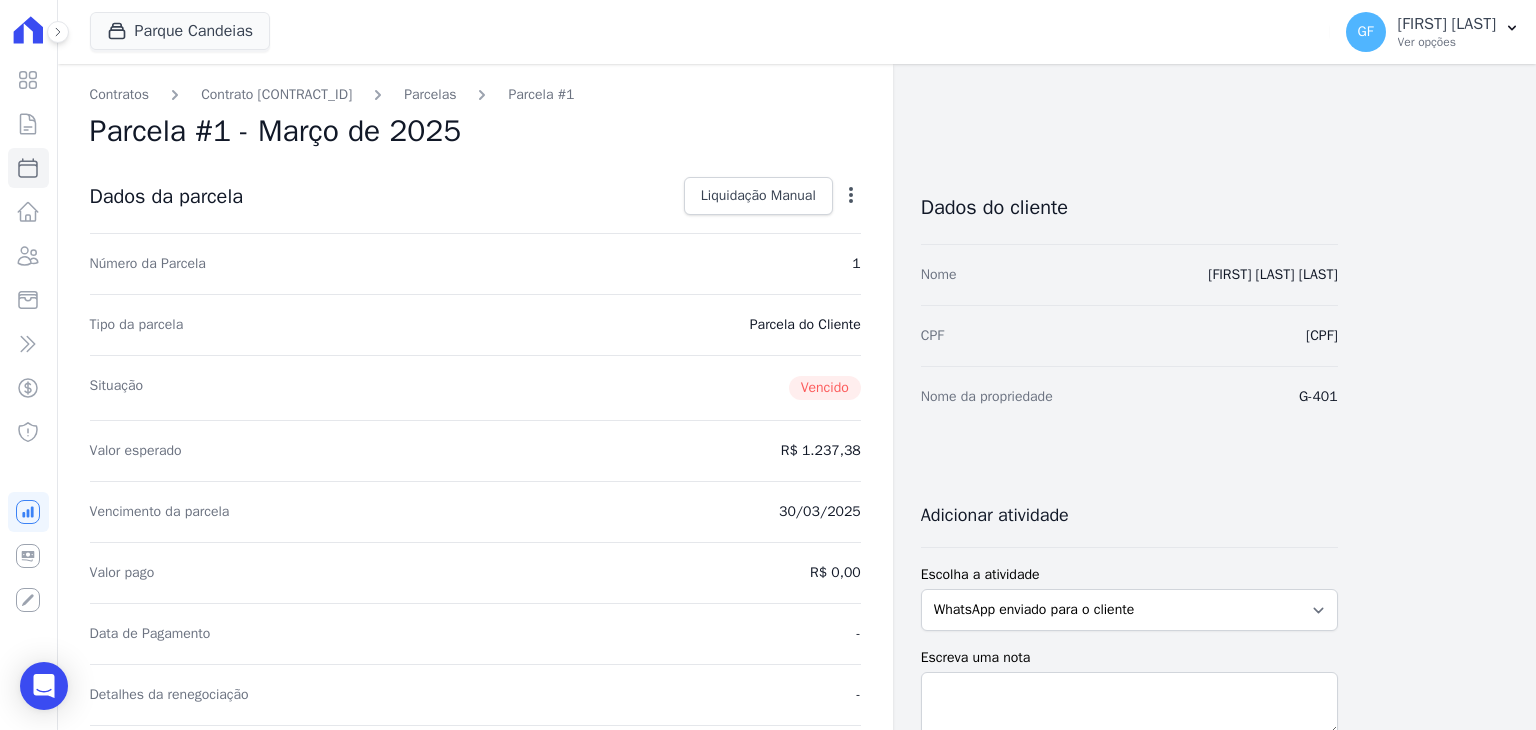 click 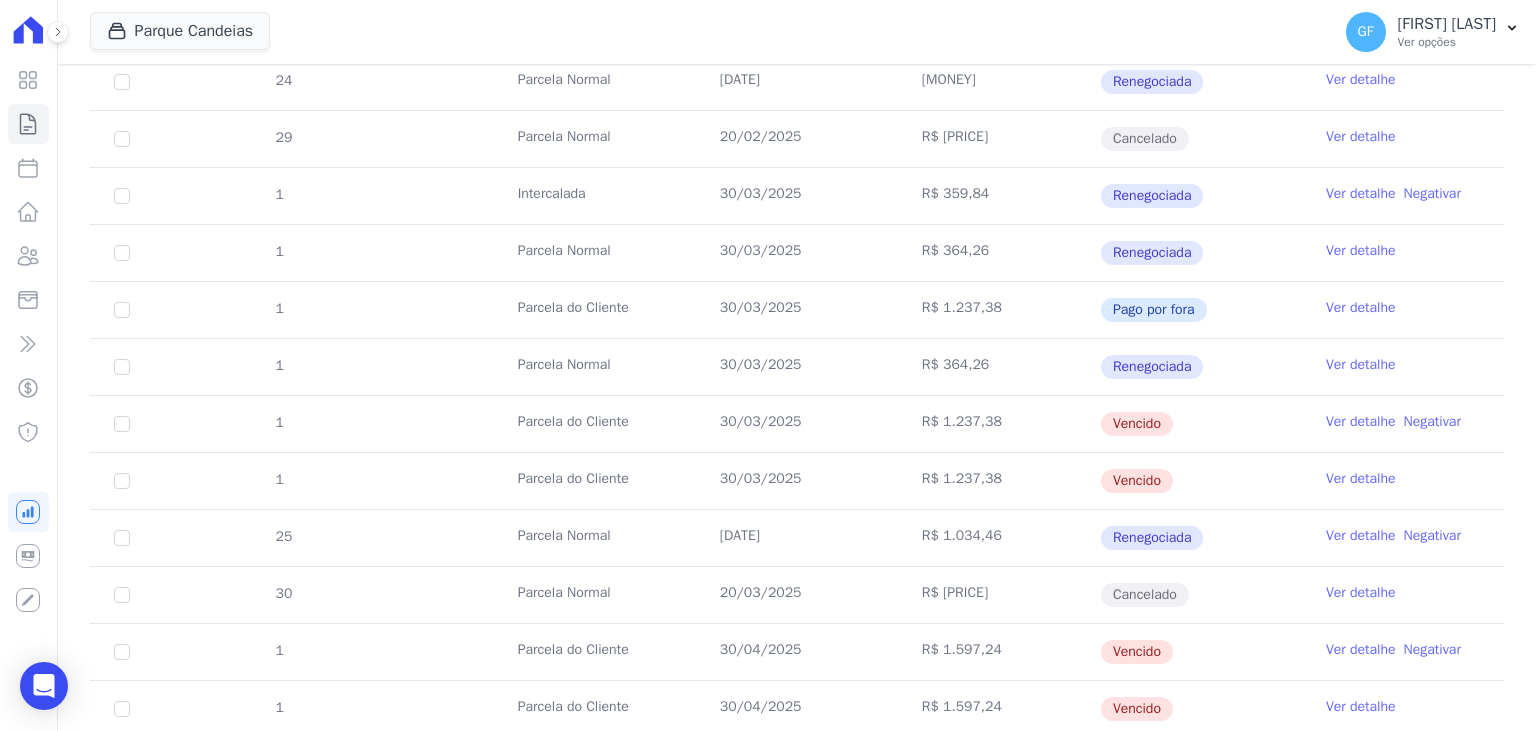 scroll, scrollTop: 700, scrollLeft: 0, axis: vertical 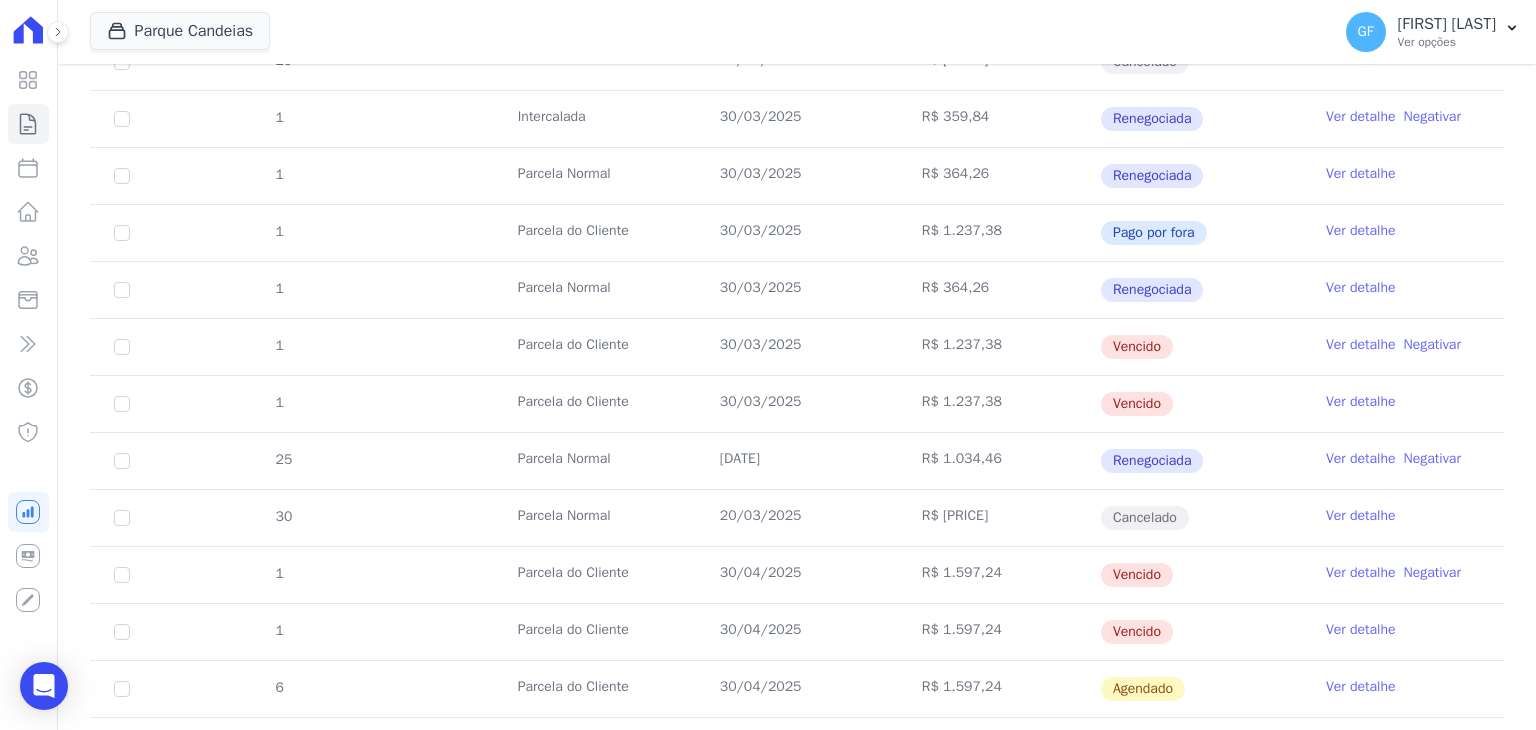 drag, startPoint x: 780, startPoint y: 337, endPoint x: 1229, endPoint y: 397, distance: 452.99118 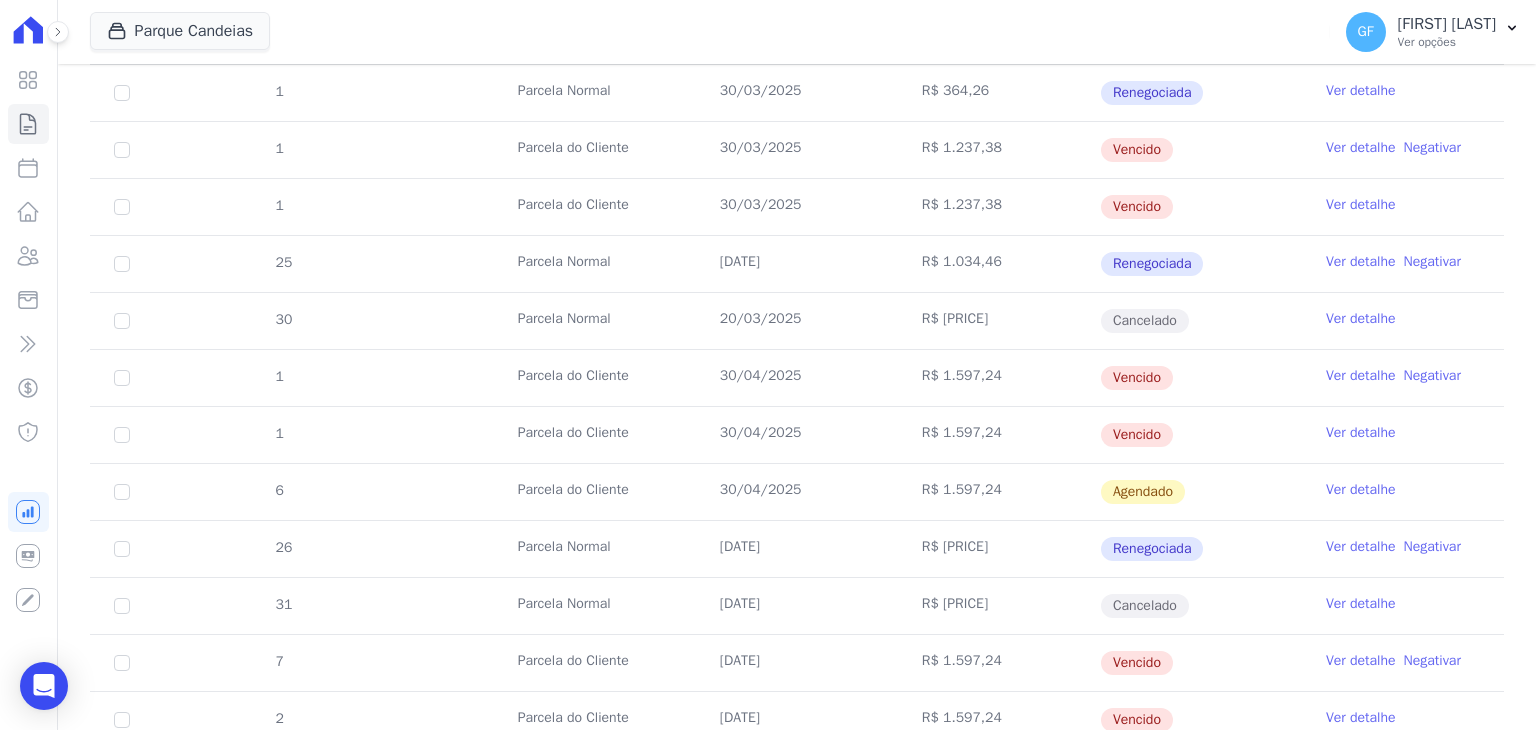 scroll, scrollTop: 900, scrollLeft: 0, axis: vertical 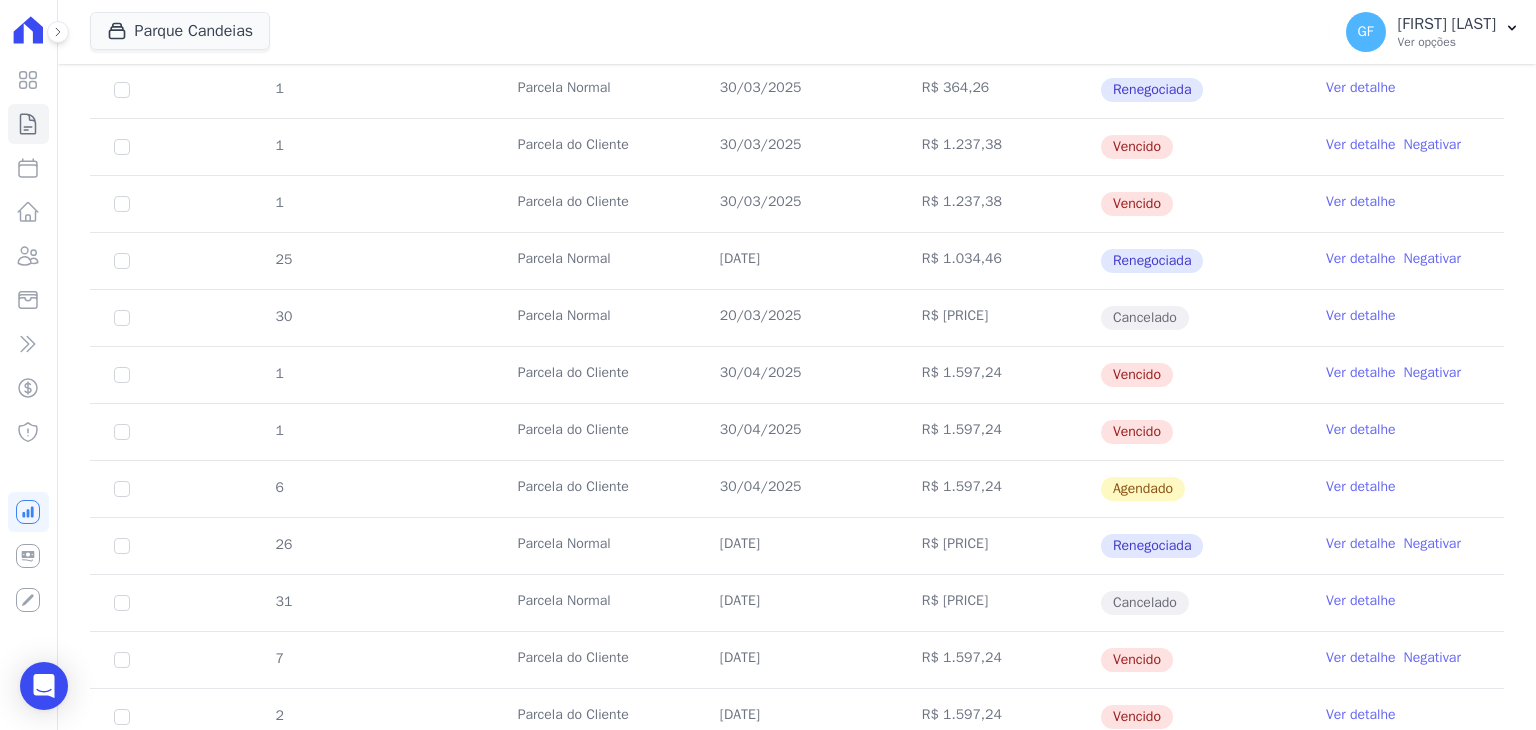 drag, startPoint x: 700, startPoint y: 373, endPoint x: 1045, endPoint y: 437, distance: 350.88602 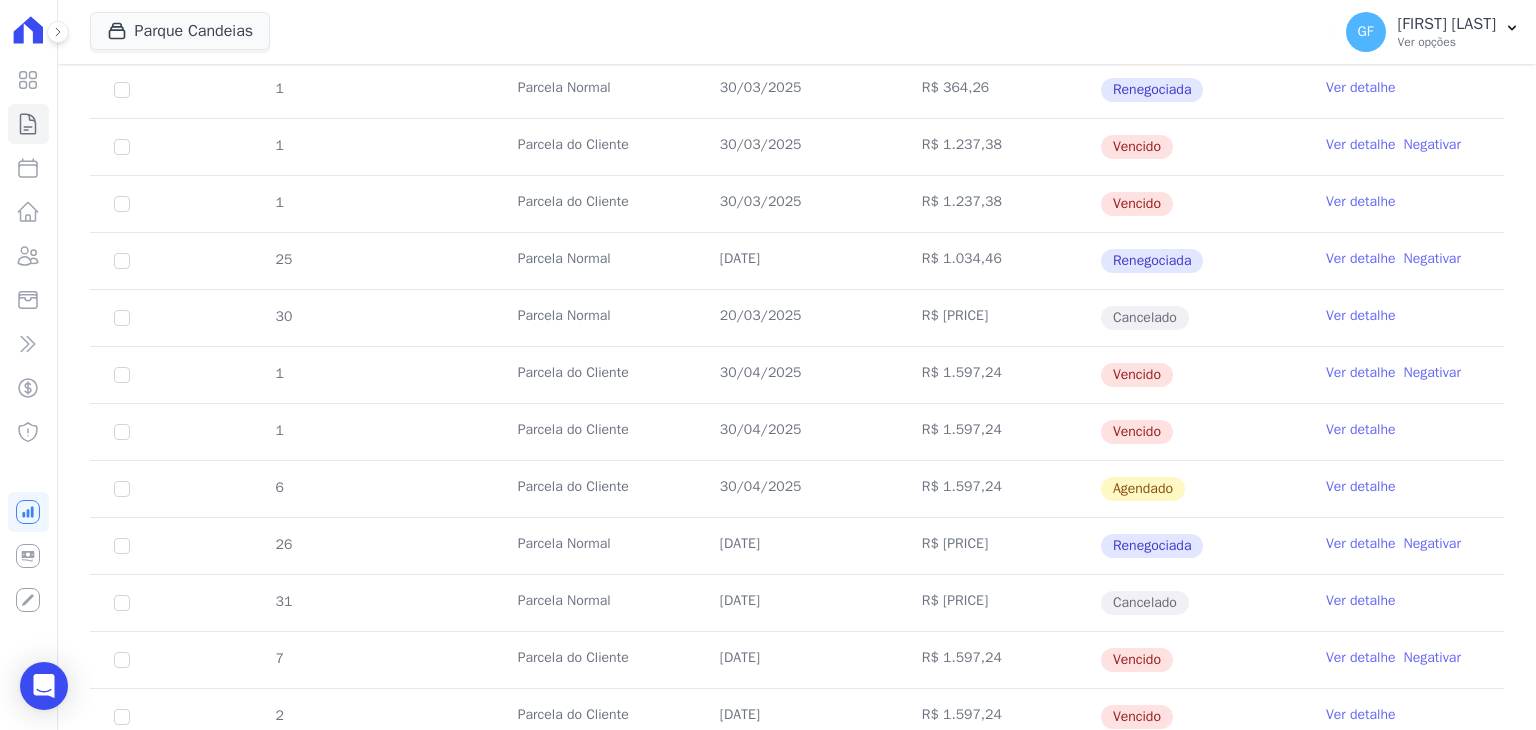 click on "Ver detalhe" at bounding box center (1361, 373) 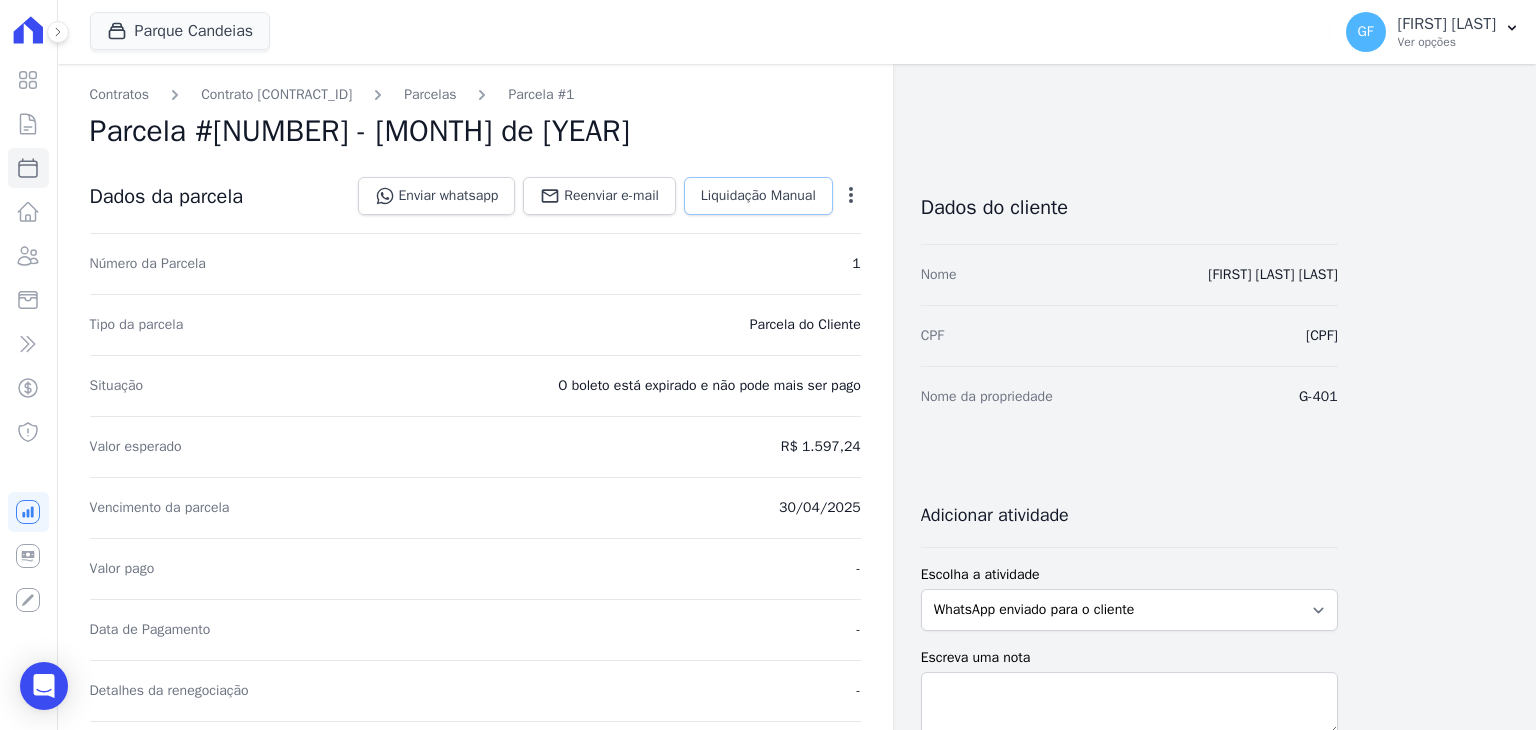 click on "Liquidação Manual" at bounding box center [758, 196] 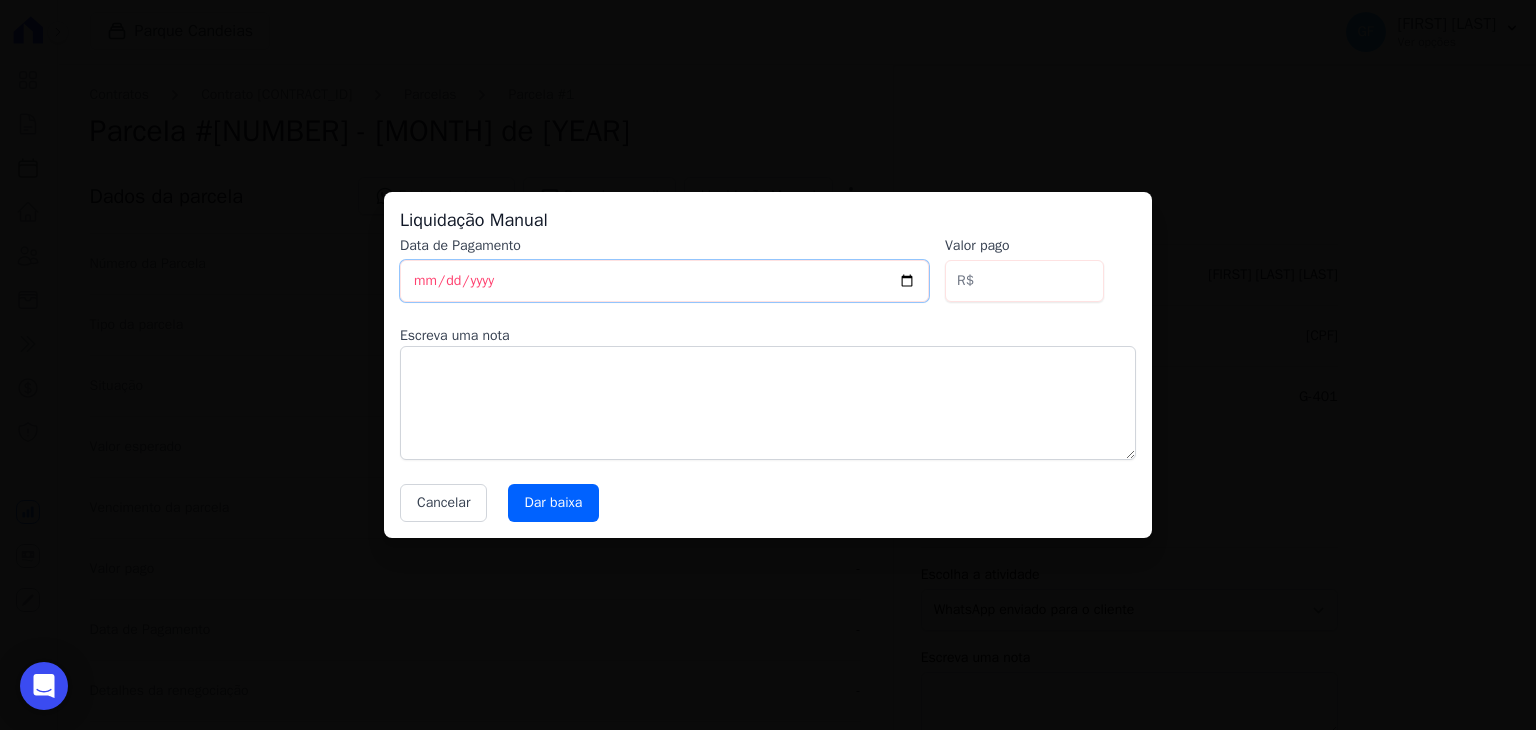 click on "[DATE]" at bounding box center (664, 281) 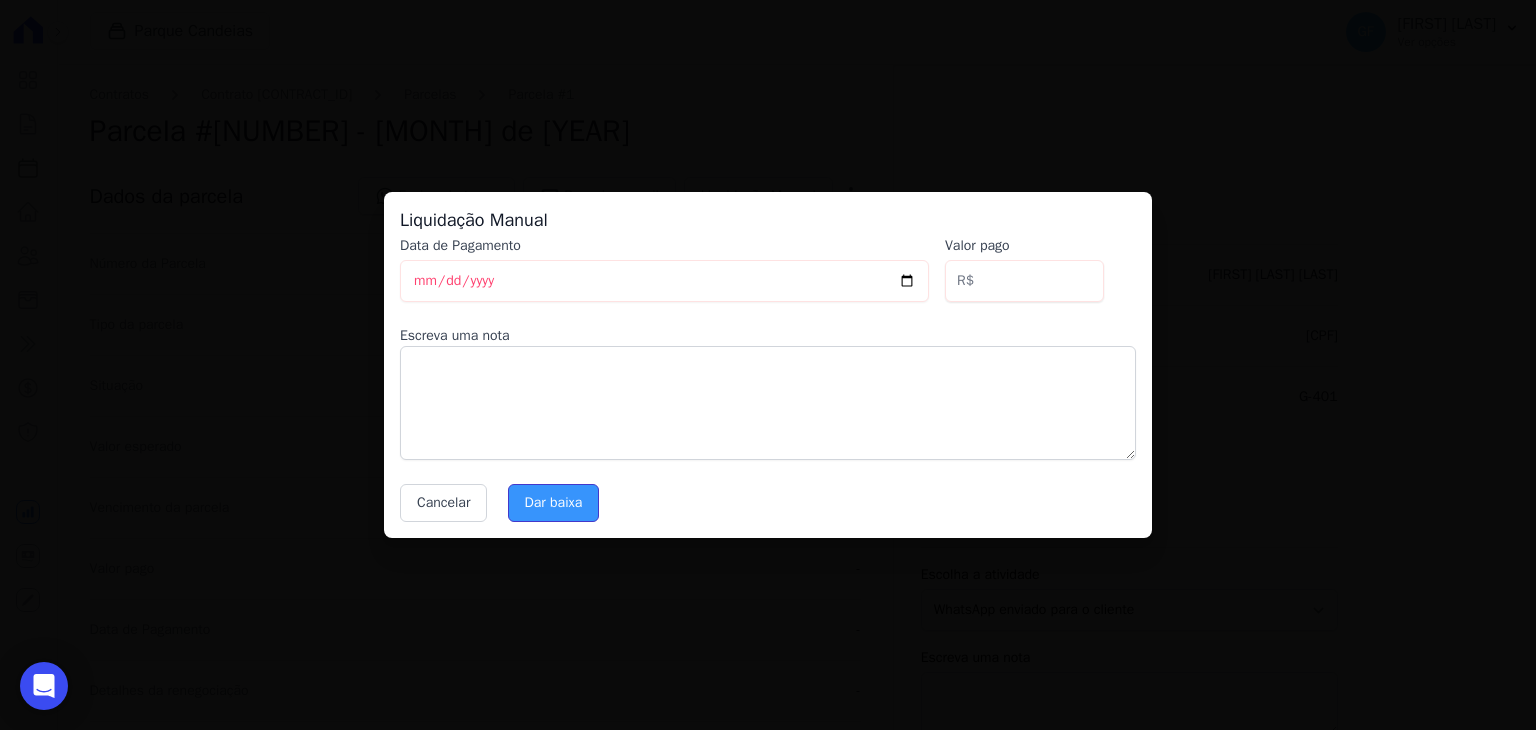 click on "Dar baixa" at bounding box center [554, 503] 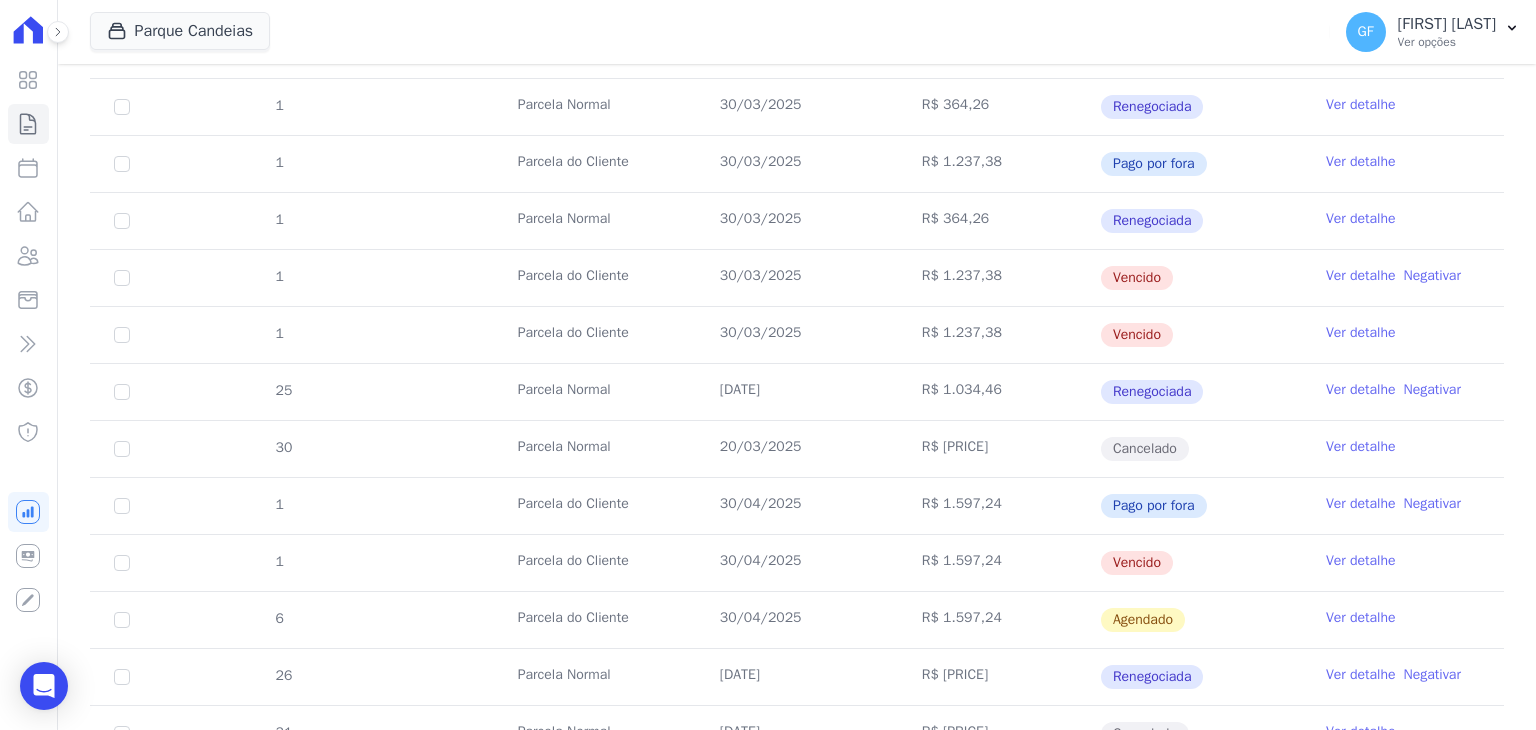 scroll, scrollTop: 1000, scrollLeft: 0, axis: vertical 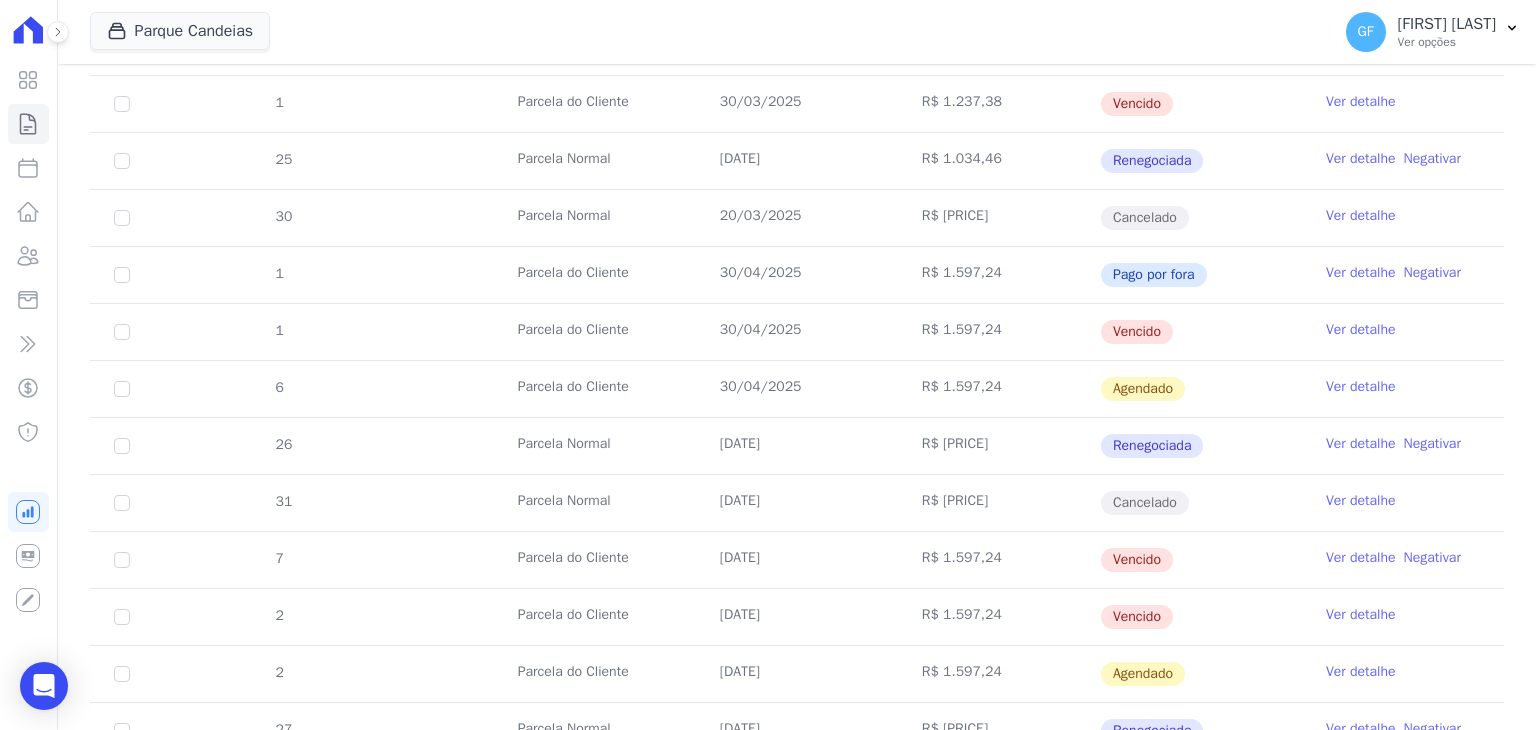 drag, startPoint x: 706, startPoint y: 269, endPoint x: 930, endPoint y: 269, distance: 224 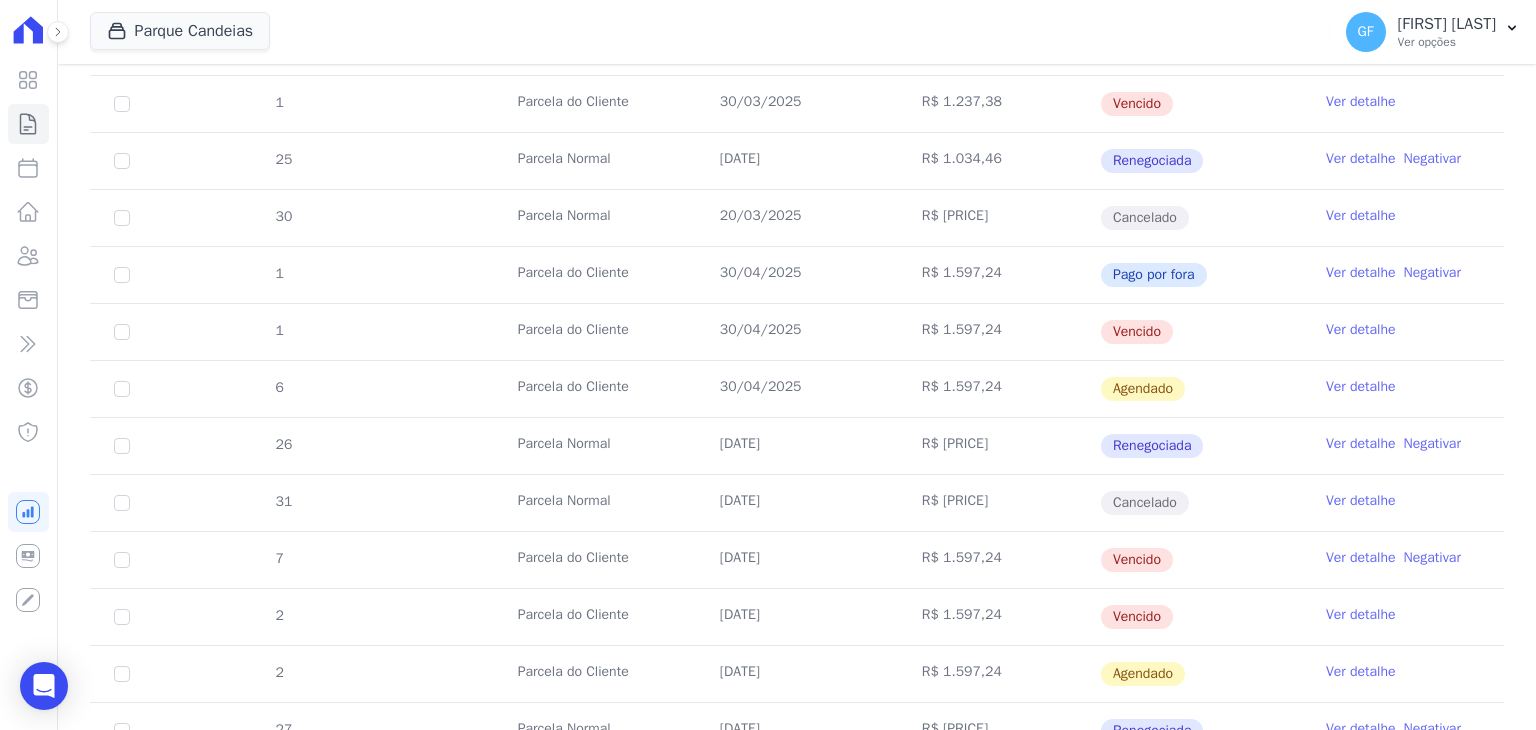click on "Ver detalhe" at bounding box center (1361, 330) 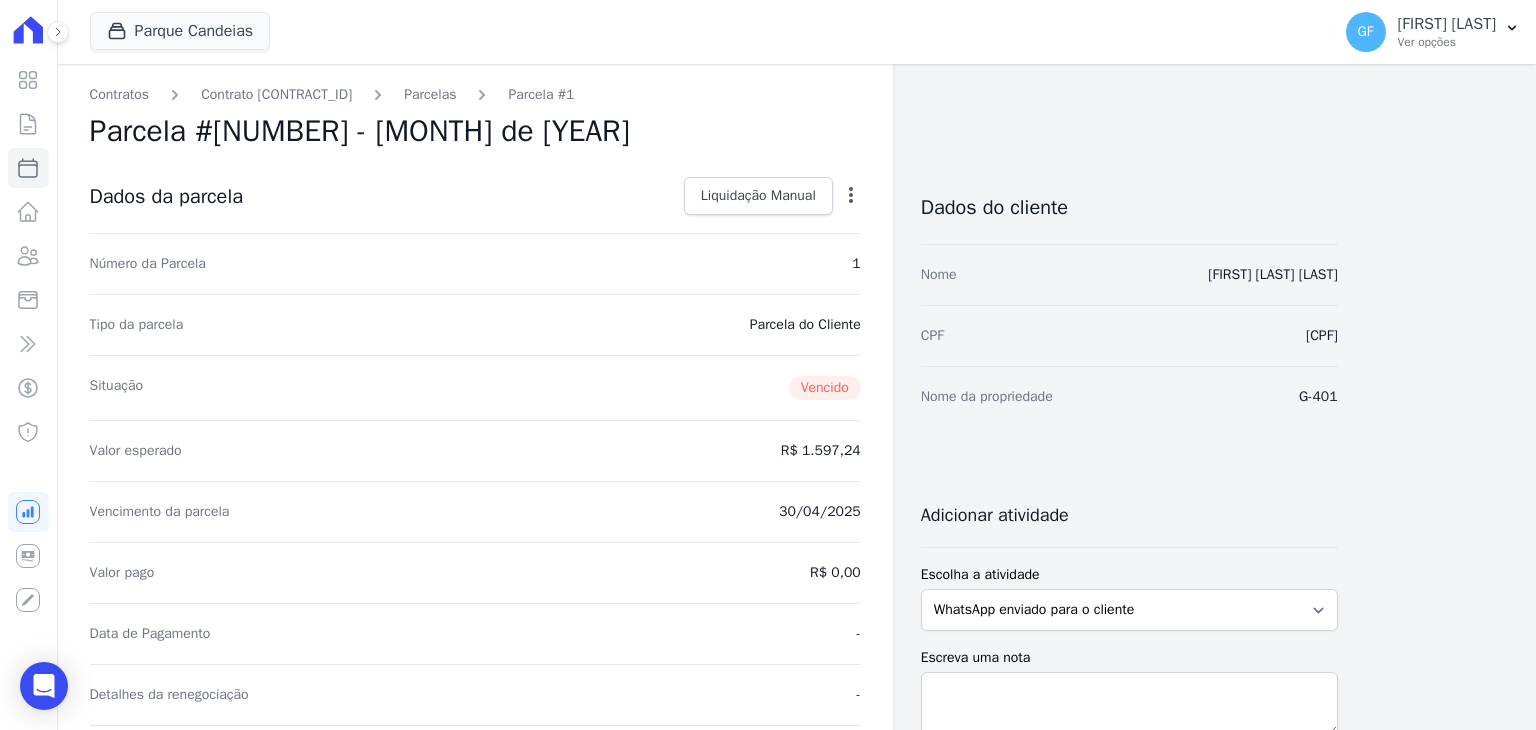 click 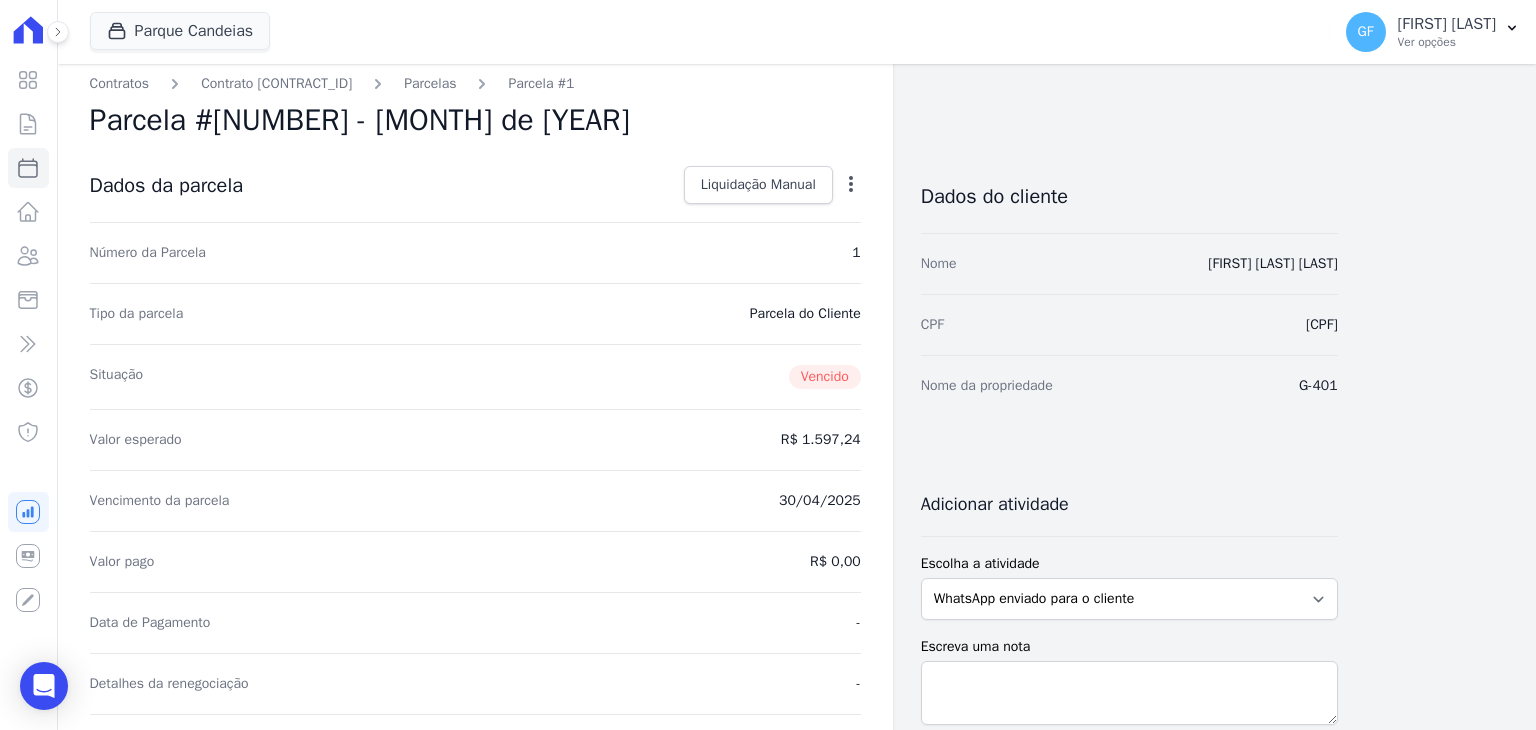 scroll, scrollTop: 0, scrollLeft: 0, axis: both 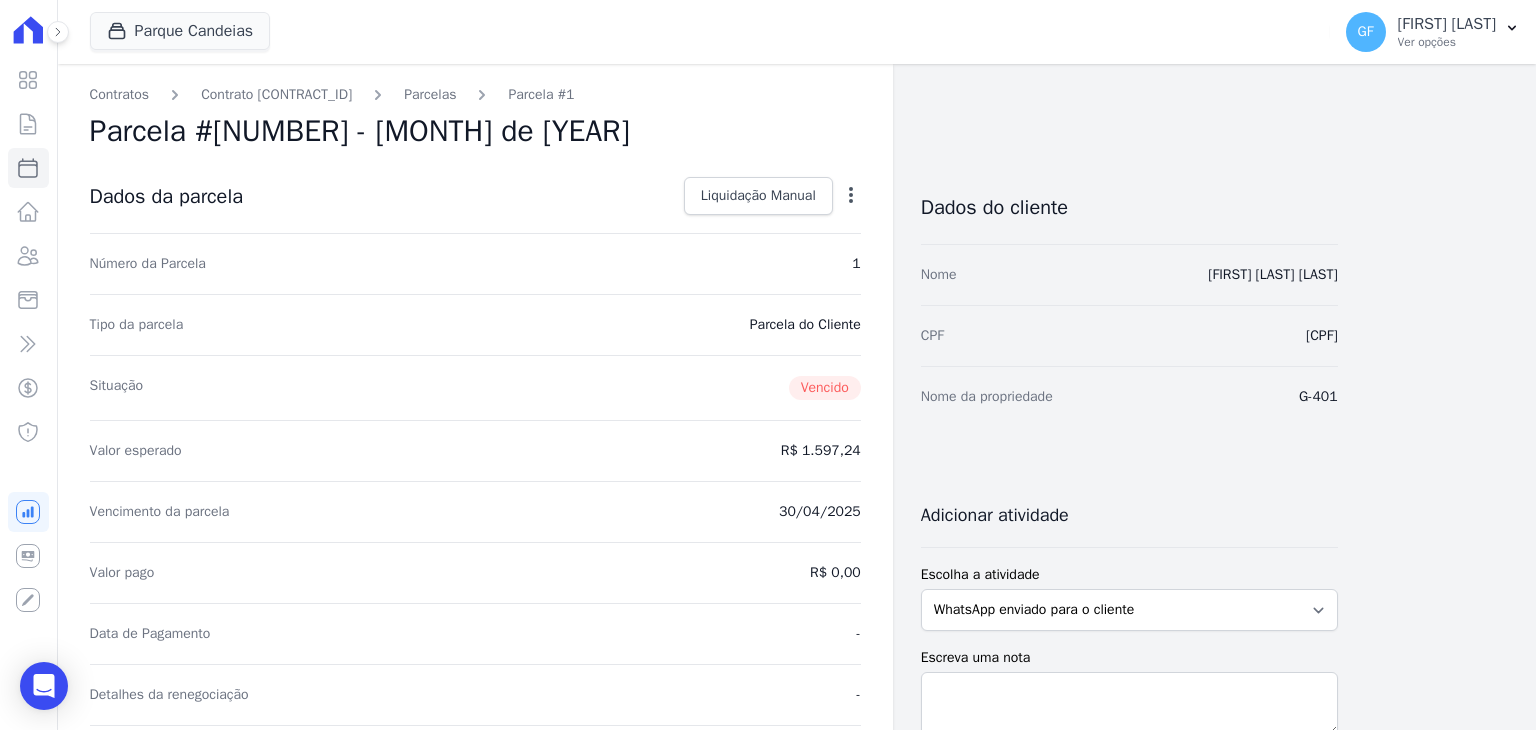 click 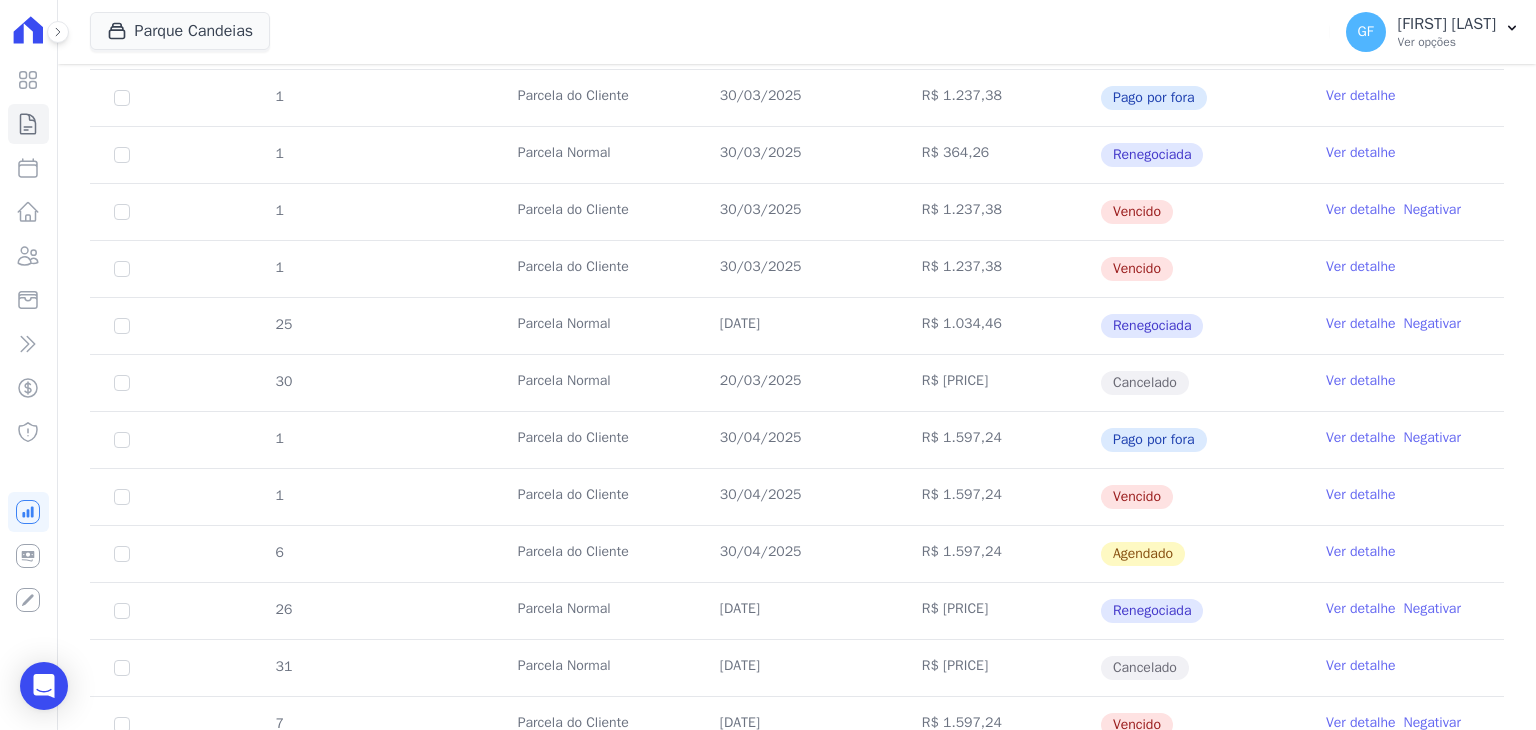 scroll, scrollTop: 900, scrollLeft: 0, axis: vertical 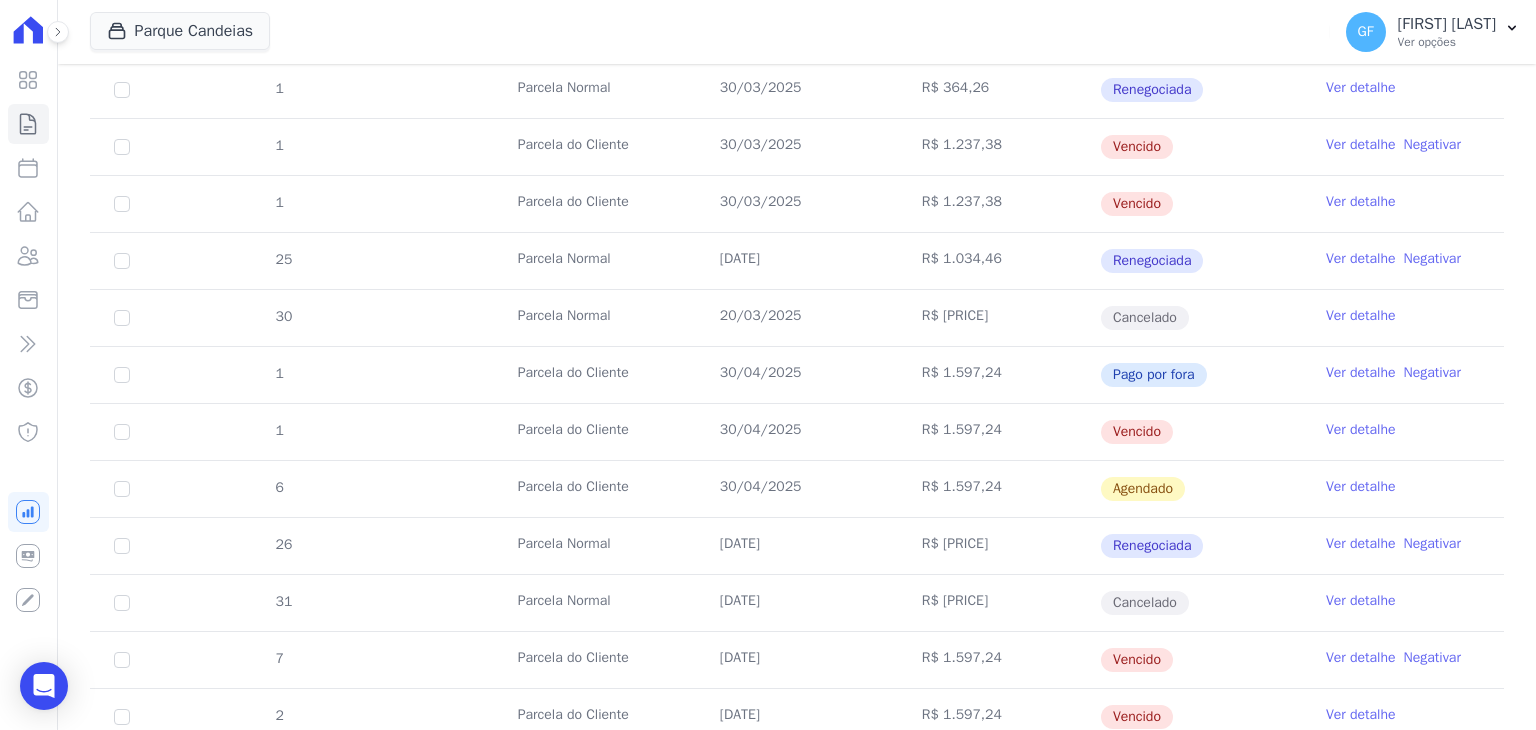 drag, startPoint x: 692, startPoint y: 140, endPoint x: 988, endPoint y: 147, distance: 296.08276 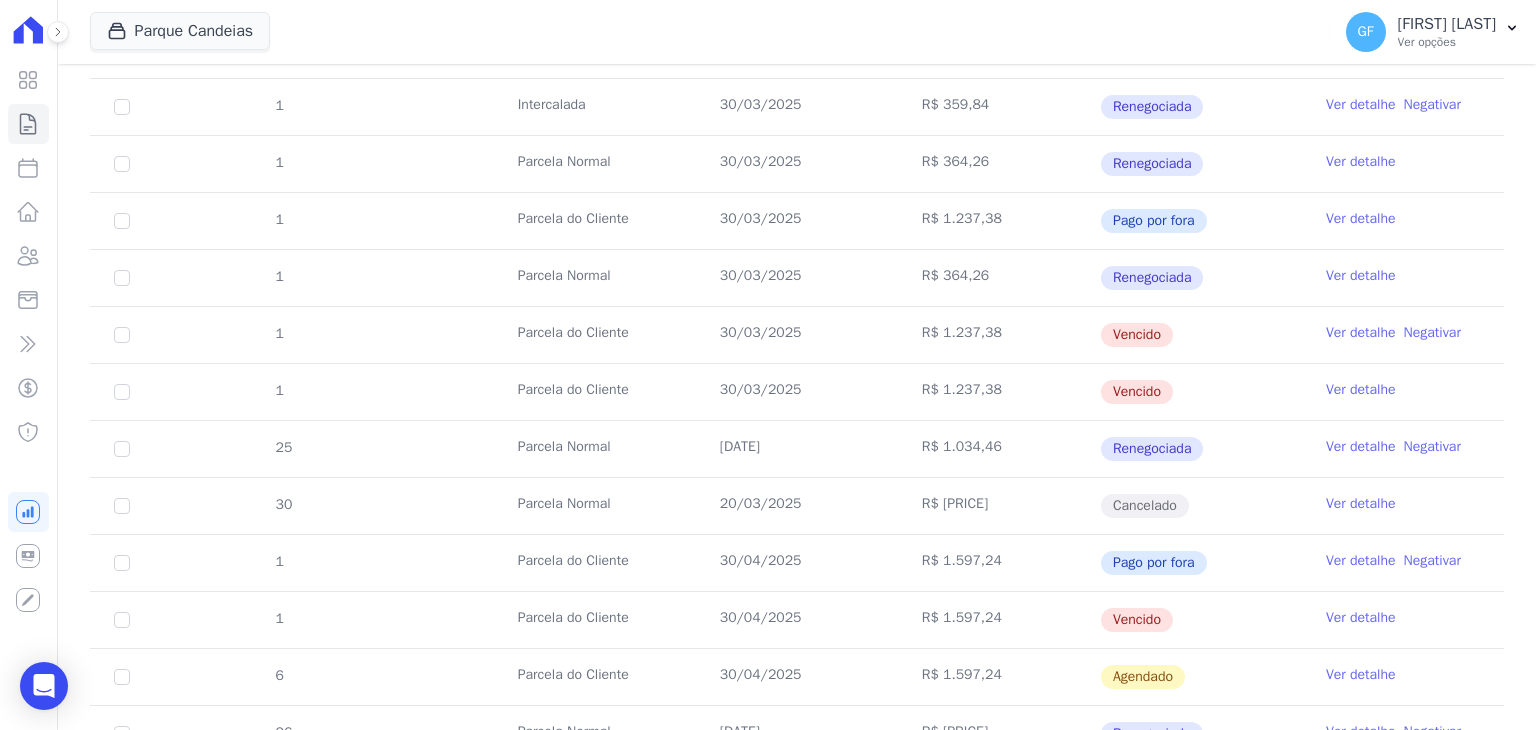 scroll, scrollTop: 700, scrollLeft: 0, axis: vertical 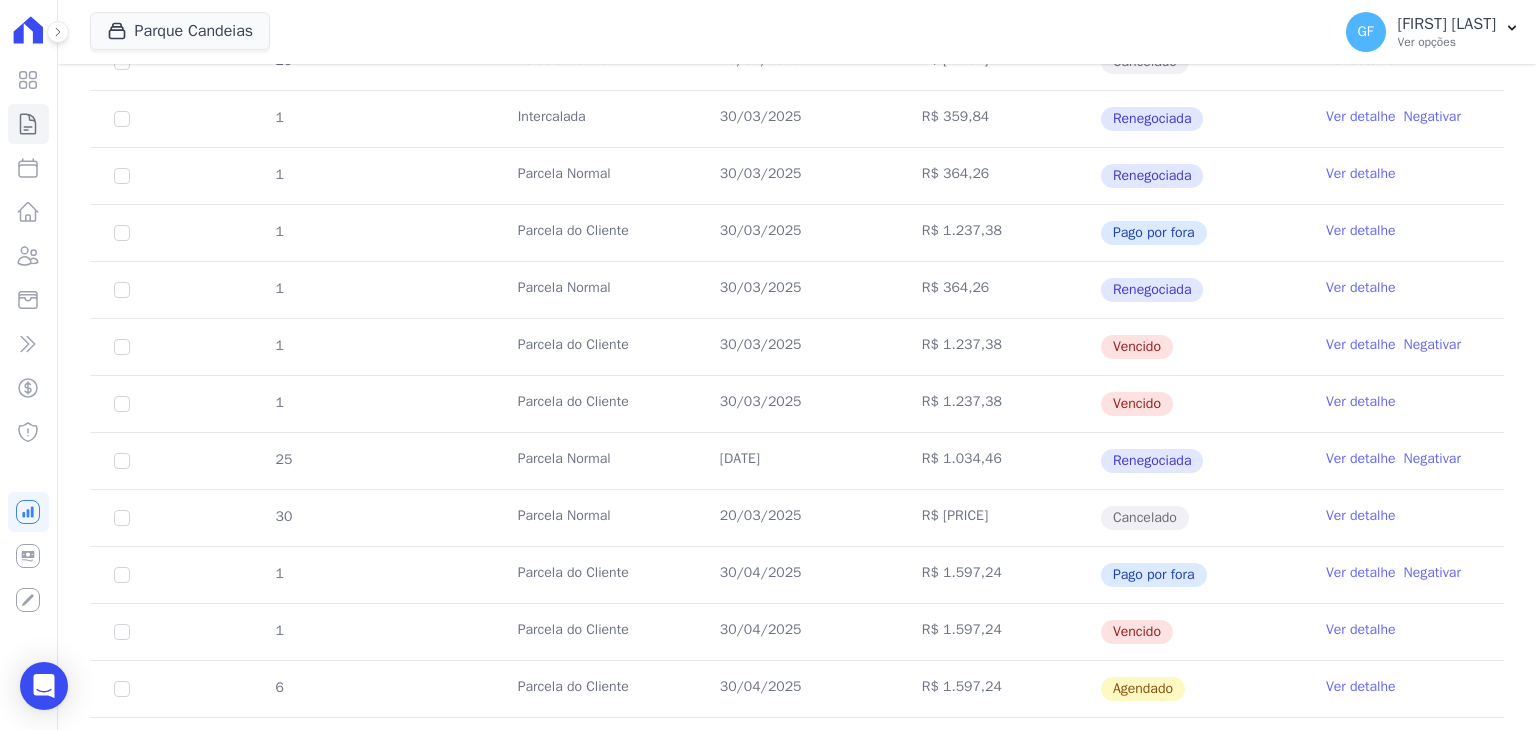 drag, startPoint x: 713, startPoint y: 232, endPoint x: 1202, endPoint y: 501, distance: 558.1057 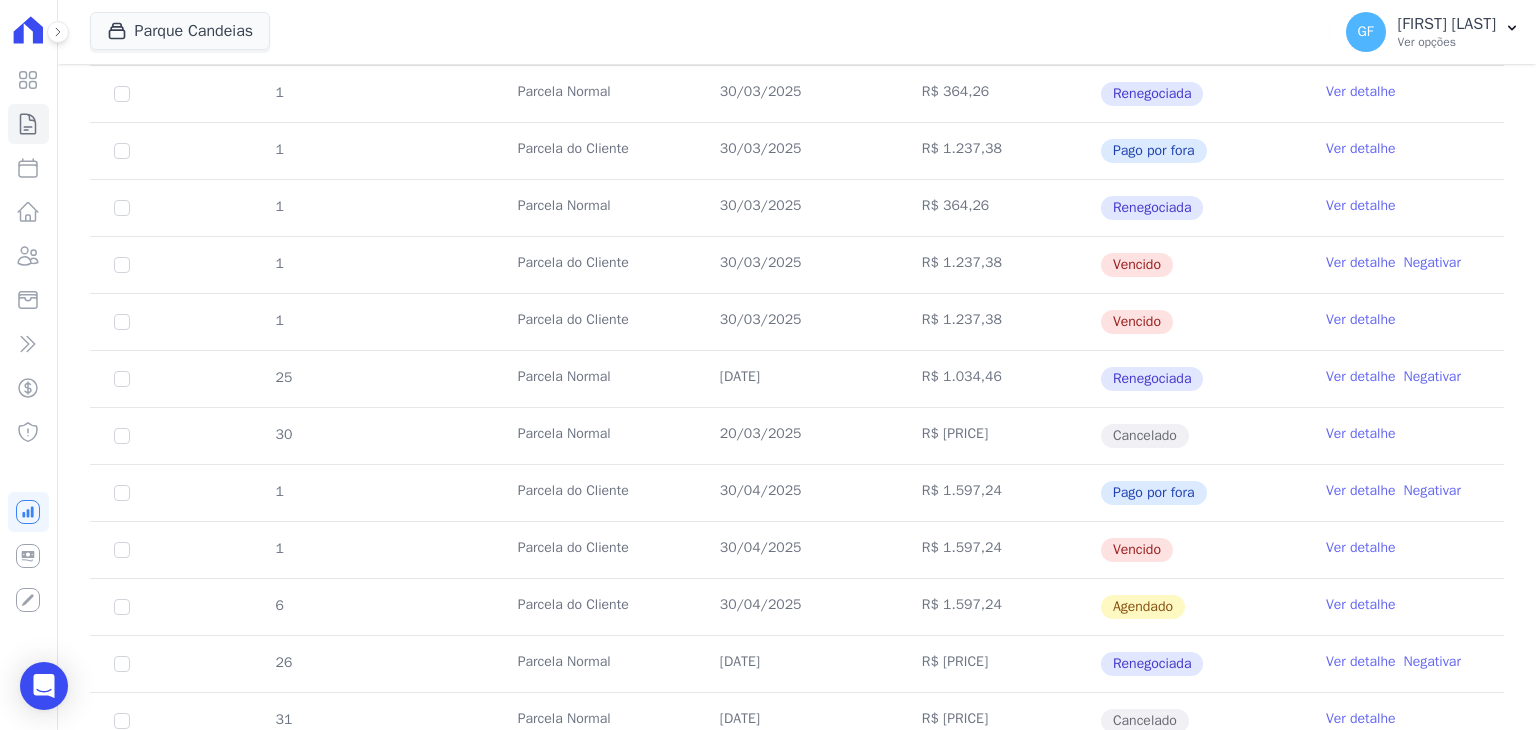scroll, scrollTop: 1000, scrollLeft: 0, axis: vertical 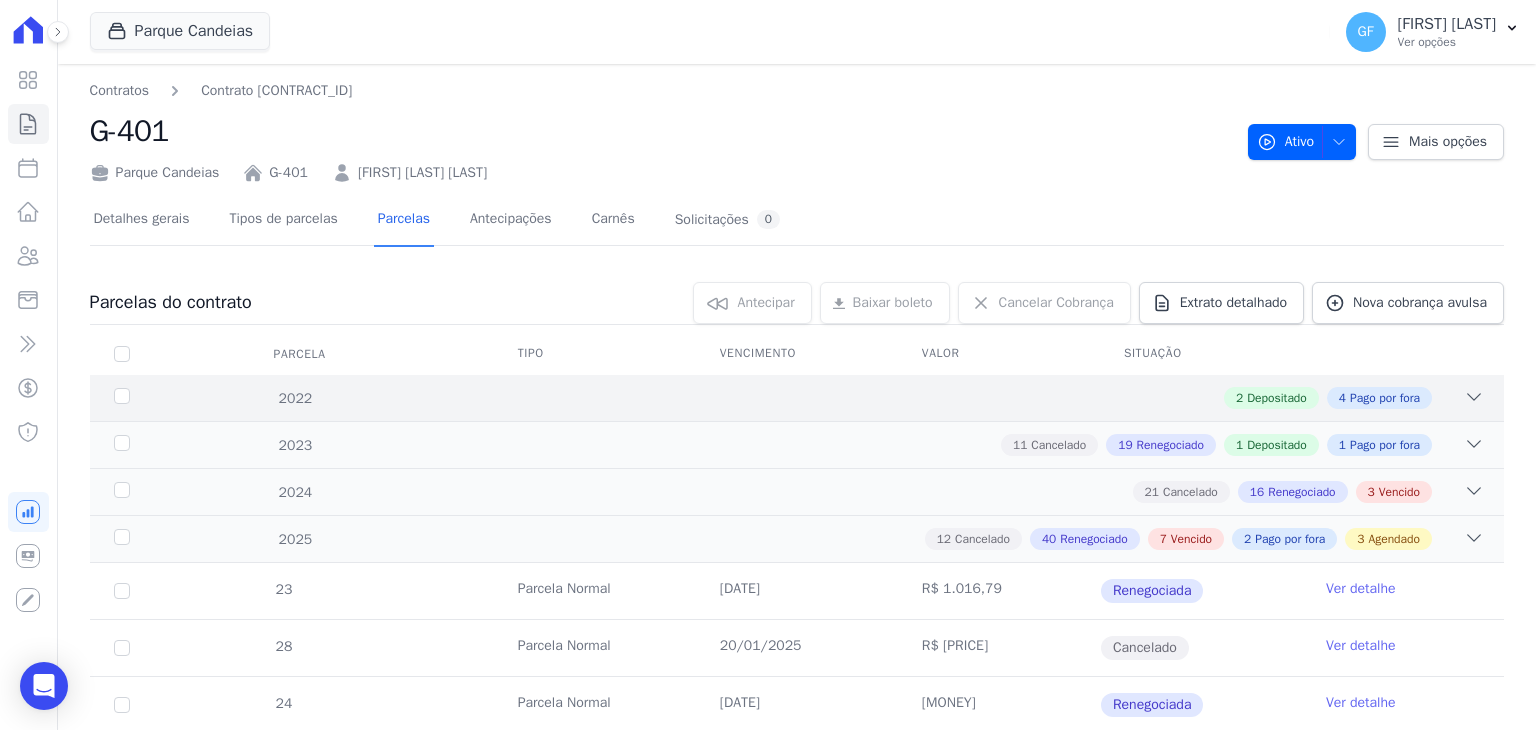 drag, startPoint x: 711, startPoint y: 261, endPoint x: 1199, endPoint y: 397, distance: 506.5965 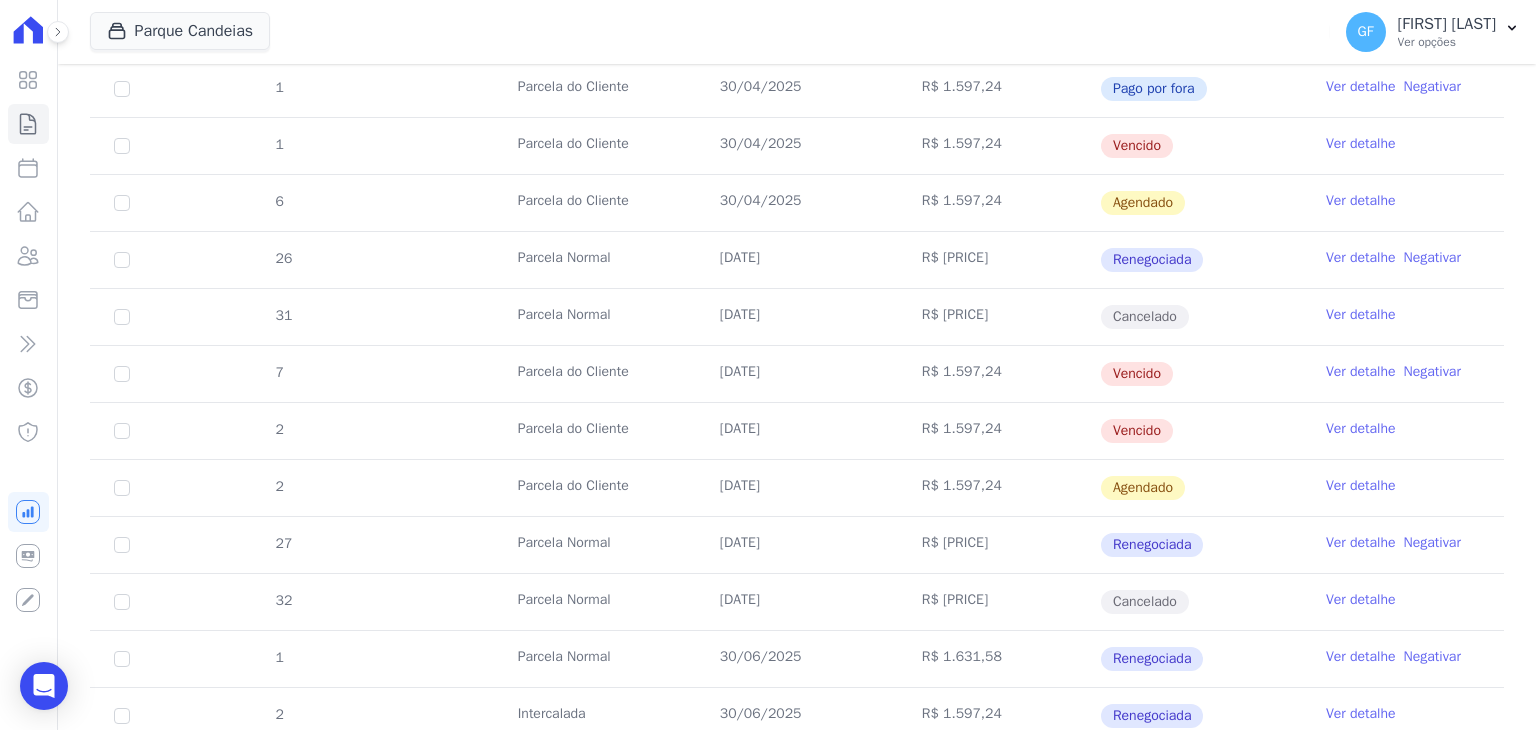 scroll, scrollTop: 1200, scrollLeft: 0, axis: vertical 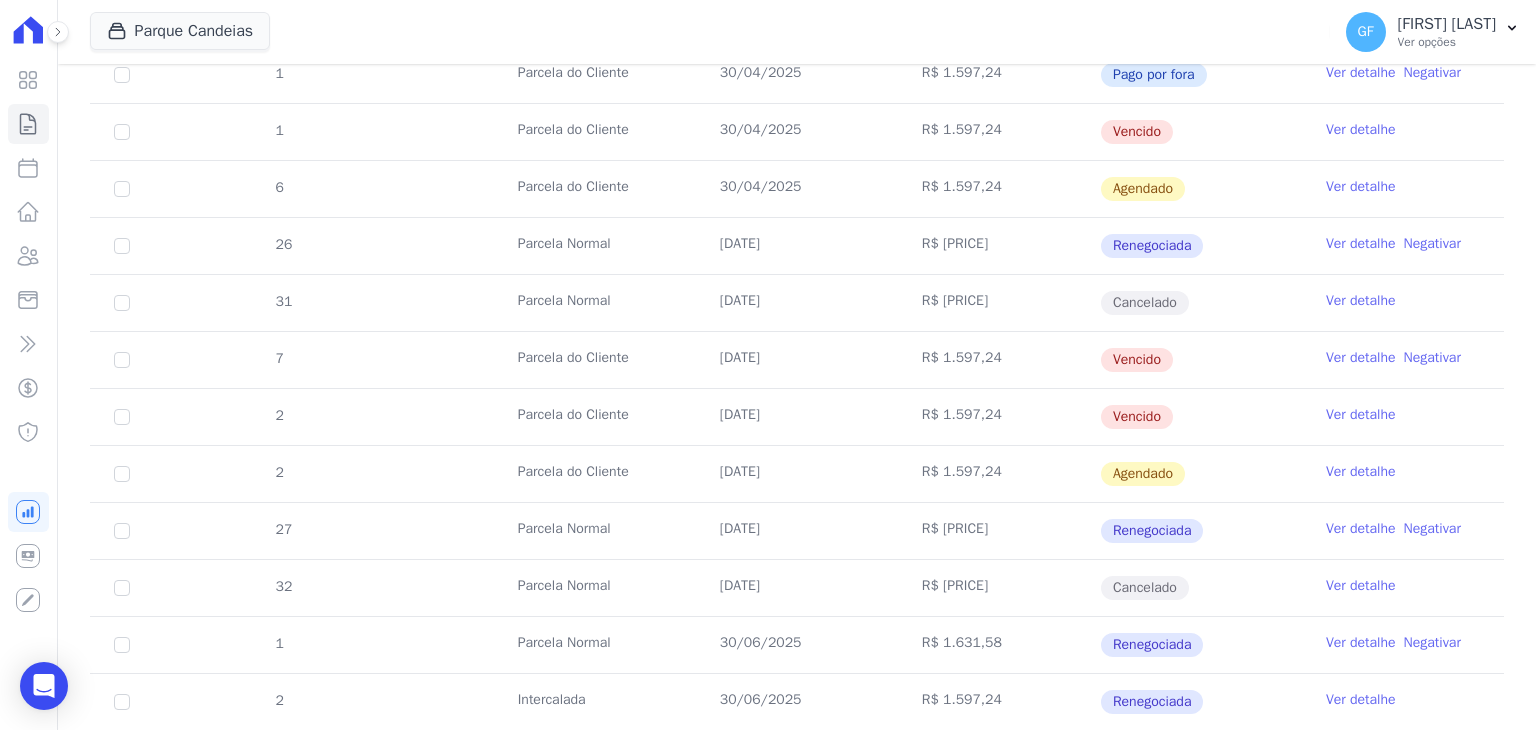 drag, startPoint x: 714, startPoint y: 344, endPoint x: 1180, endPoint y: 425, distance: 472.9873 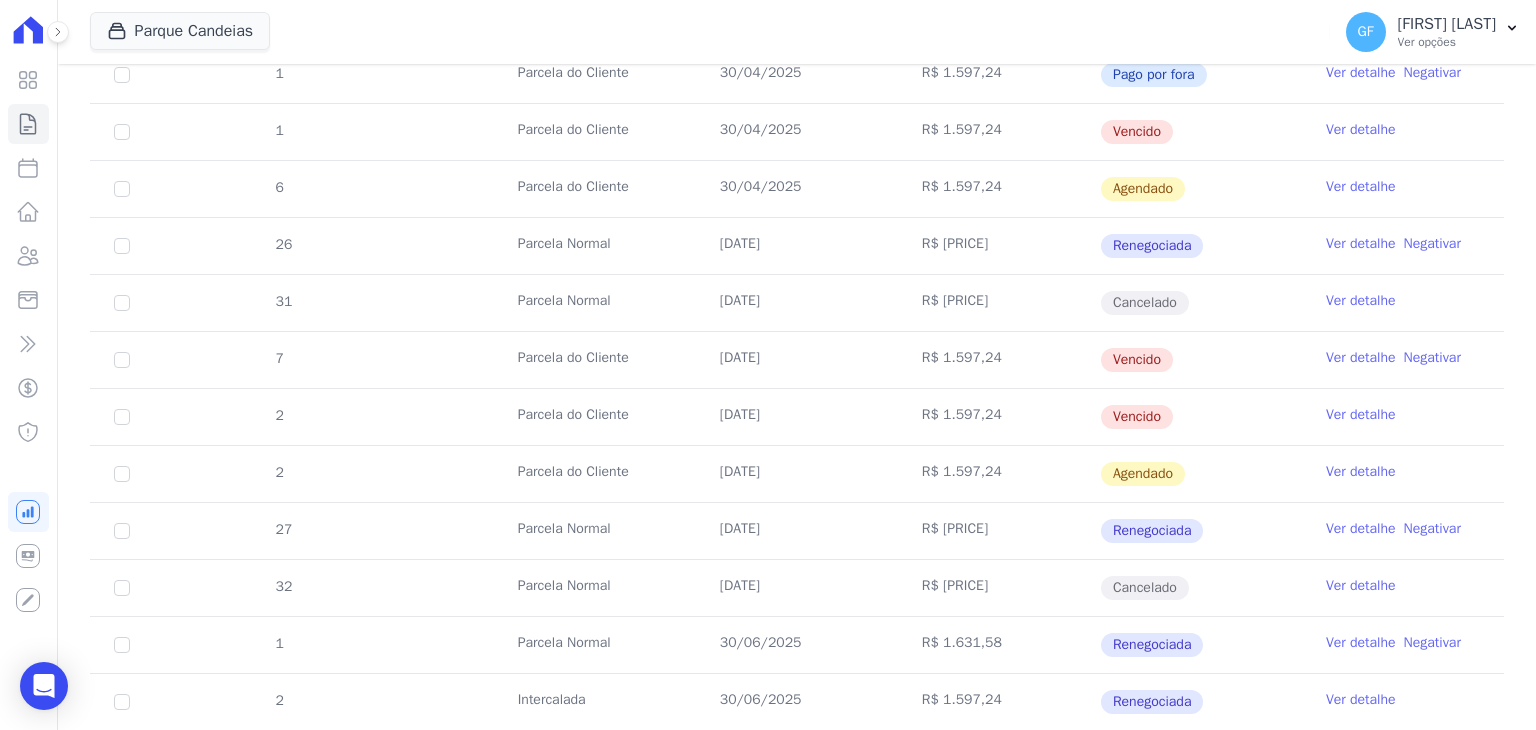 click on "Ver detalhe" at bounding box center (1361, 358) 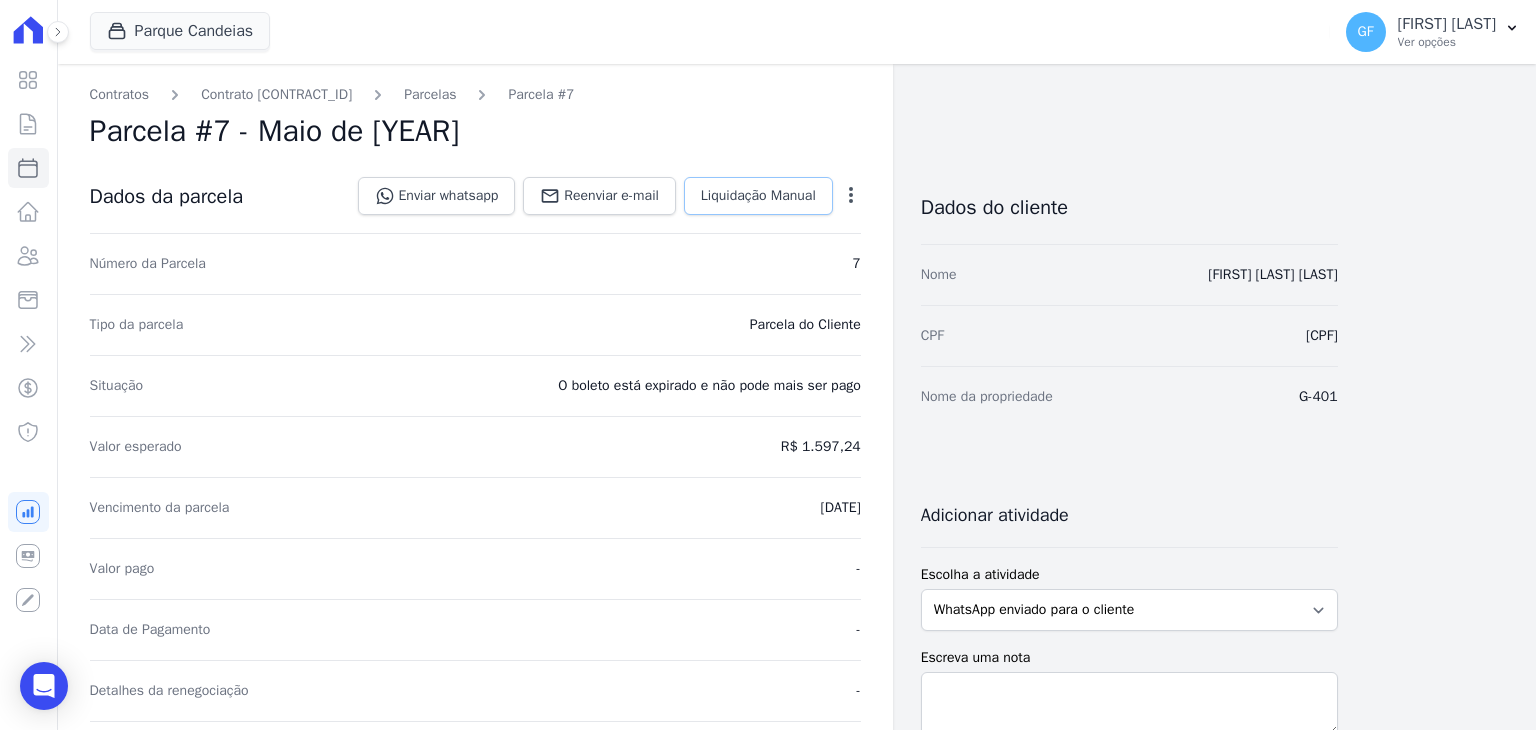 click on "Liquidação Manual" at bounding box center (758, 196) 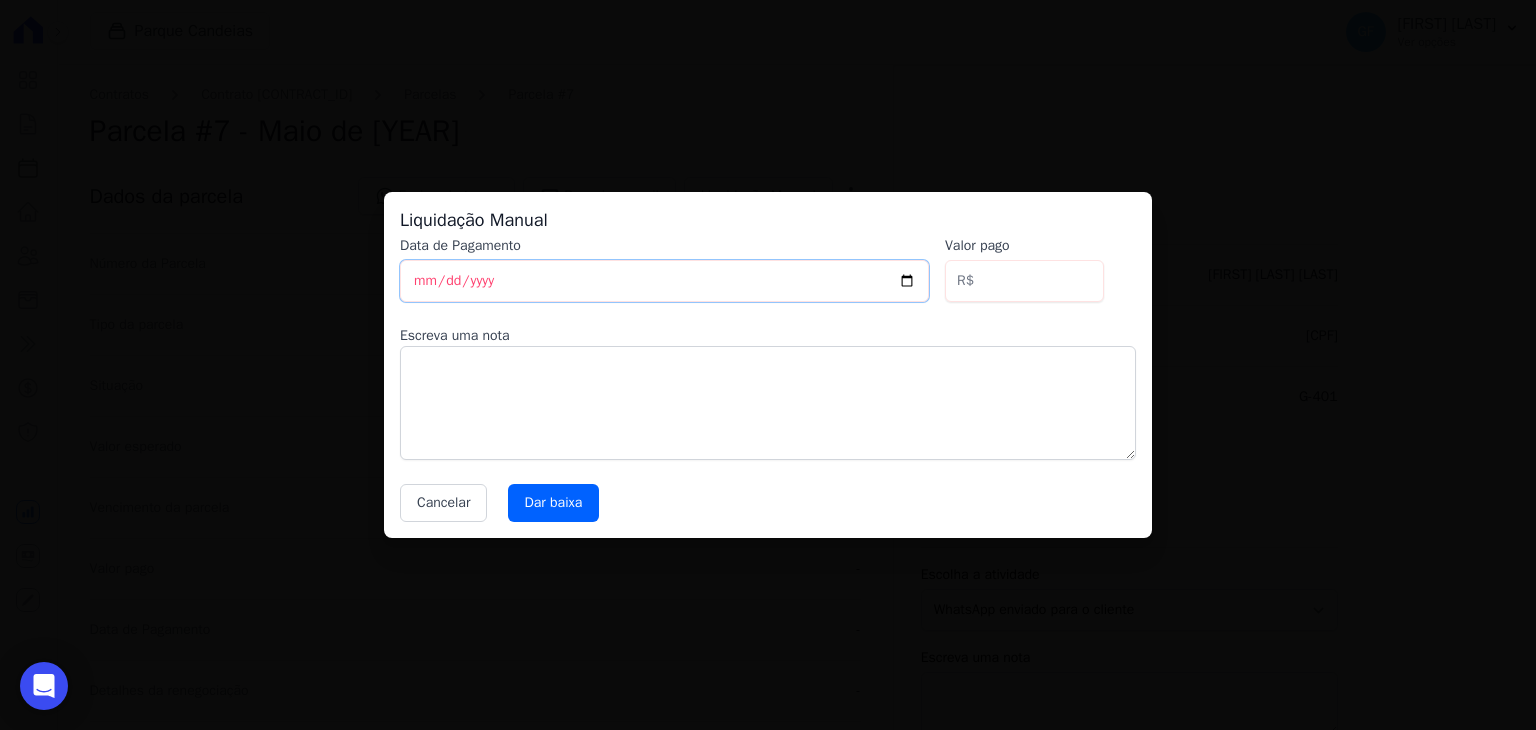 click on "[DATE]" at bounding box center [664, 281] 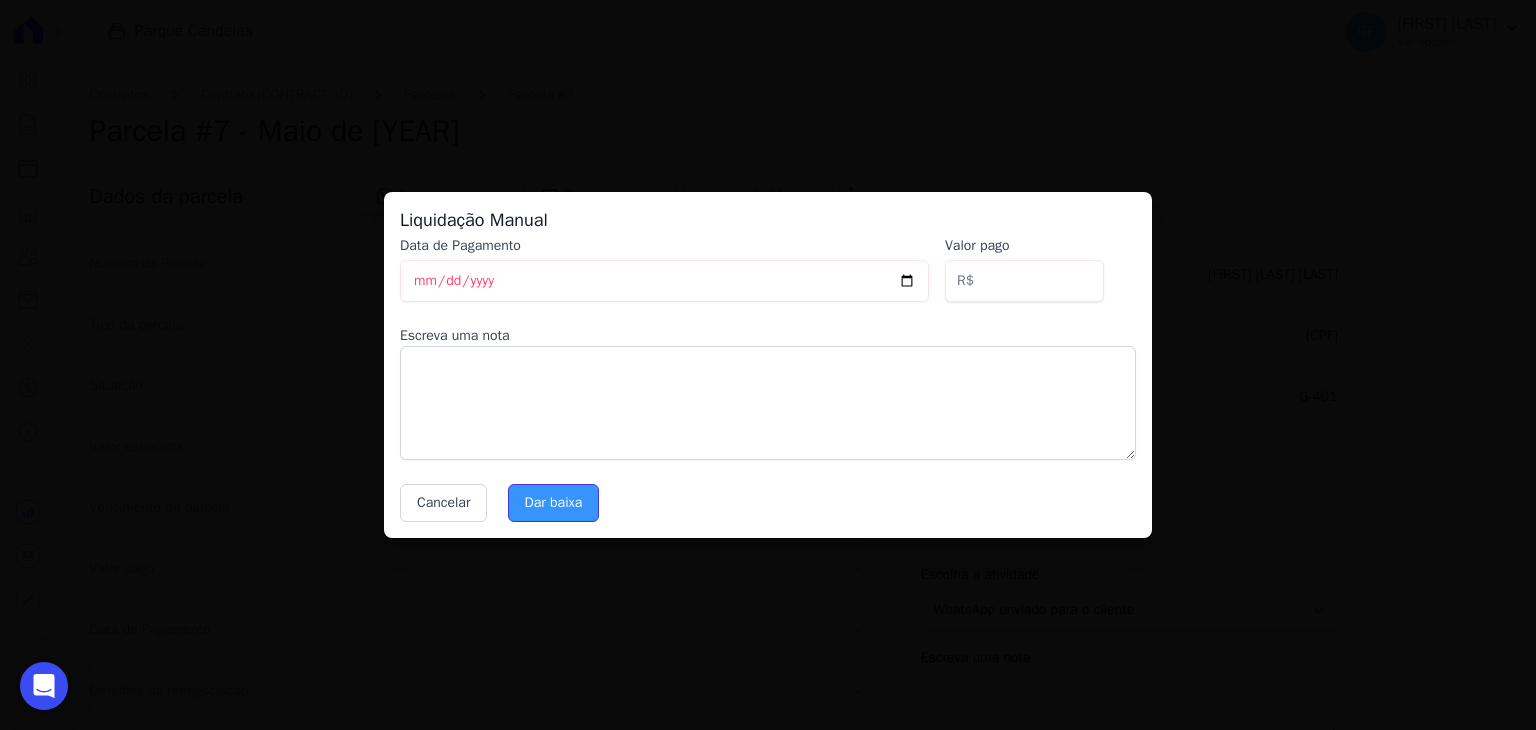 click on "Dar baixa" at bounding box center [554, 503] 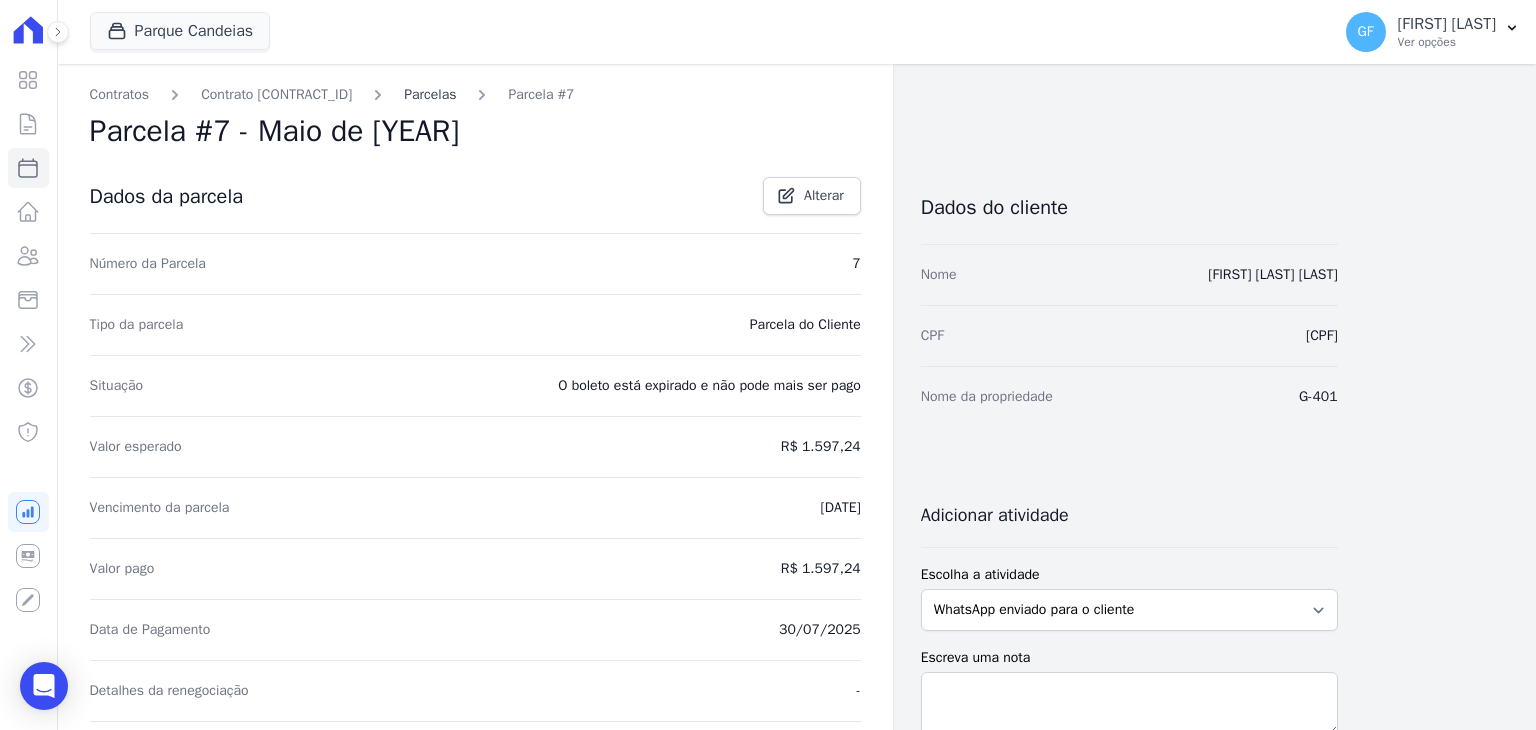 click on "Parcelas" at bounding box center [430, 94] 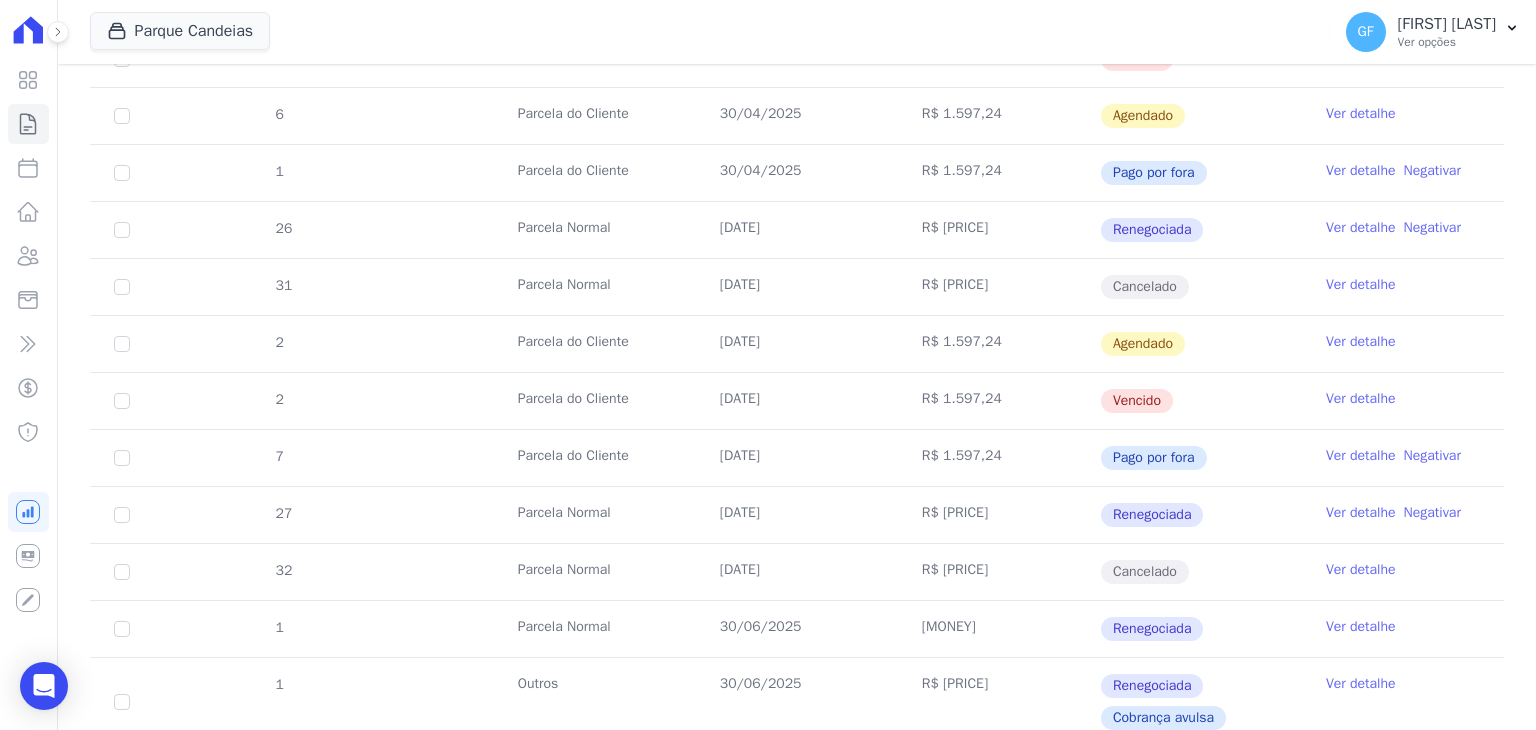 scroll, scrollTop: 1300, scrollLeft: 0, axis: vertical 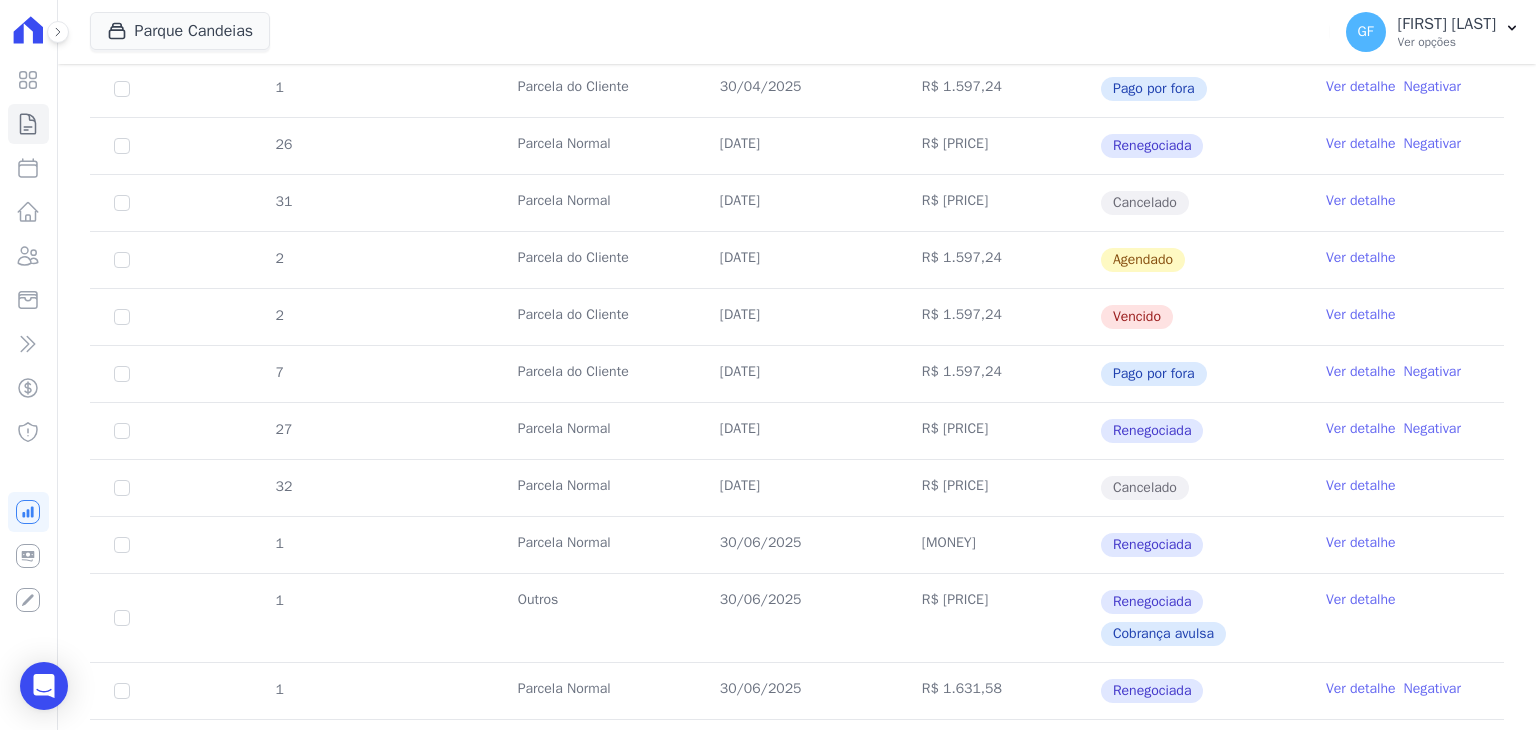 drag, startPoint x: 709, startPoint y: 309, endPoint x: 1165, endPoint y: 307, distance: 456.0044 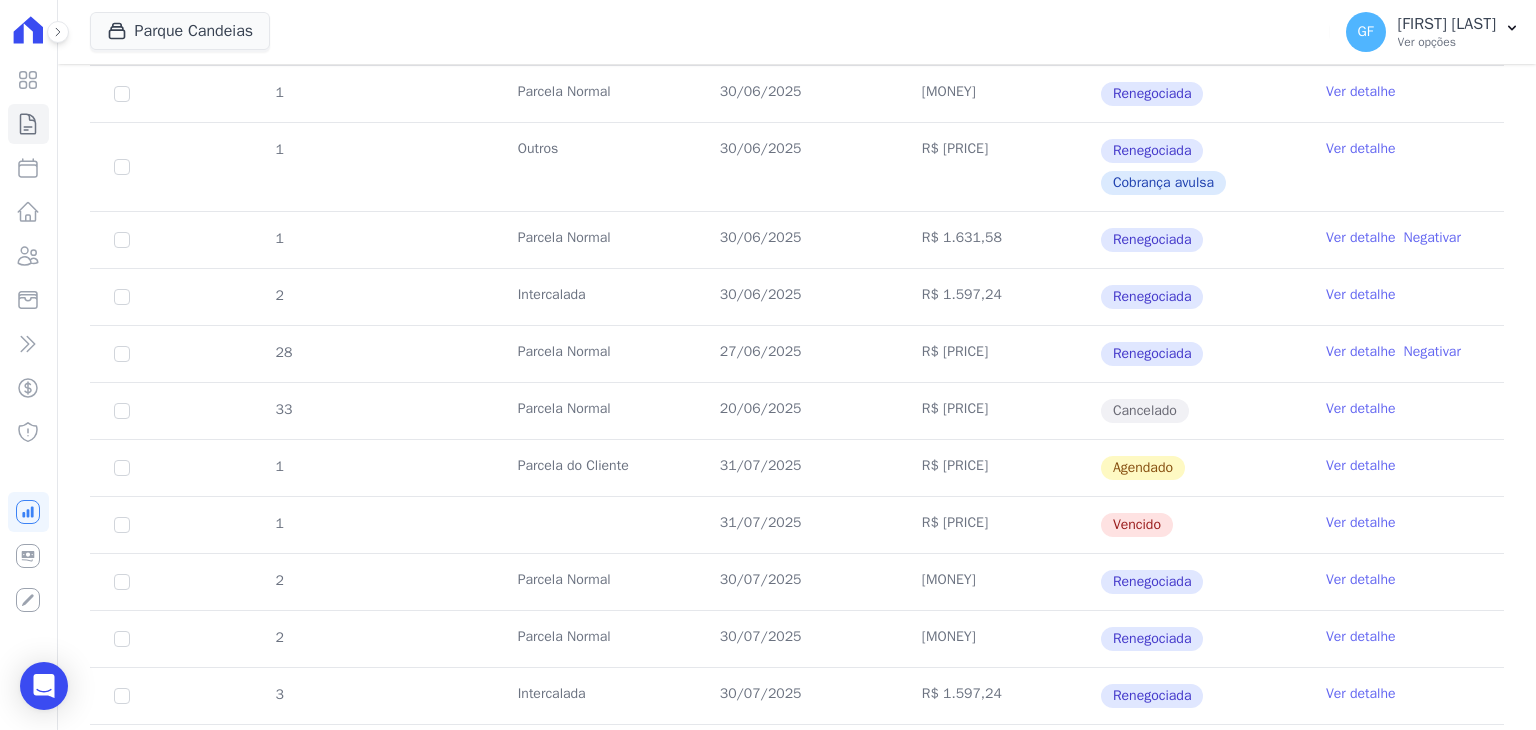 scroll, scrollTop: 1800, scrollLeft: 0, axis: vertical 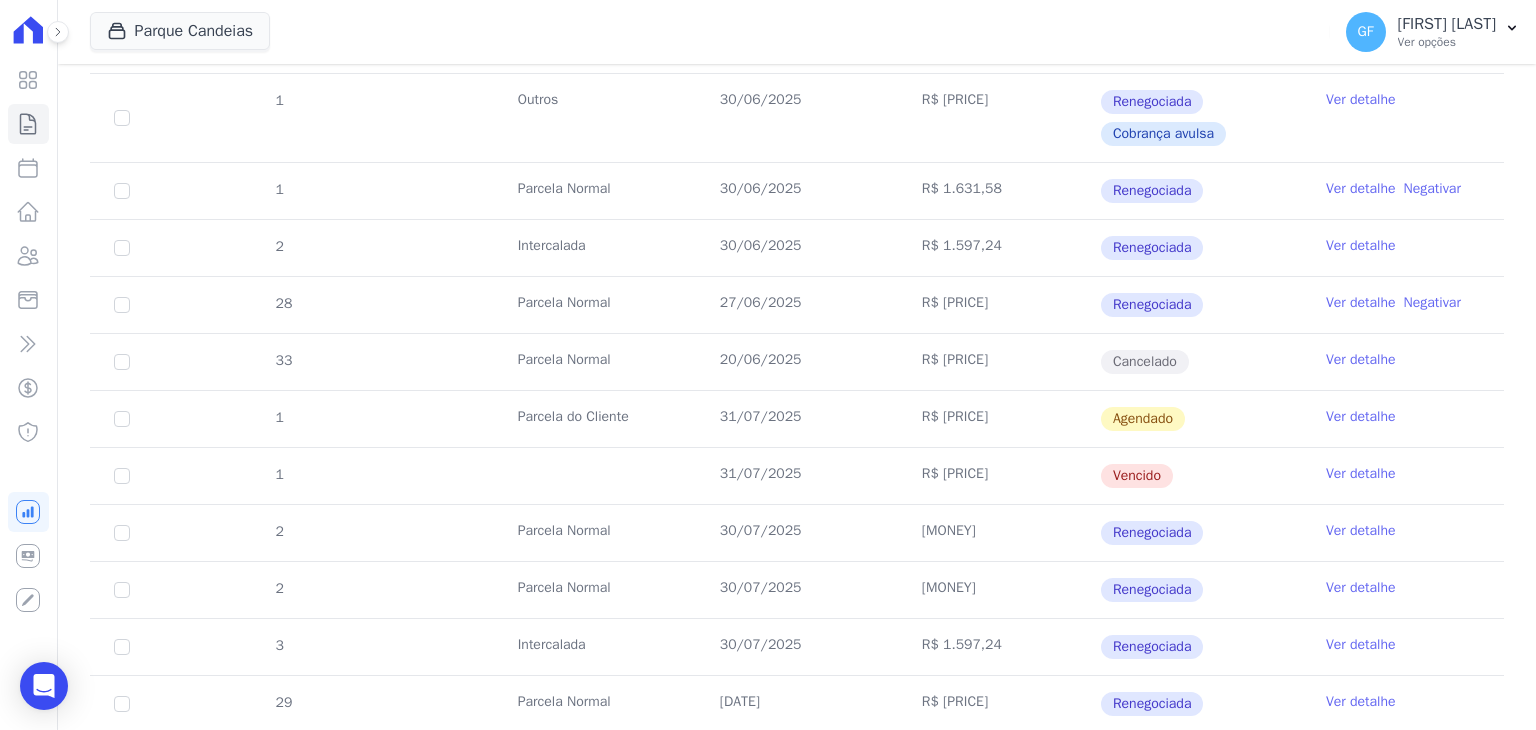 drag, startPoint x: 708, startPoint y: 463, endPoint x: 1175, endPoint y: 463, distance: 467 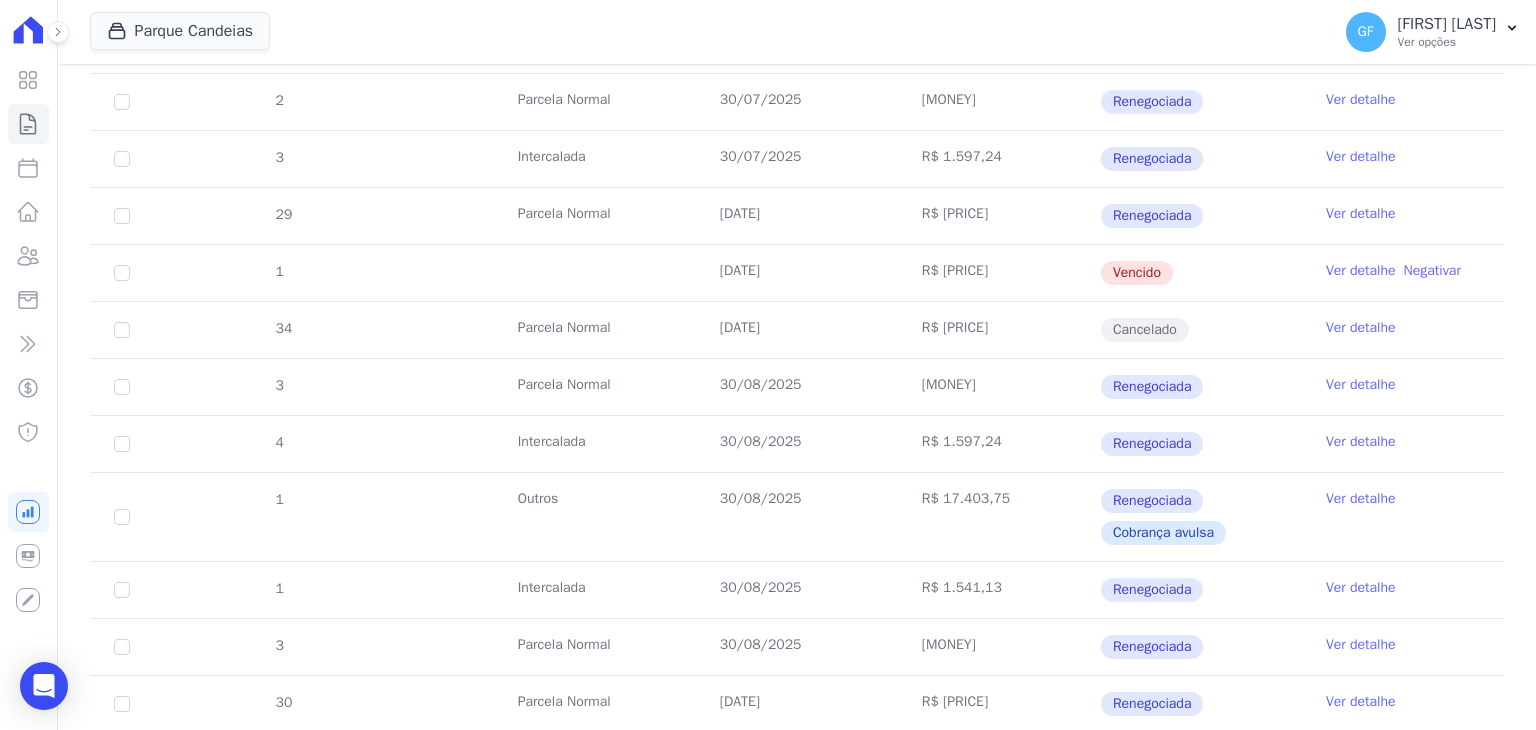 scroll, scrollTop: 2300, scrollLeft: 0, axis: vertical 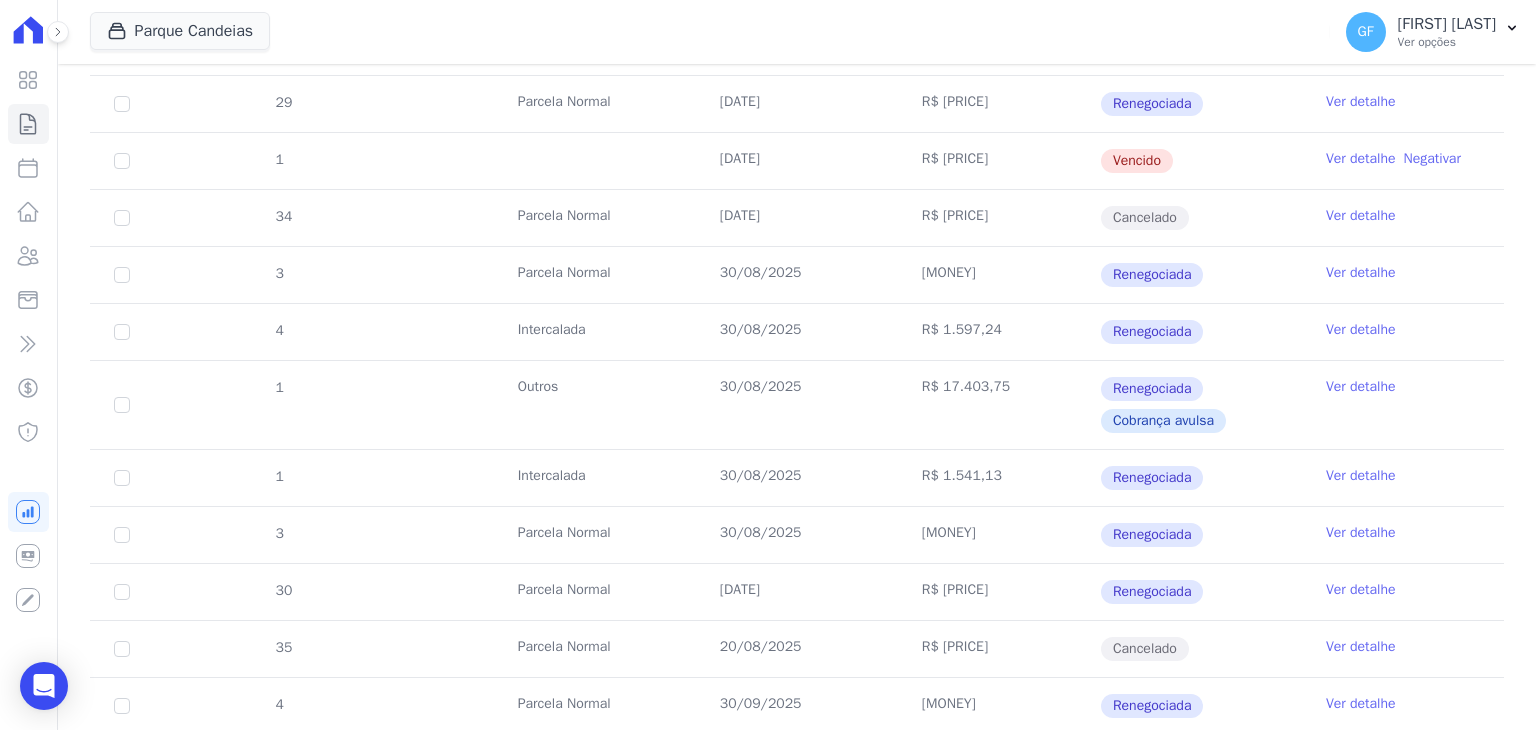 drag, startPoint x: 698, startPoint y: 151, endPoint x: 1184, endPoint y: 177, distance: 486.69498 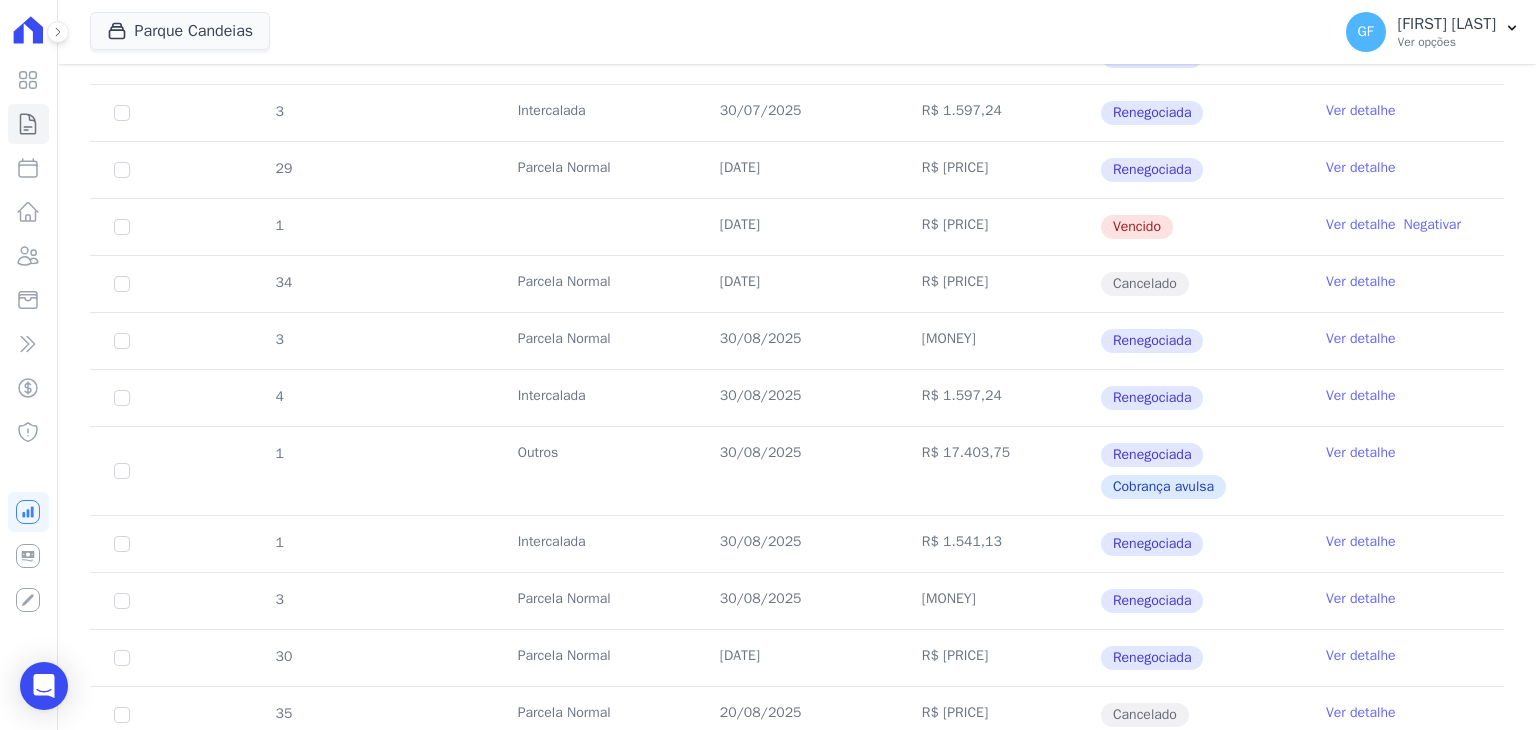 scroll, scrollTop: 2300, scrollLeft: 0, axis: vertical 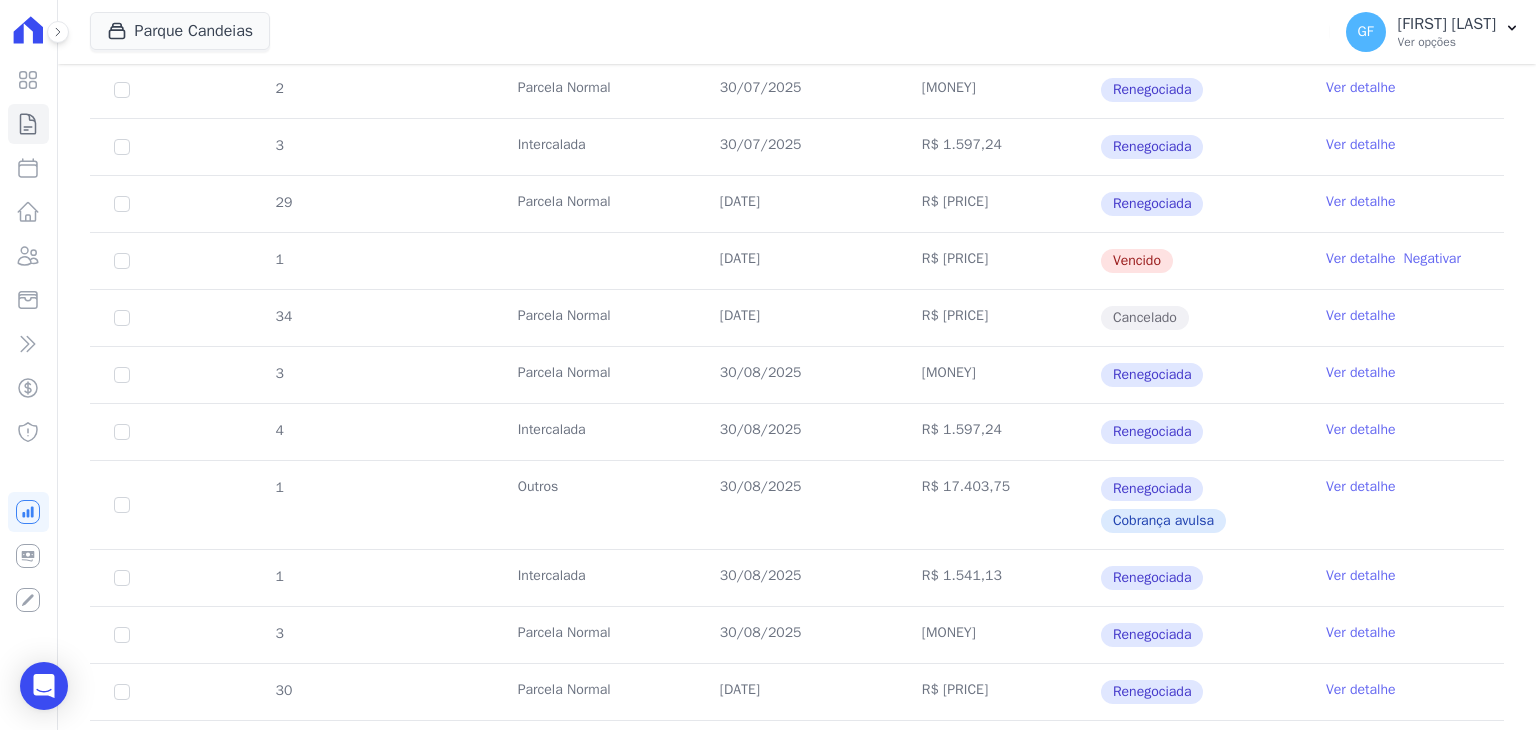 click on "Vencido" at bounding box center (1201, 261) 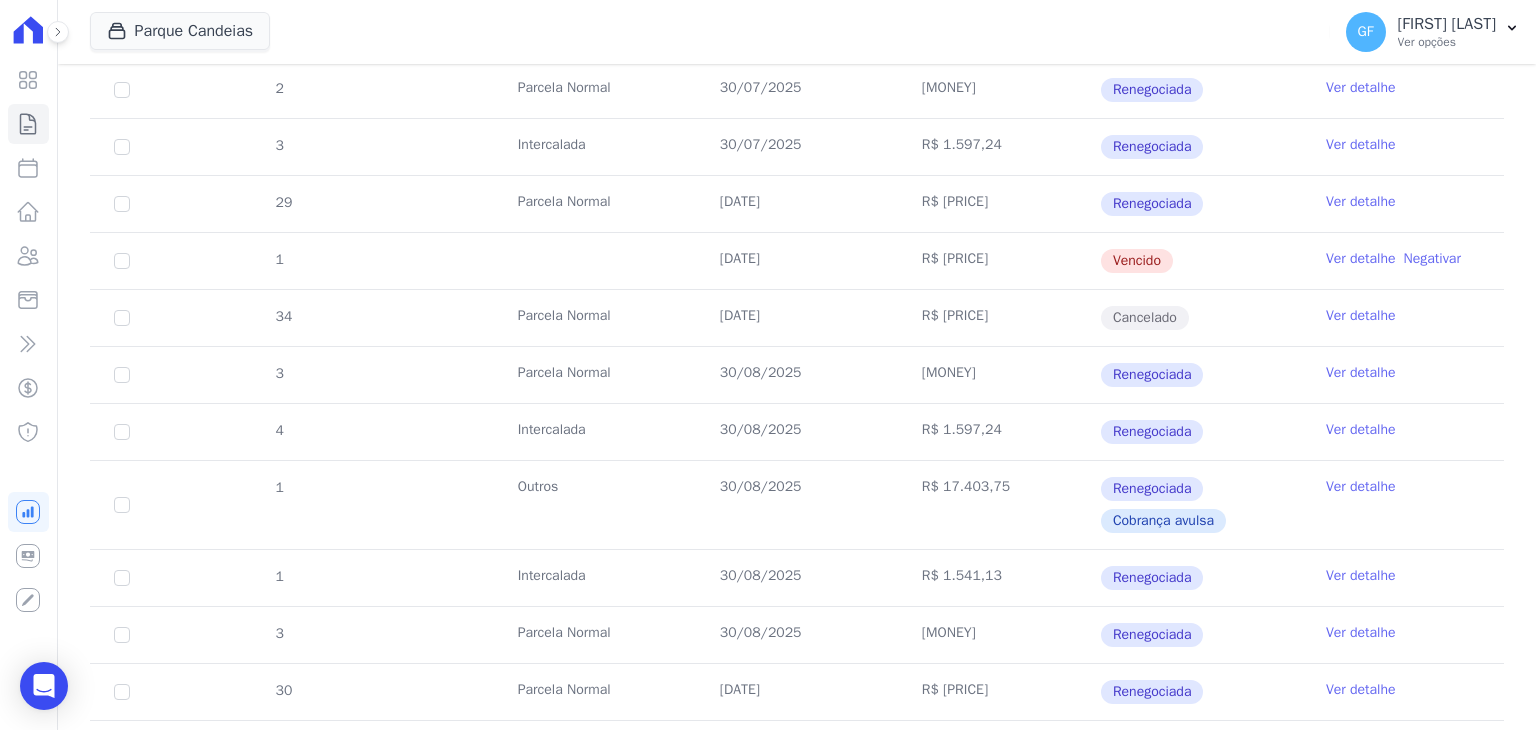 click on "Ver detalhe" at bounding box center [1361, 259] 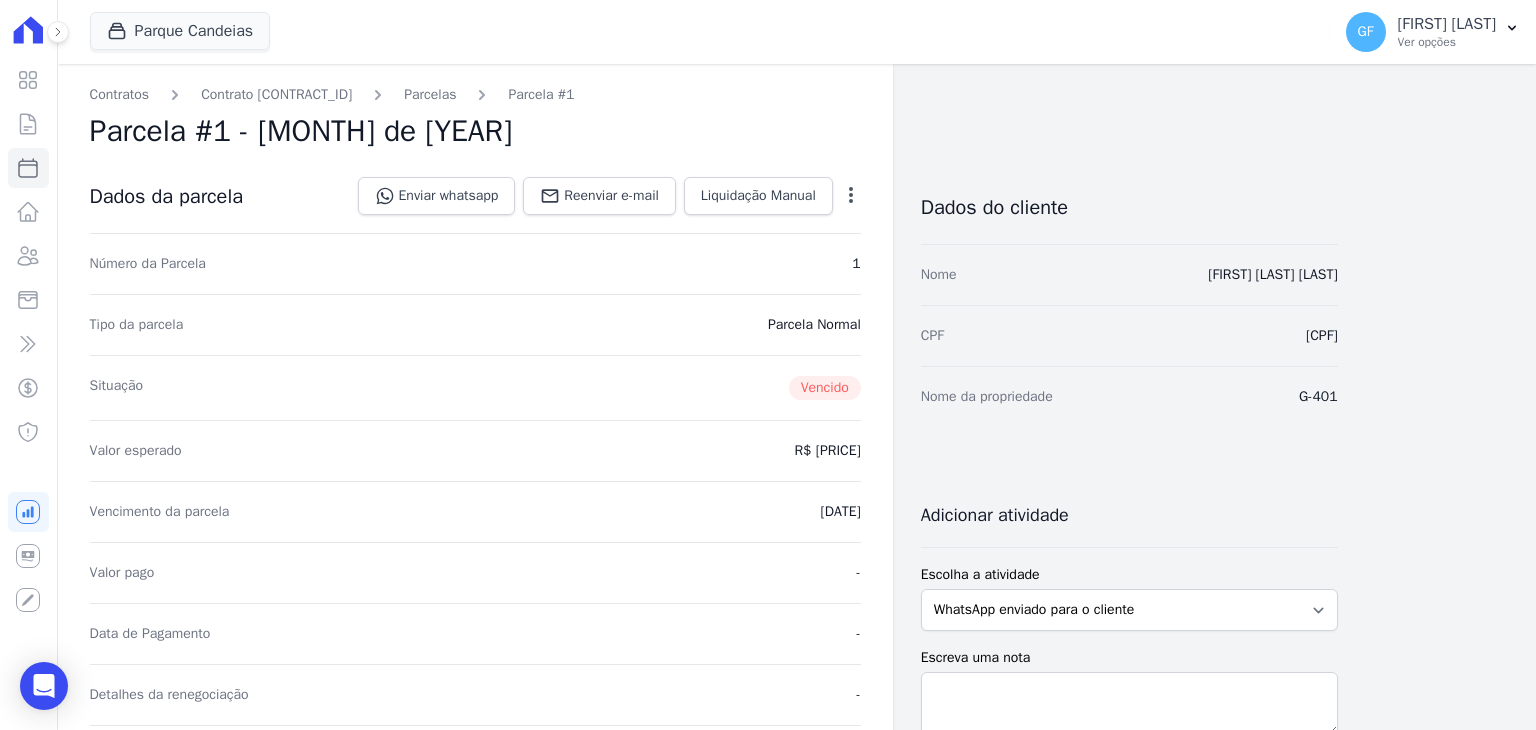 click 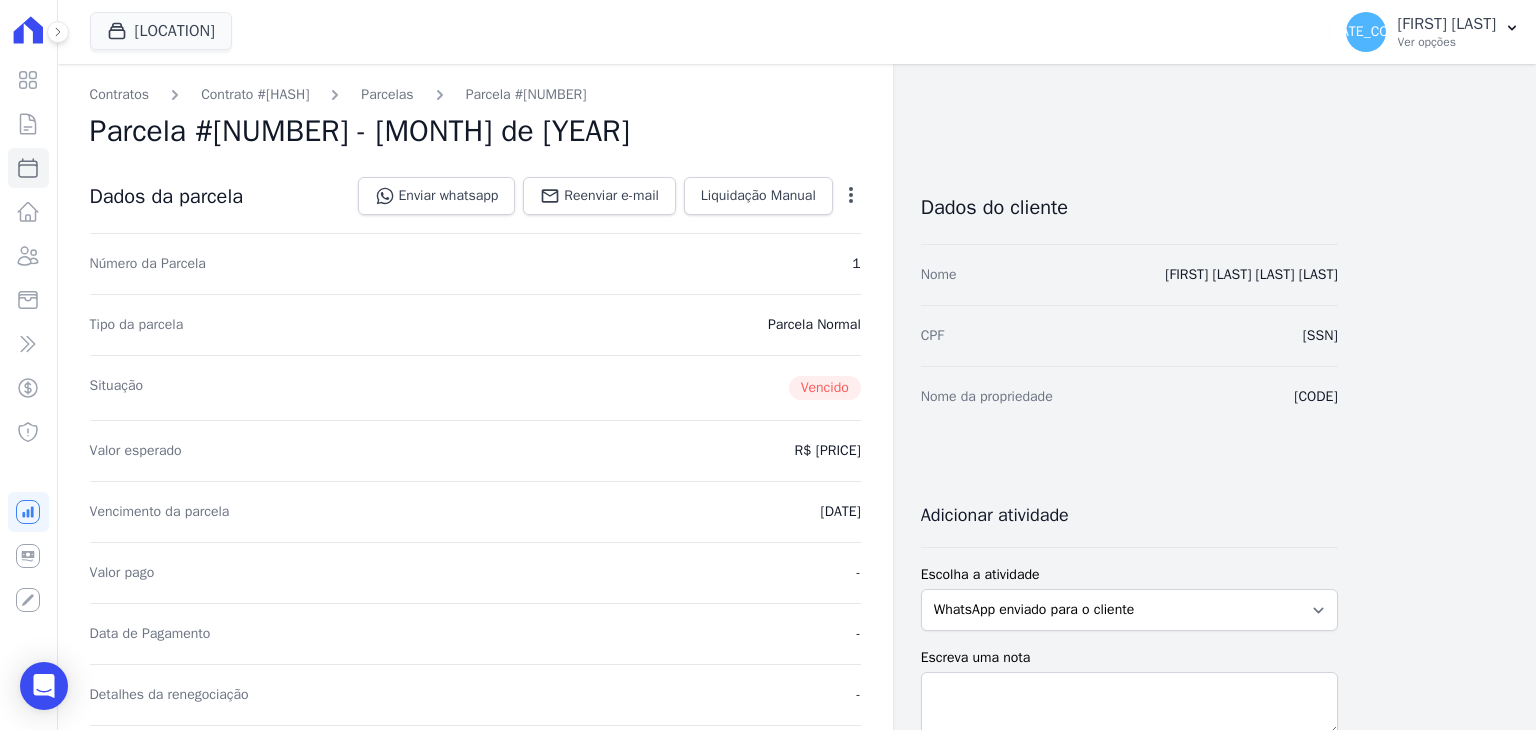 scroll, scrollTop: 0, scrollLeft: 0, axis: both 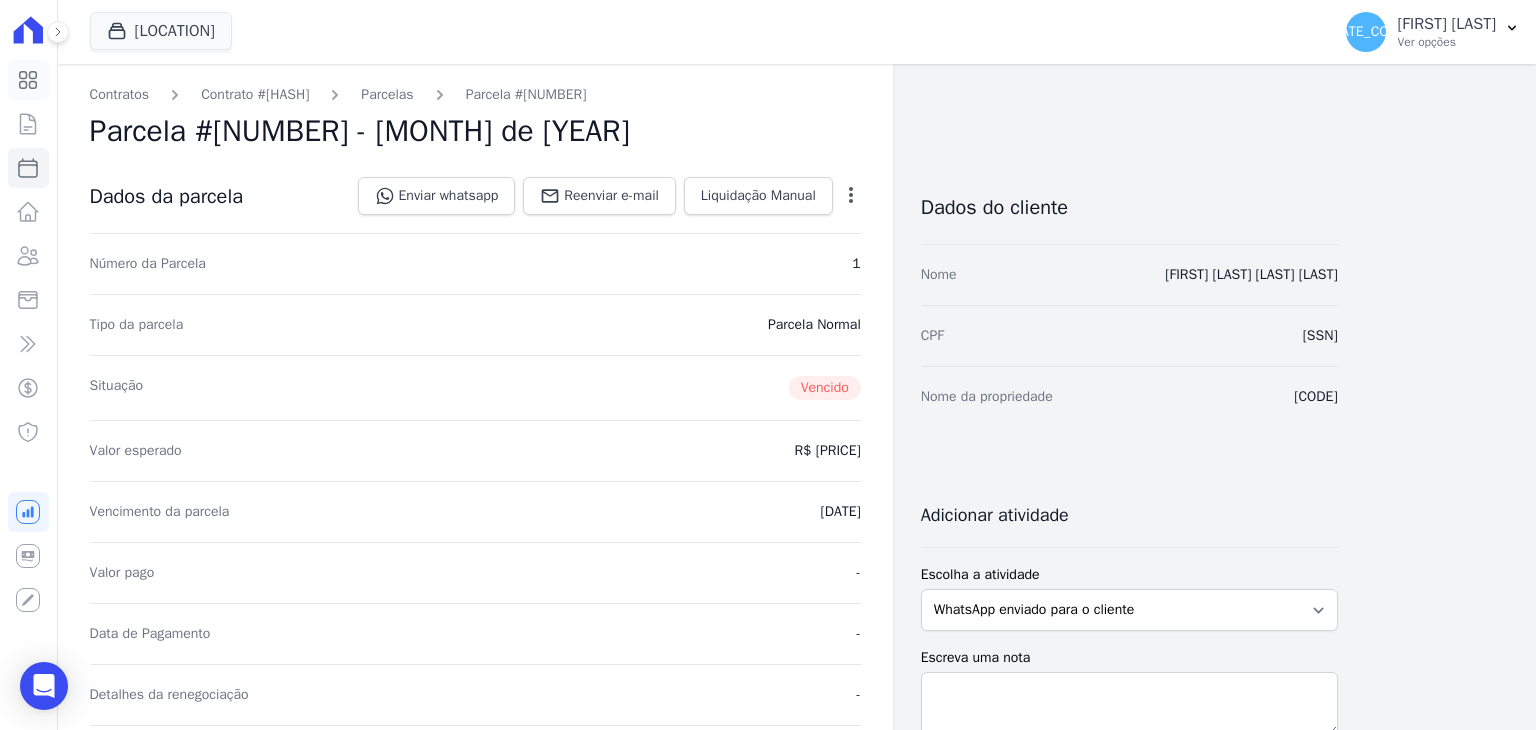 click 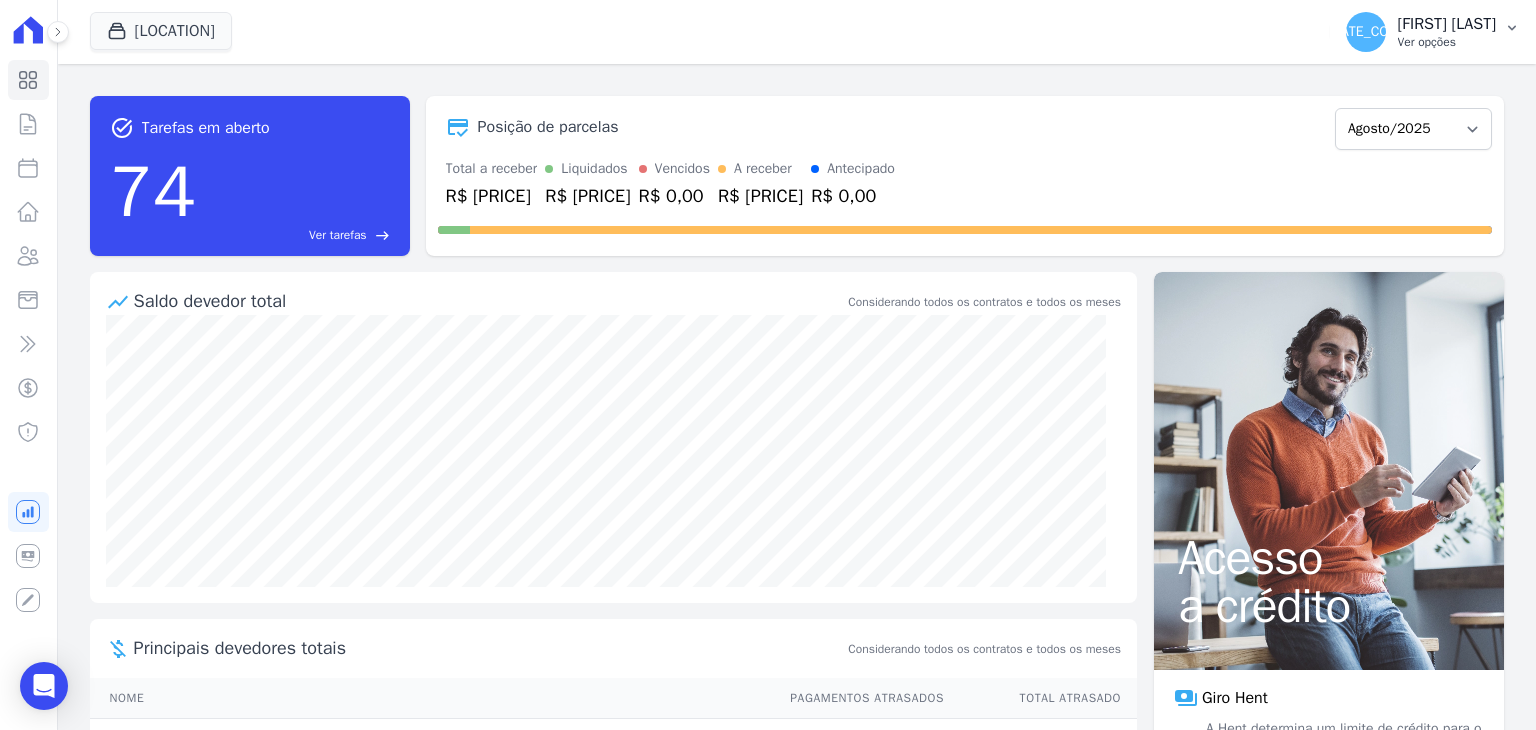 click on "[FIRST] [LAST]" at bounding box center [1447, 24] 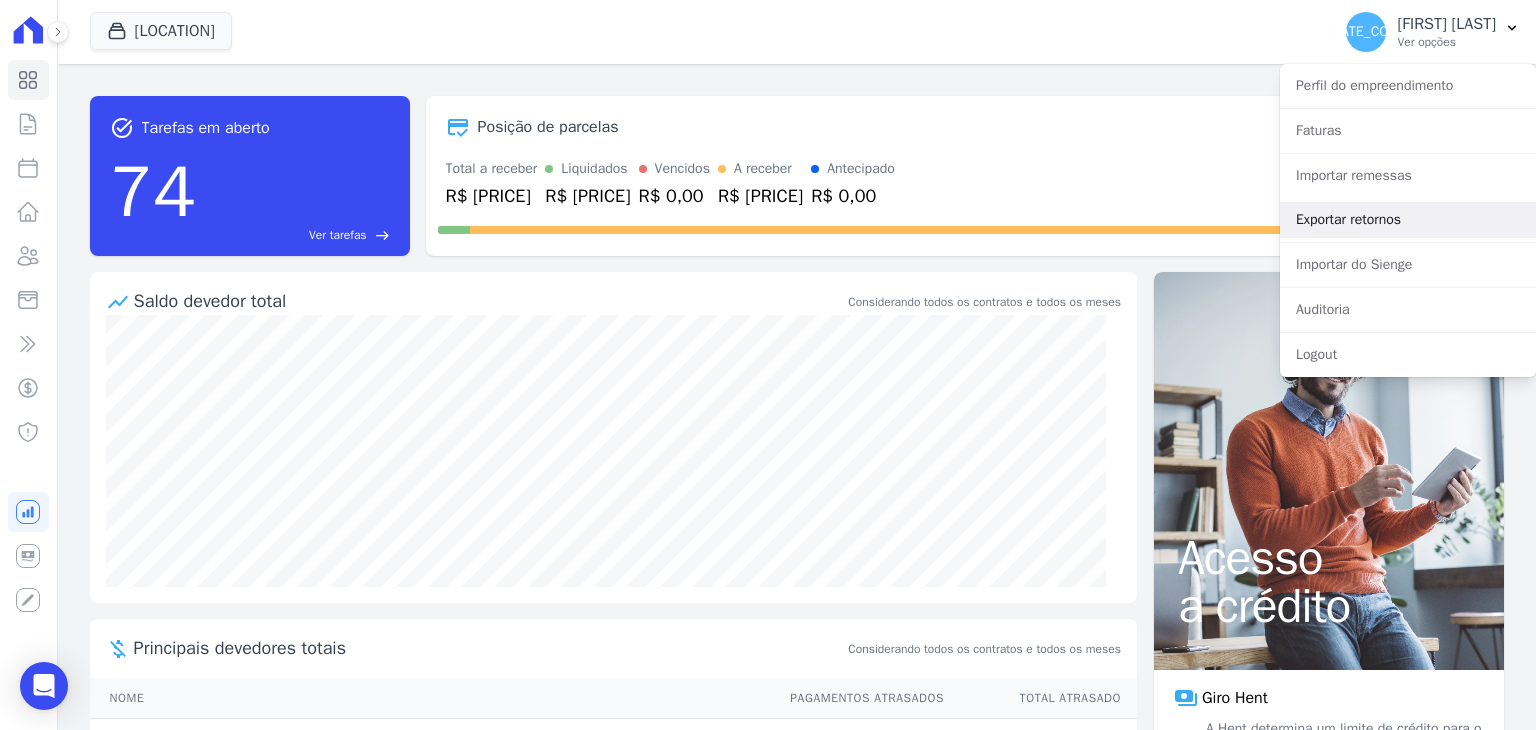 click on "Exportar retornos" at bounding box center [1408, 220] 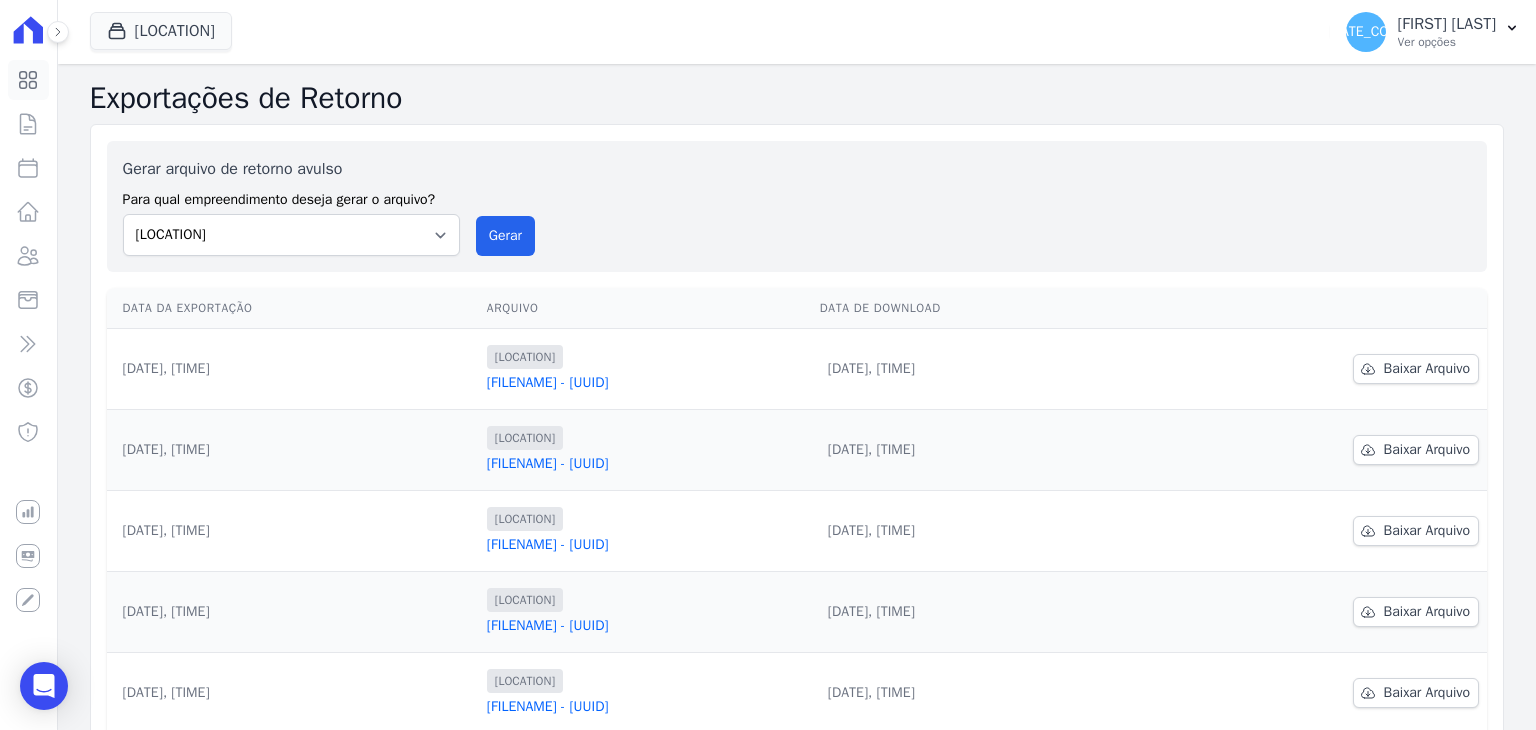 click 